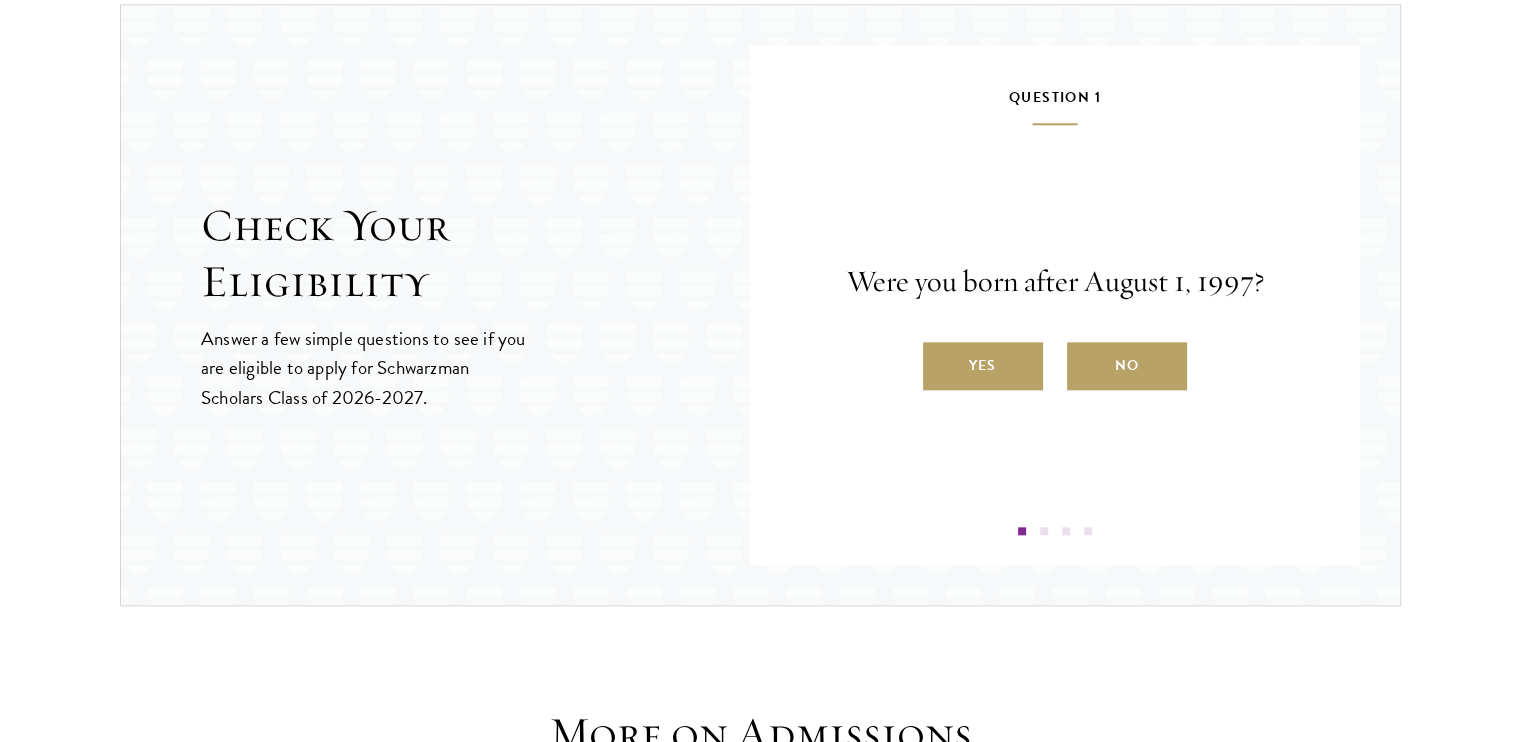 scroll, scrollTop: 2110, scrollLeft: 0, axis: vertical 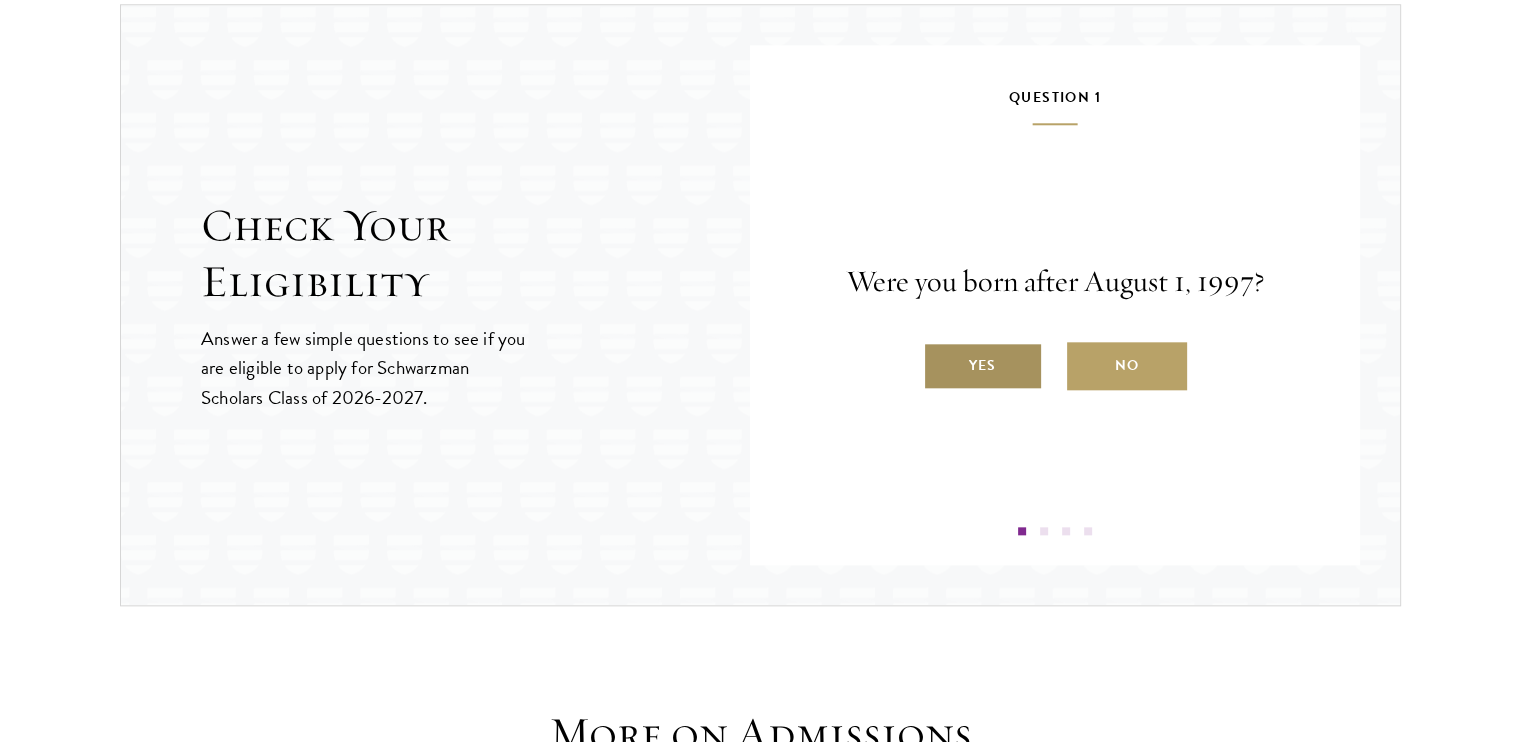click on "Yes" at bounding box center (983, 366) 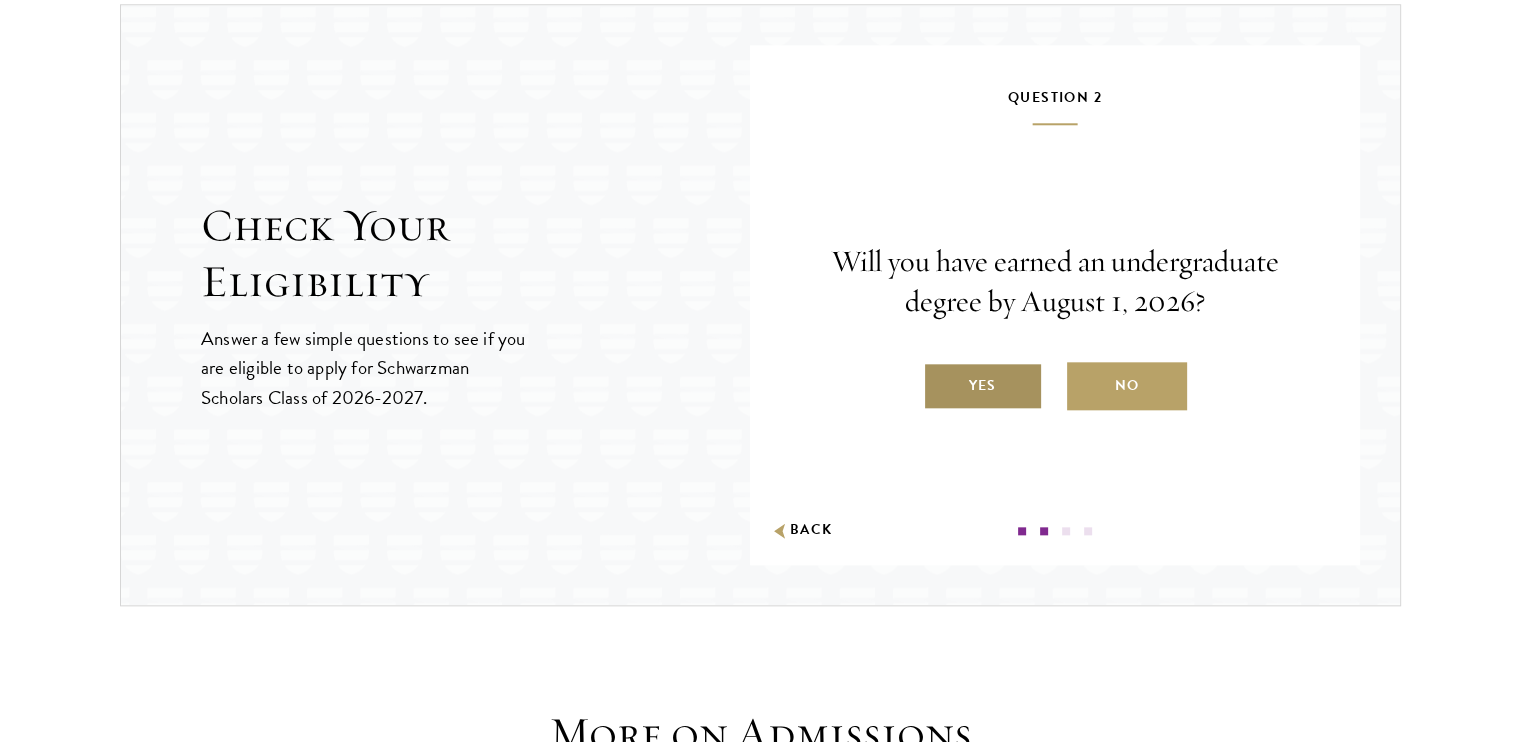 click on "Yes" at bounding box center (983, 386) 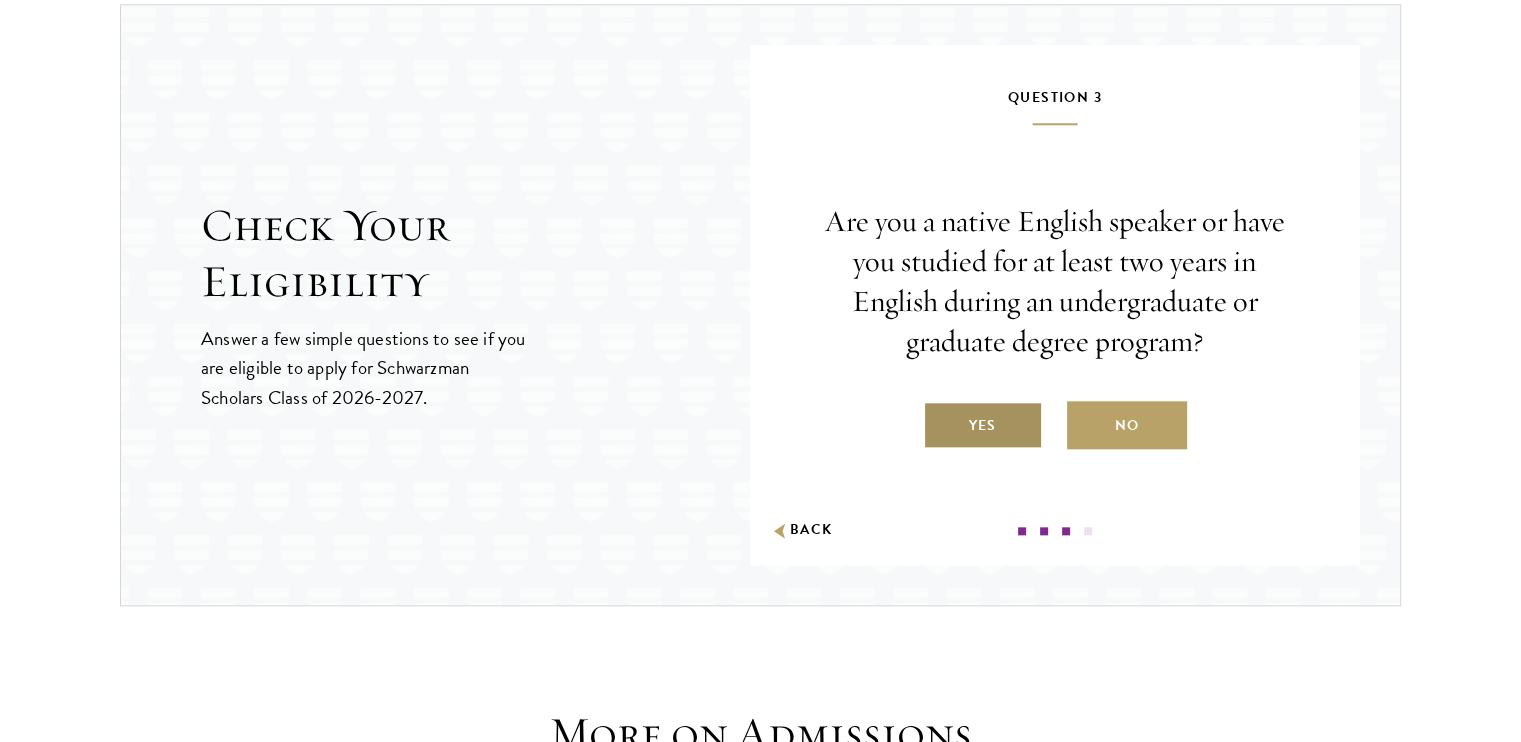 click on "Yes" at bounding box center [983, 425] 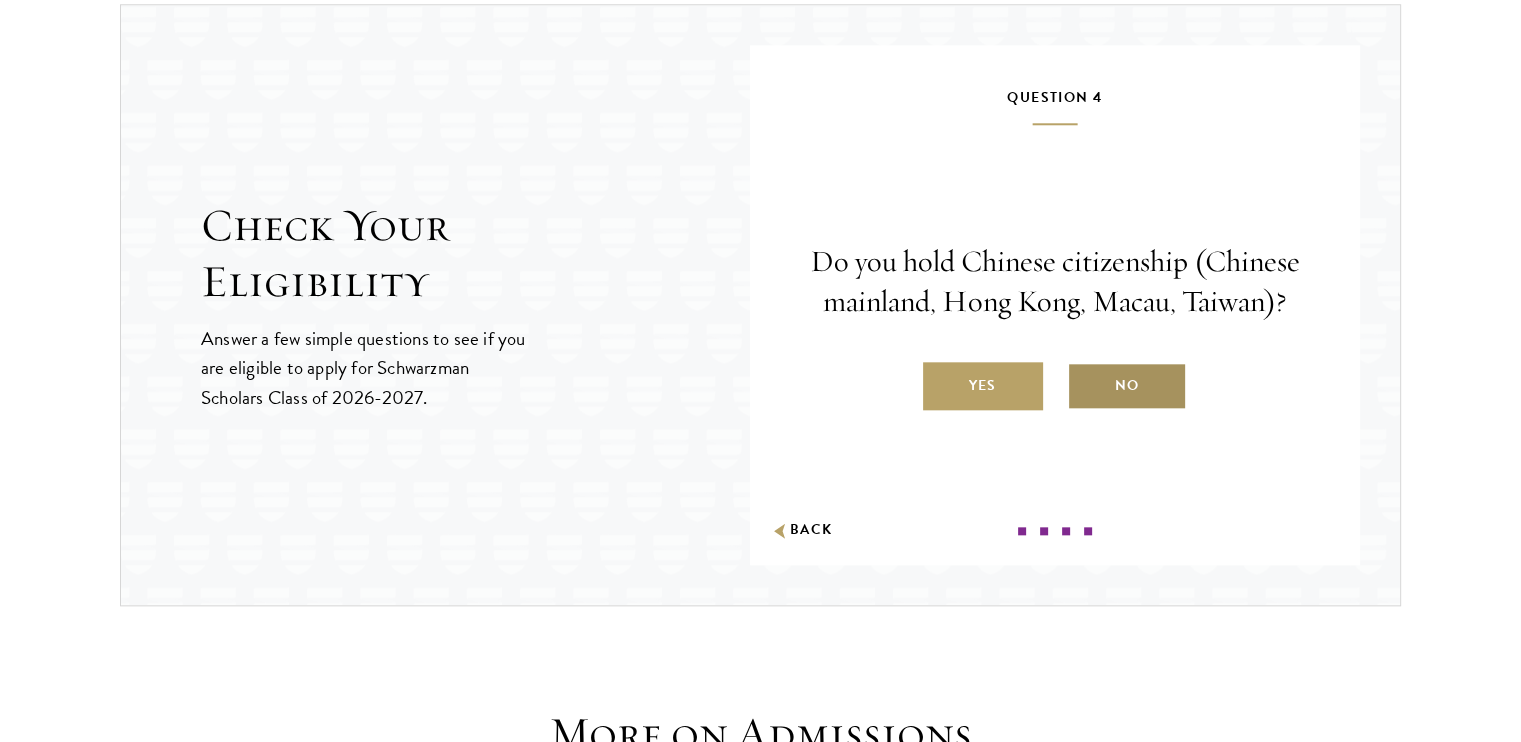 click on "No" at bounding box center (1127, 386) 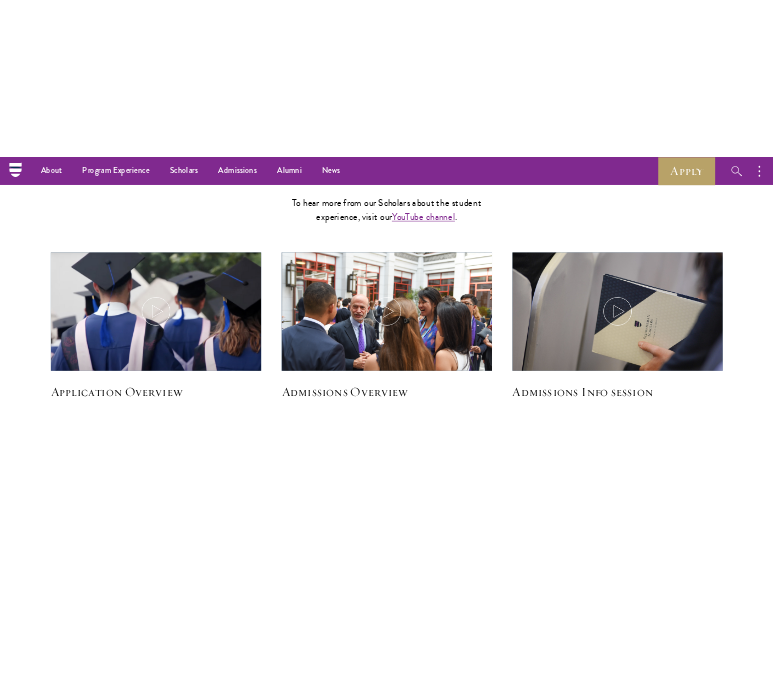 scroll, scrollTop: 2513, scrollLeft: 0, axis: vertical 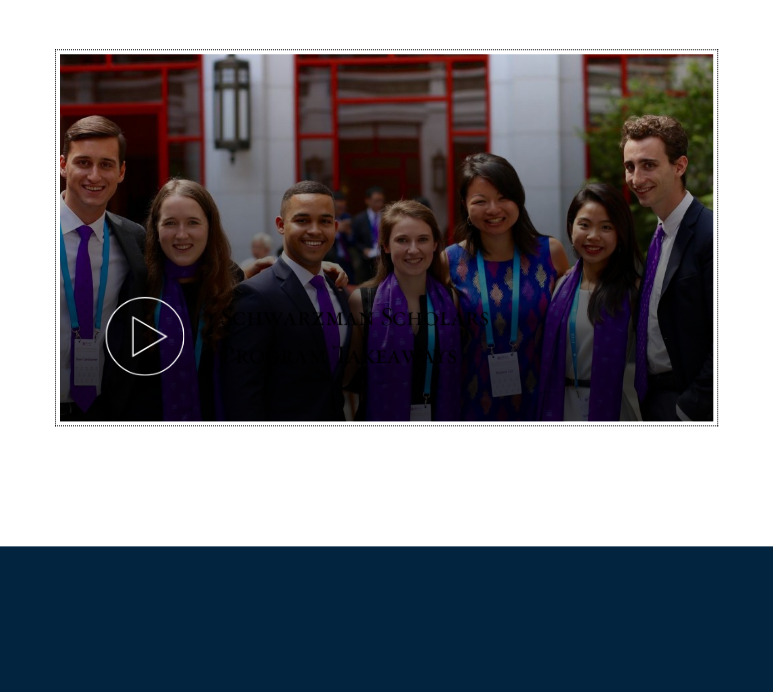 click 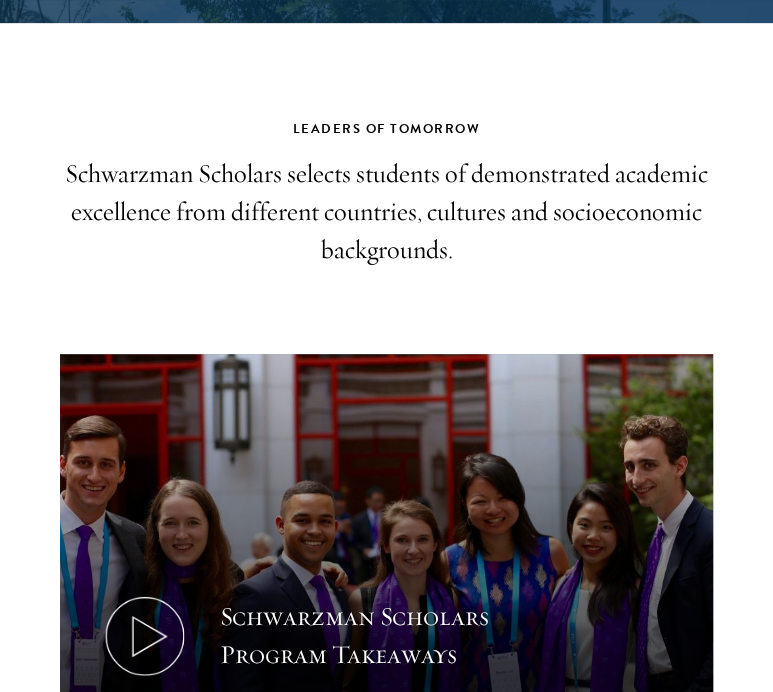 scroll, scrollTop: 891, scrollLeft: 0, axis: vertical 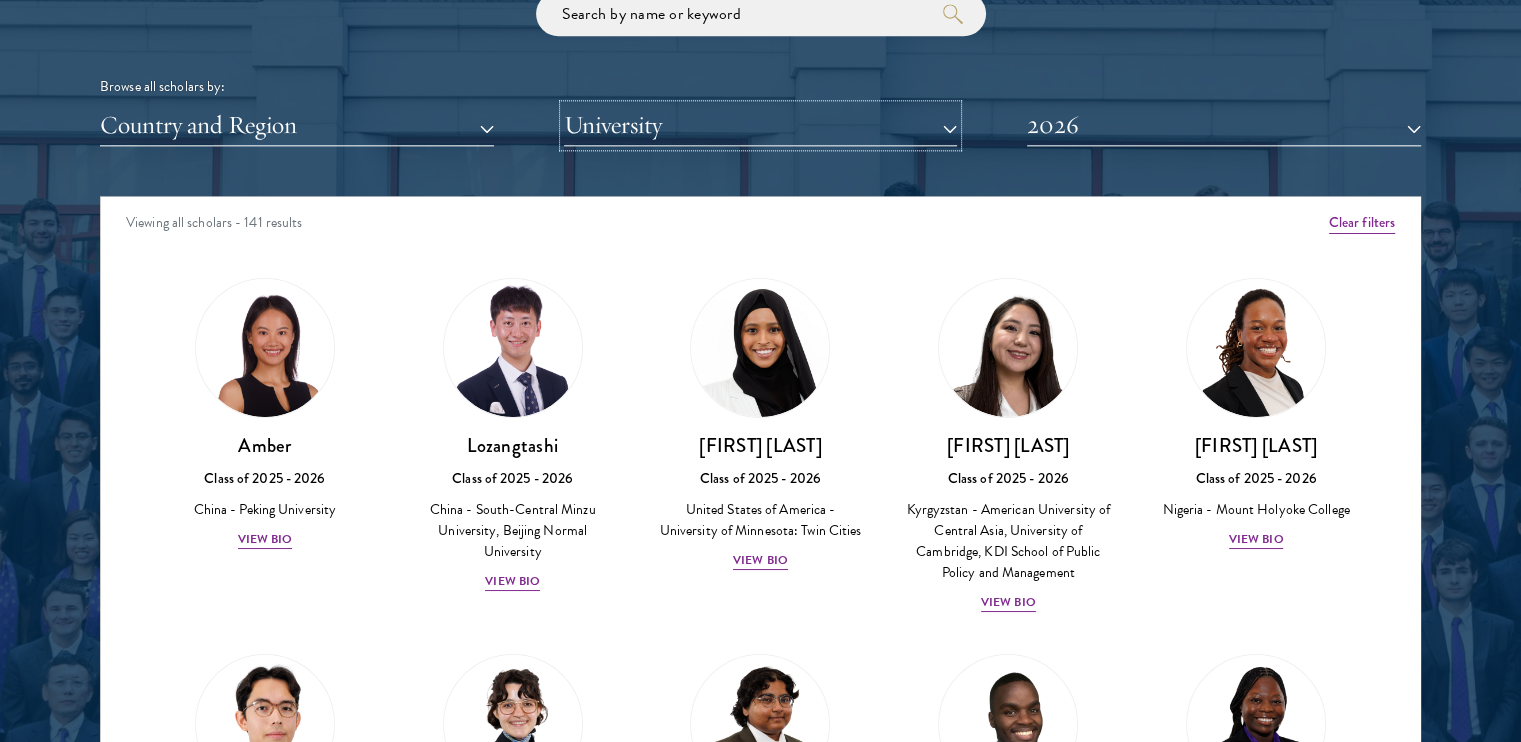 click on "University" at bounding box center [761, 125] 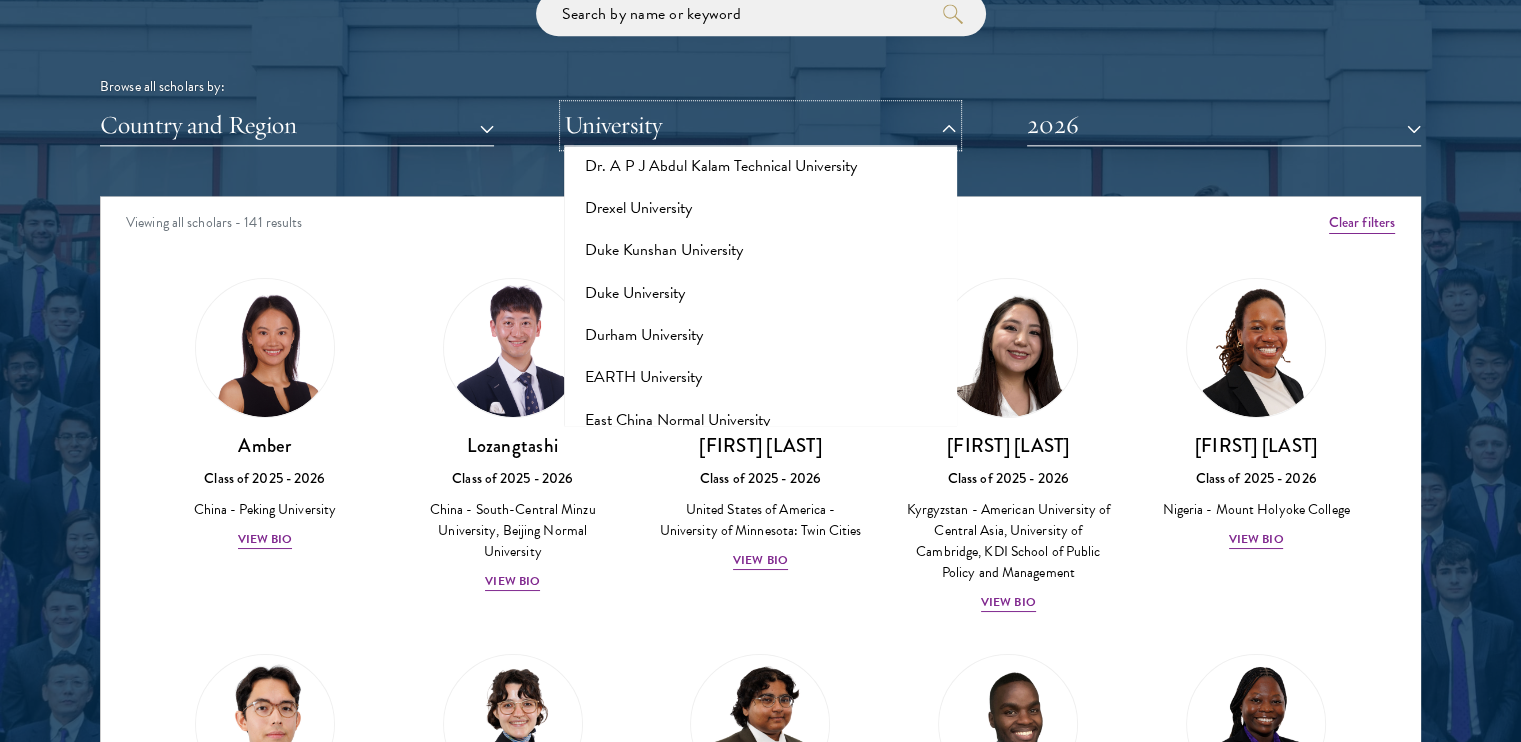 scroll, scrollTop: 3306, scrollLeft: 0, axis: vertical 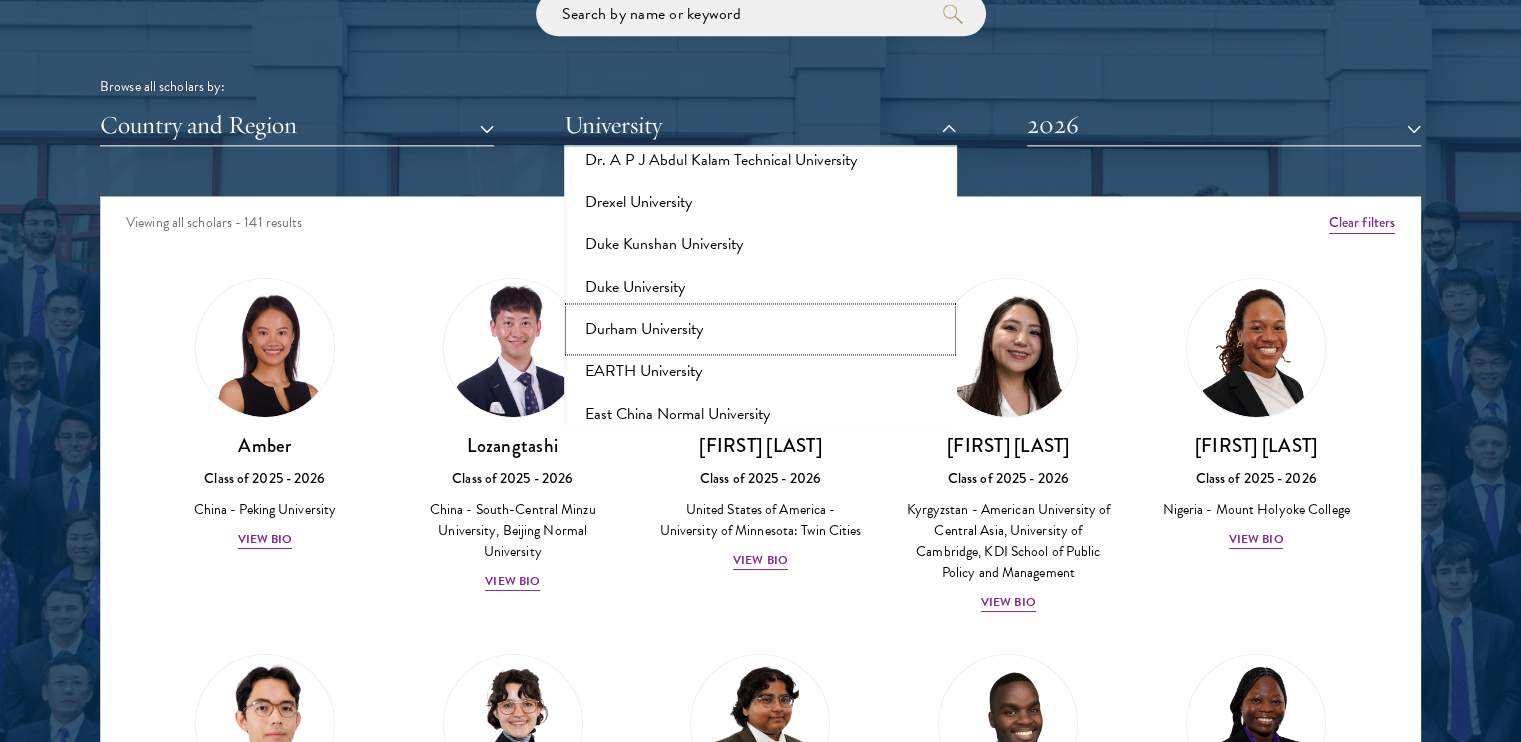click on "Durham University" at bounding box center [761, 329] 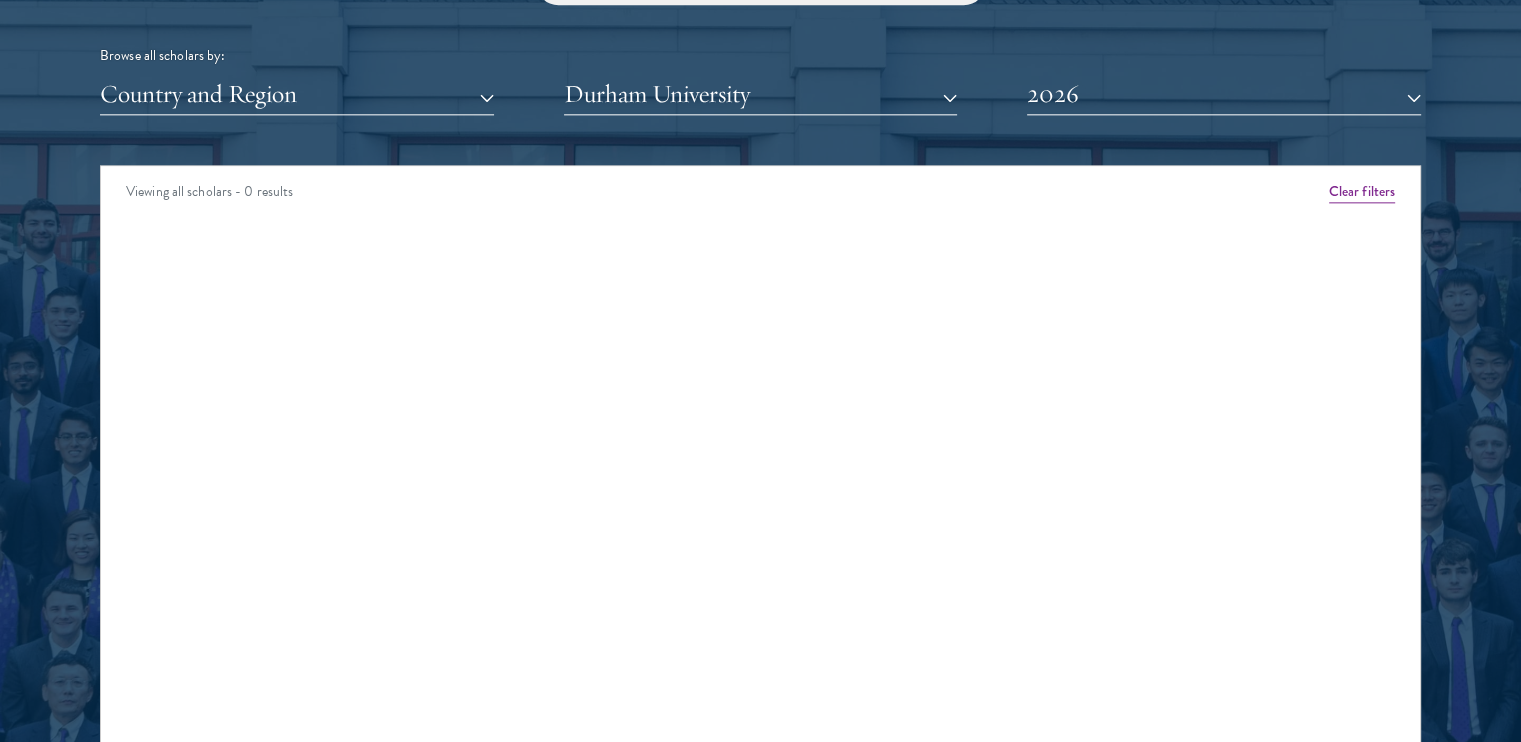 scroll, scrollTop: 2491, scrollLeft: 0, axis: vertical 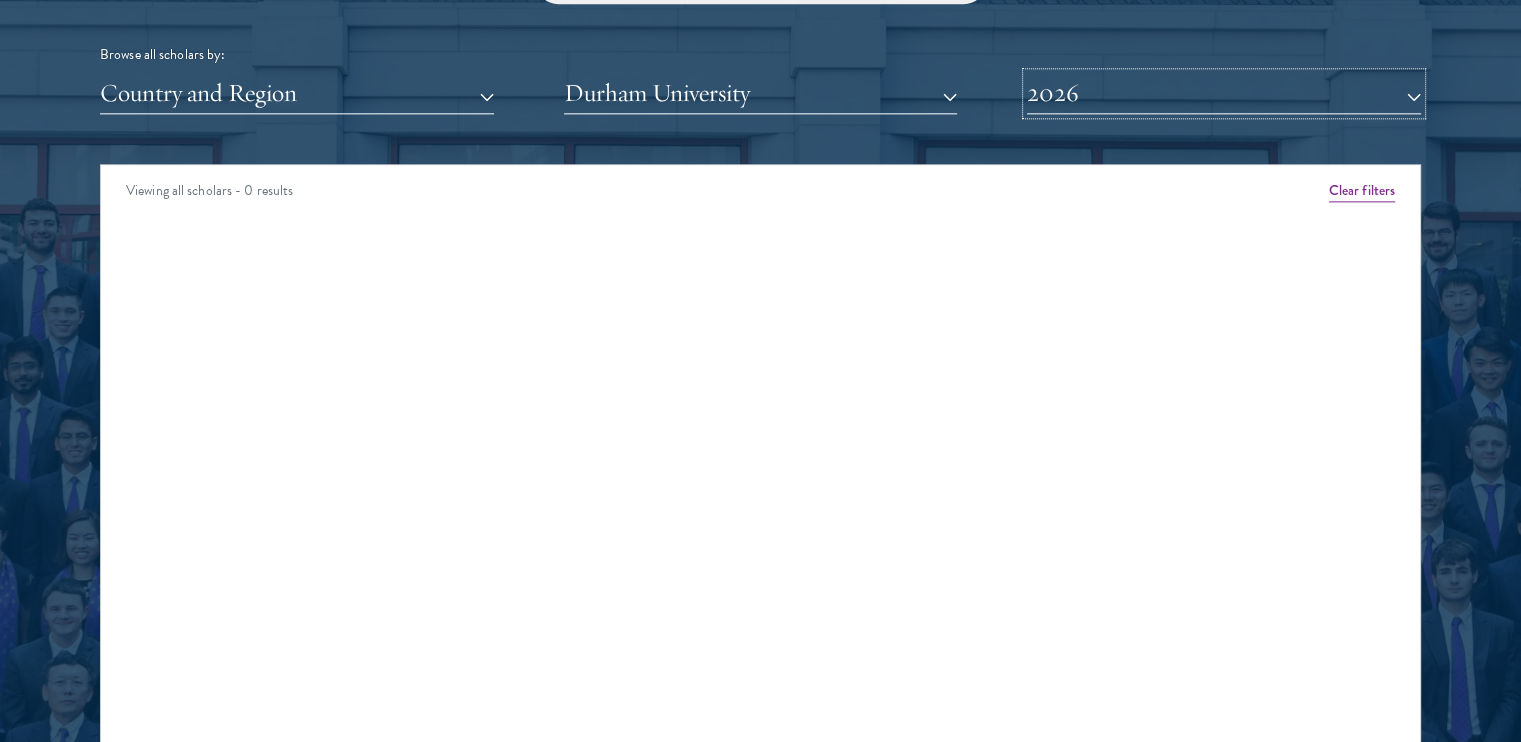 click on "2026" at bounding box center [1224, 93] 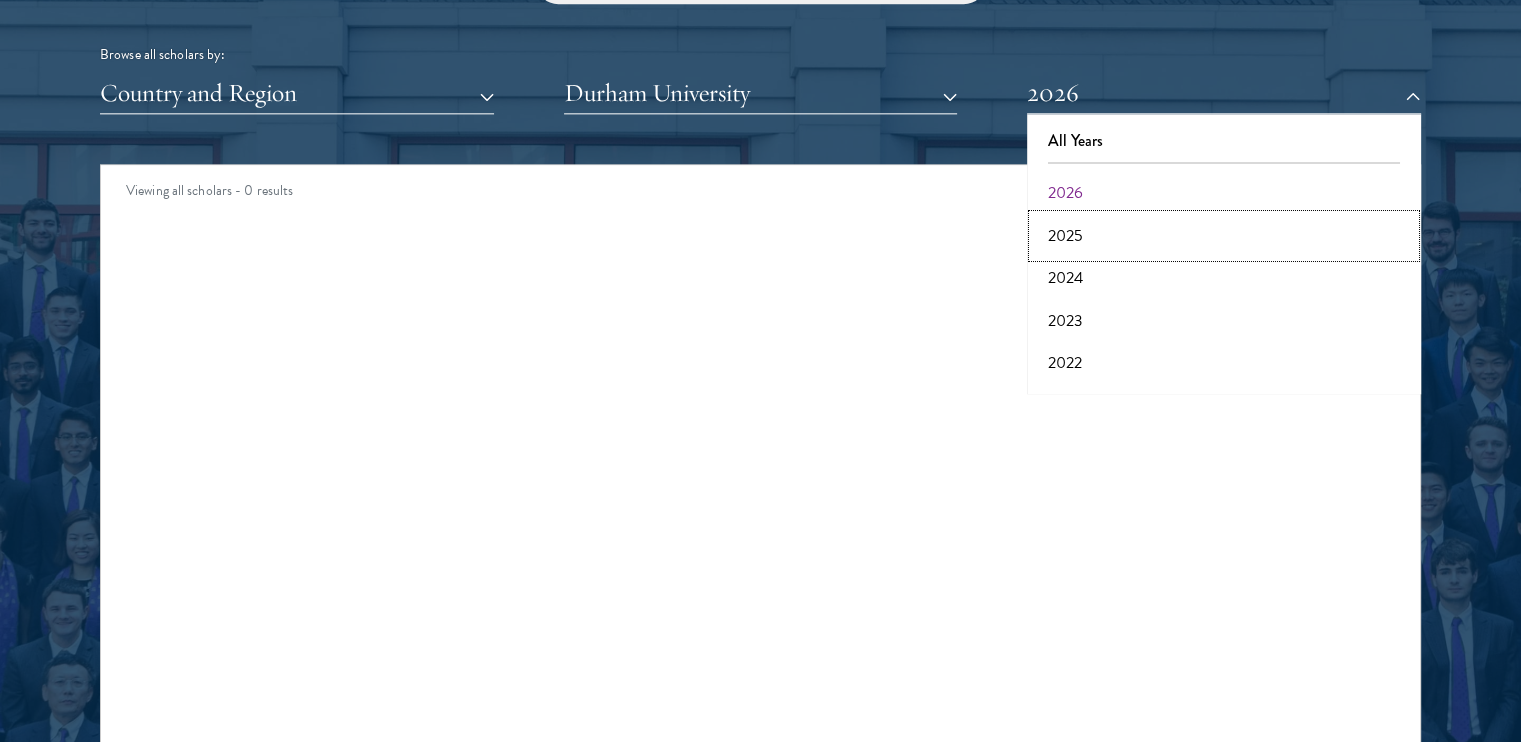 click on "2025" at bounding box center (1224, 236) 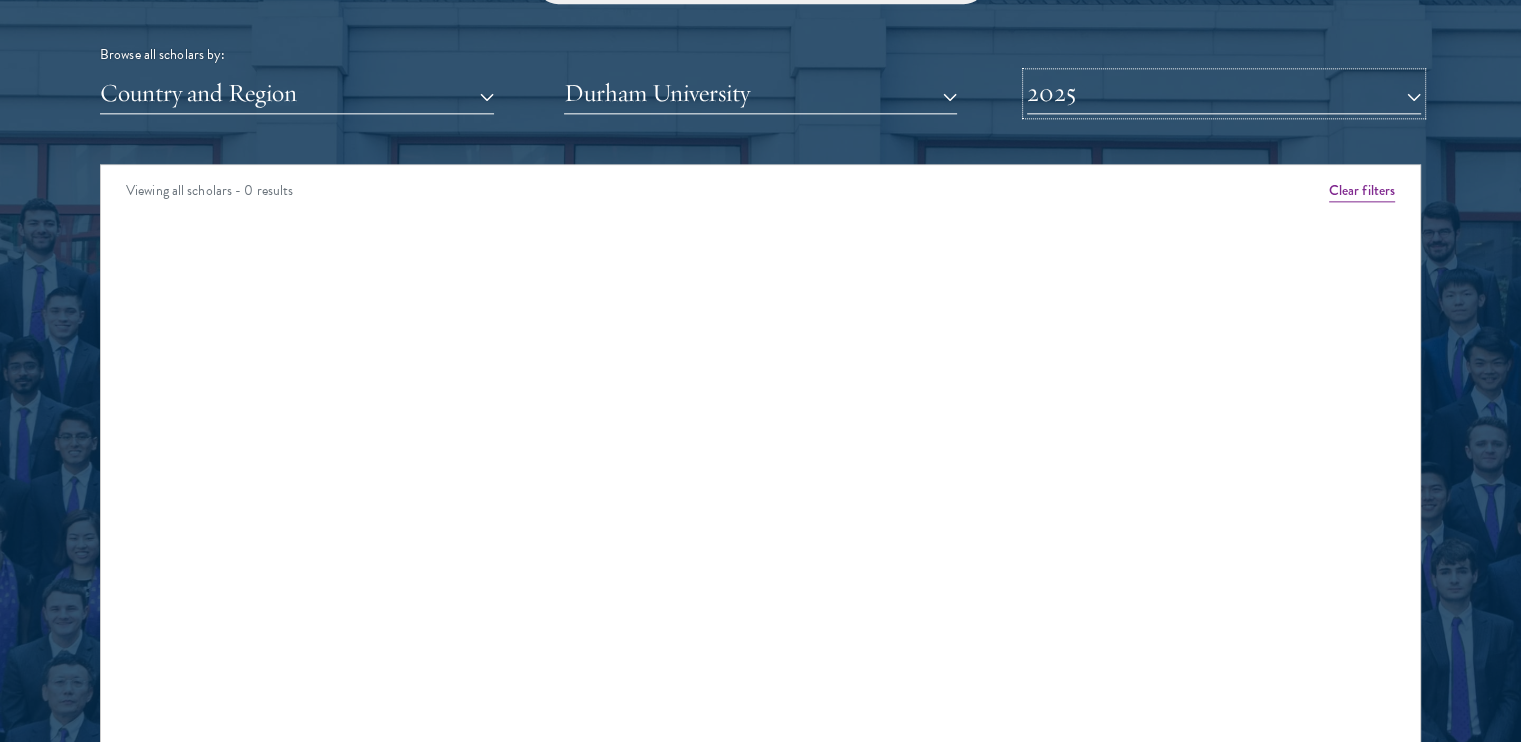 click on "2025" at bounding box center [1224, 93] 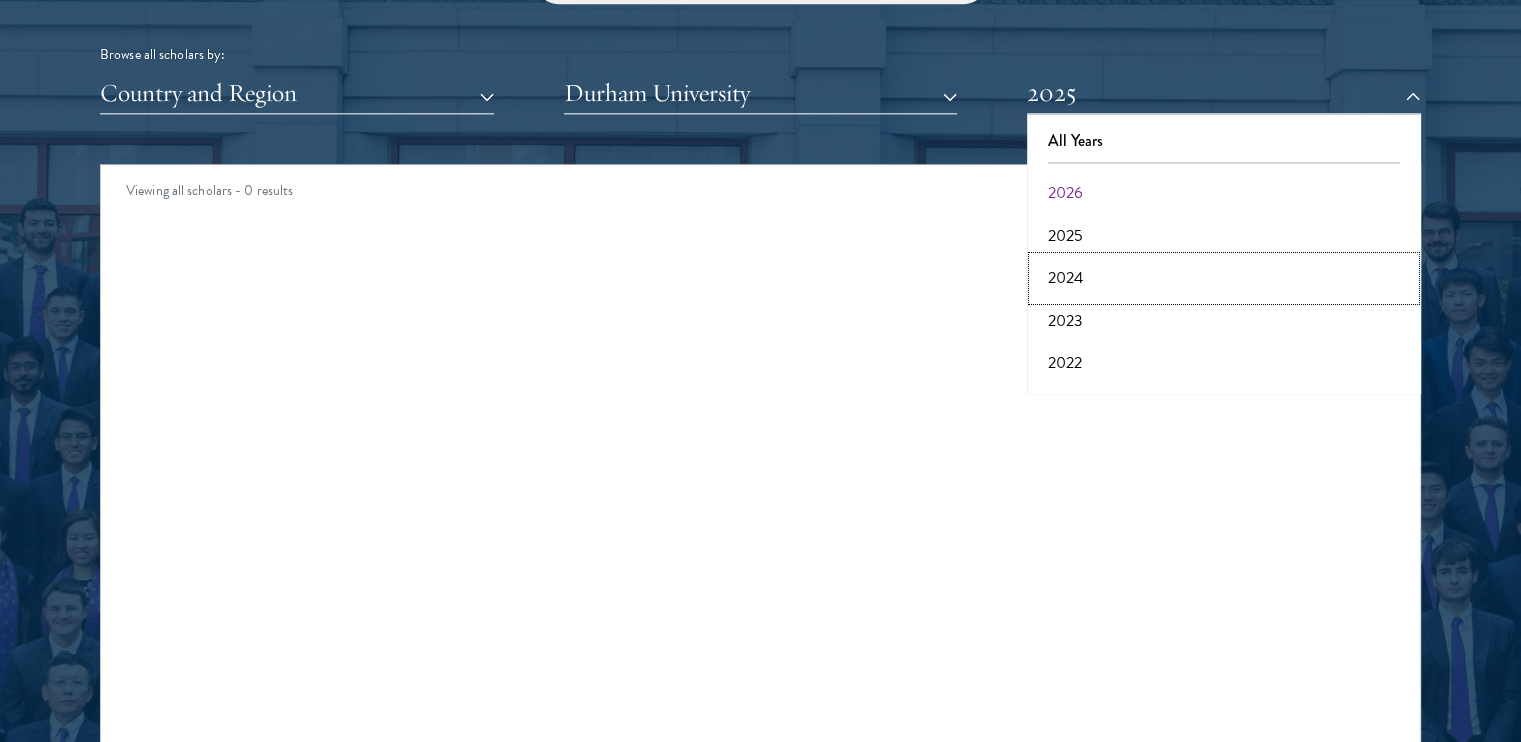 click on "2024" at bounding box center (1224, 278) 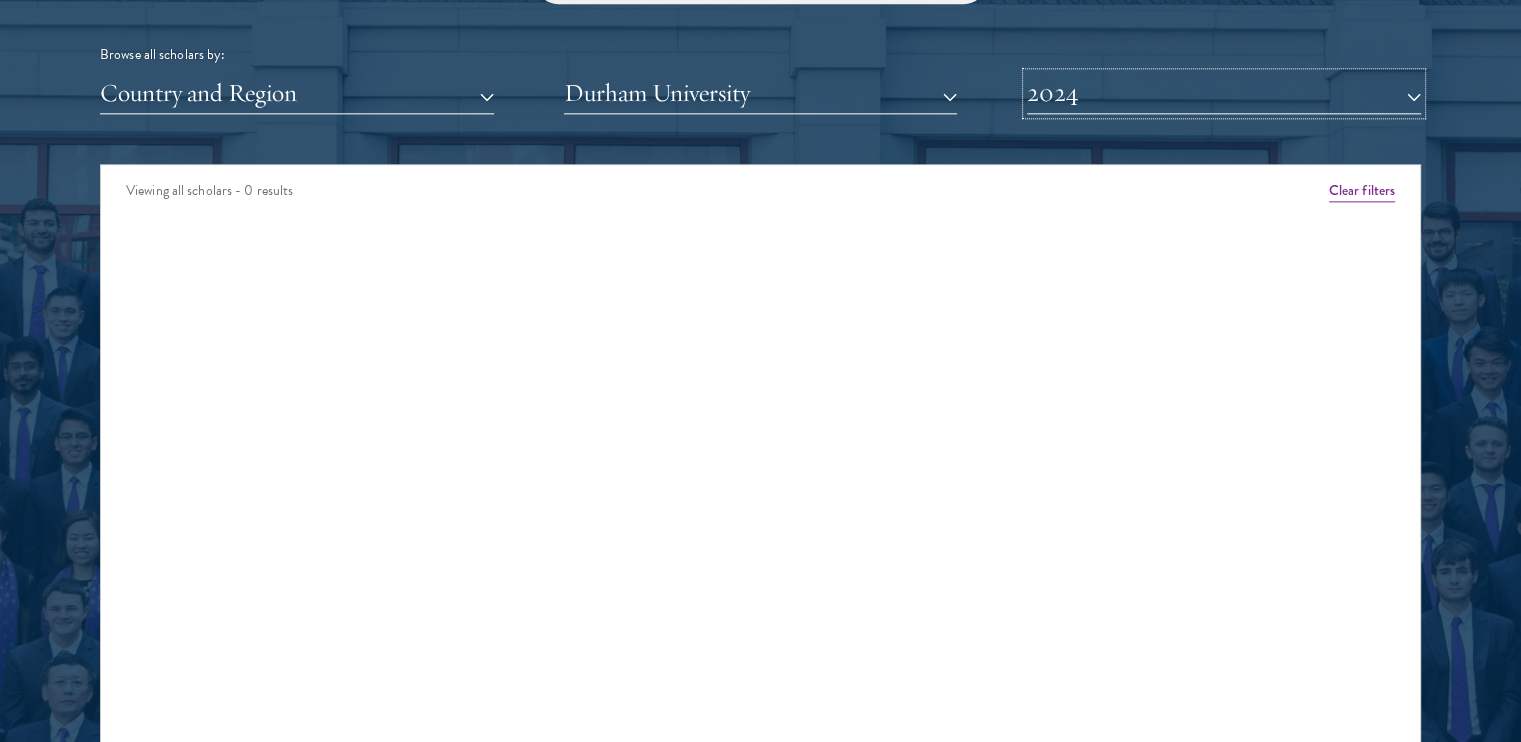 click on "2024" at bounding box center (1224, 93) 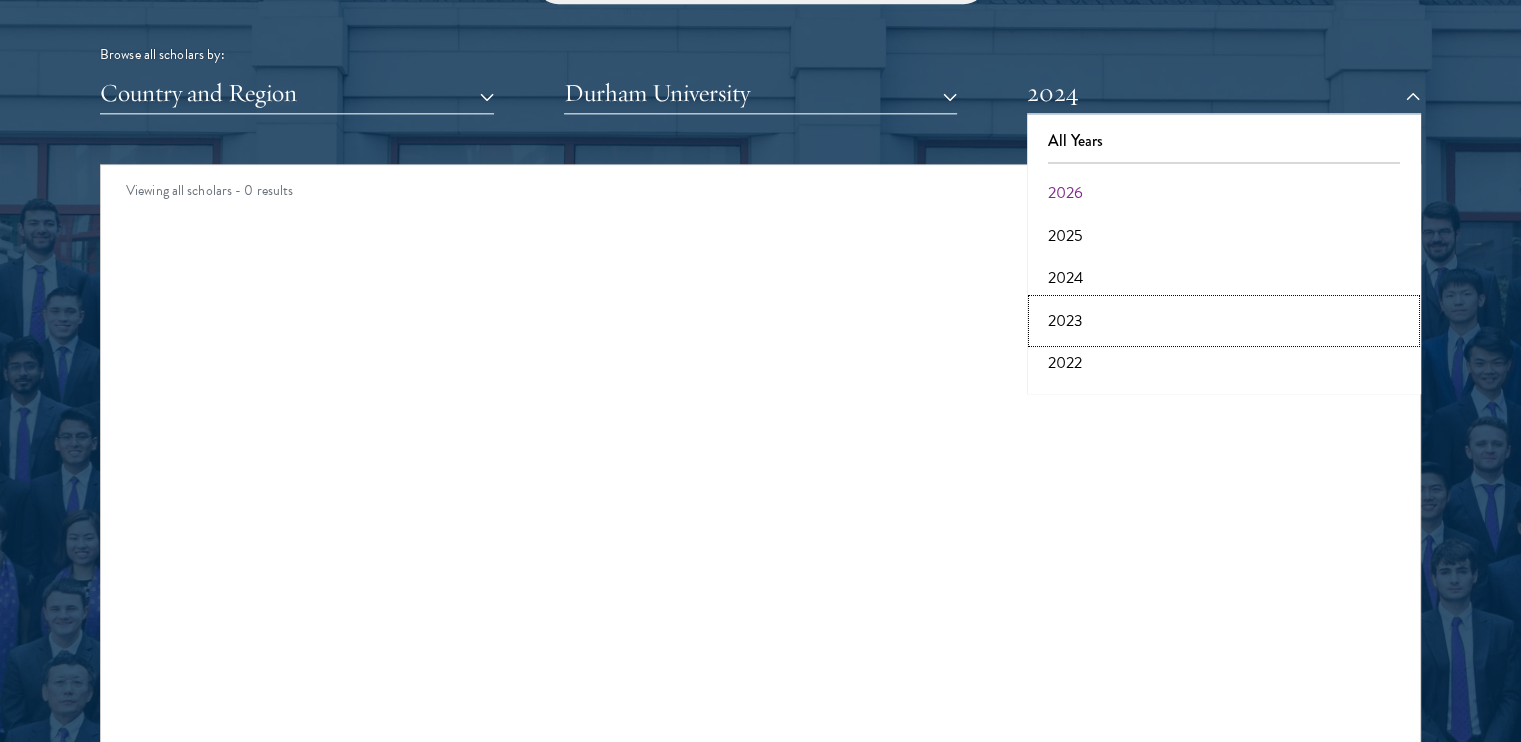 click on "2023" at bounding box center (1224, 321) 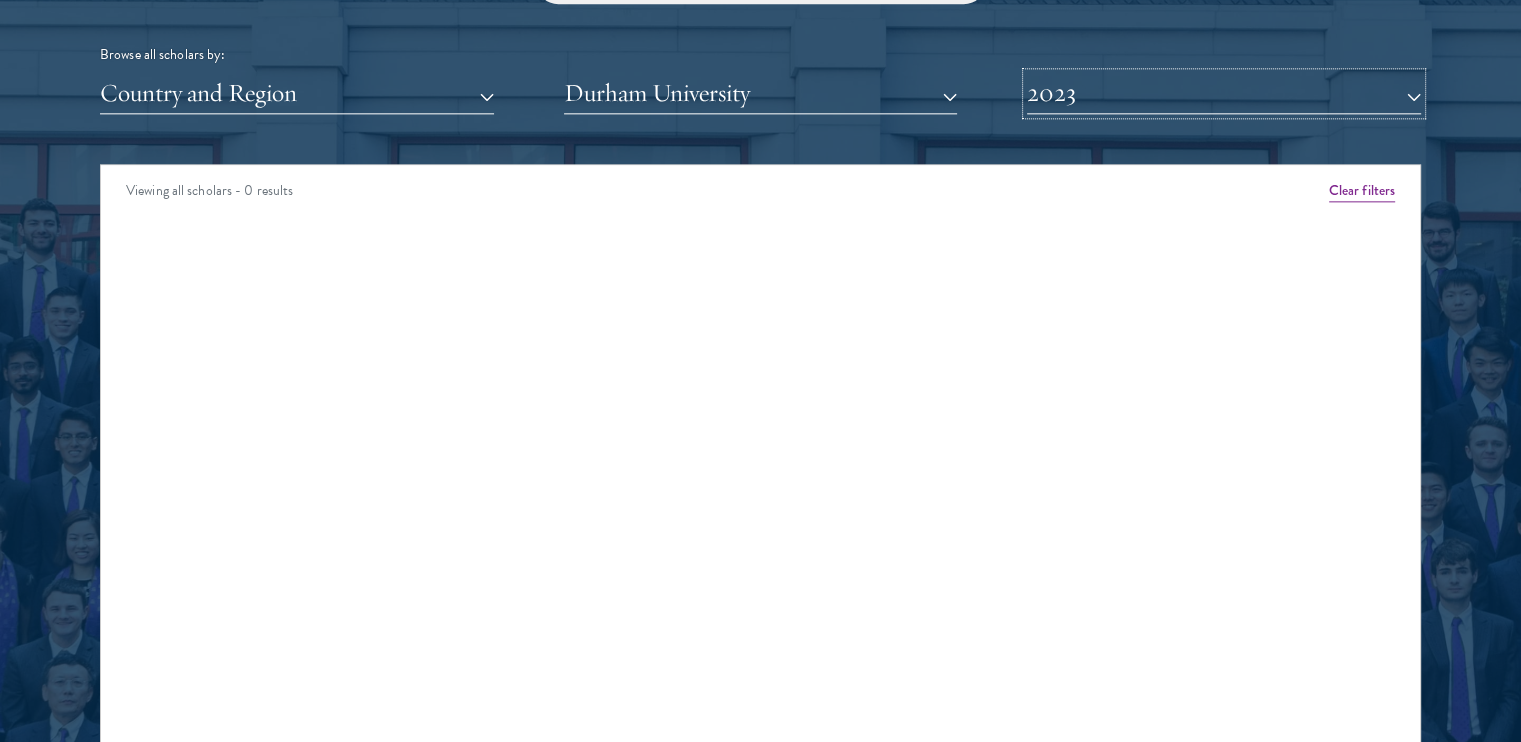click on "2023" at bounding box center (1224, 93) 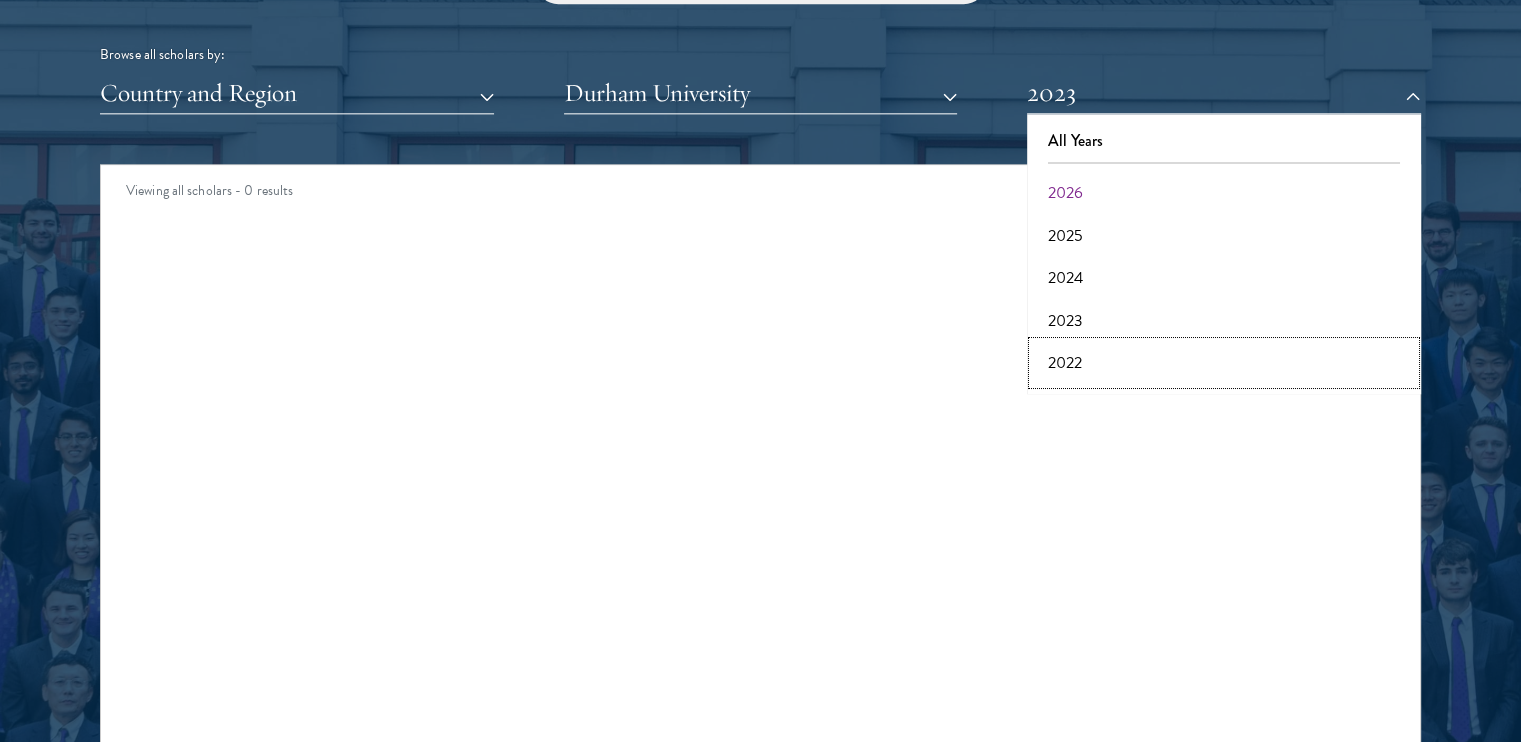 click on "2022" at bounding box center [1224, 363] 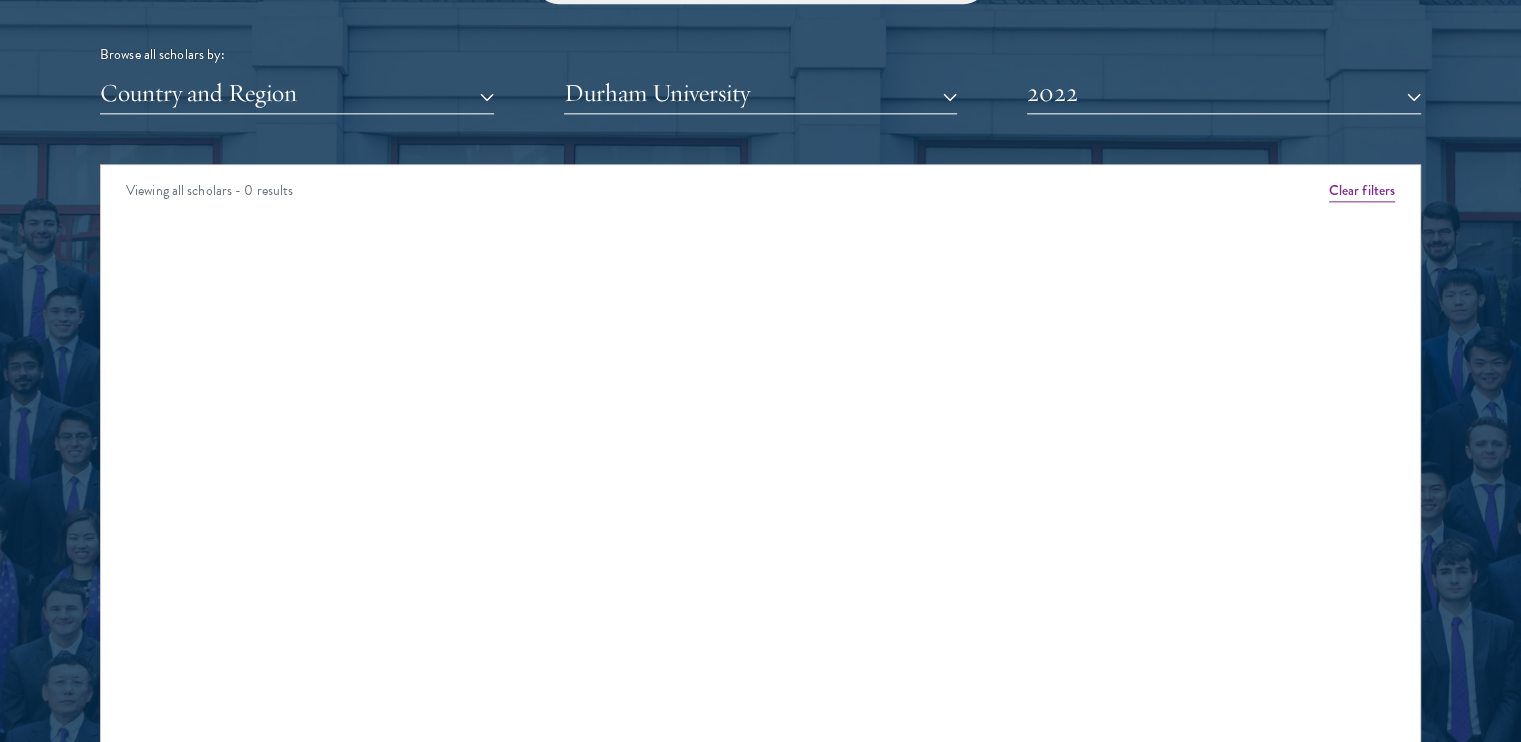 click on "Scholar Directory
Congratulations and welcome to the
Schwarzman Scholars Class of [YEAR]!
Browse all scholars by:
Country and Region
All Countries and Regions
Afghanistan
Antigua and Barbuda
Argentina
Armenia
Australia
Austria
Azerbaijan
Bangladesh
Belarus
Benin
Bosnia and Herzegovina
Botswana
Brazil
Burkina Faso
Burundi
Cameroon
Canada
Chile
China
Colombia
cote D'Ivoire
Croatia
Denmark Ecuador Egypt" at bounding box center (760, 255) 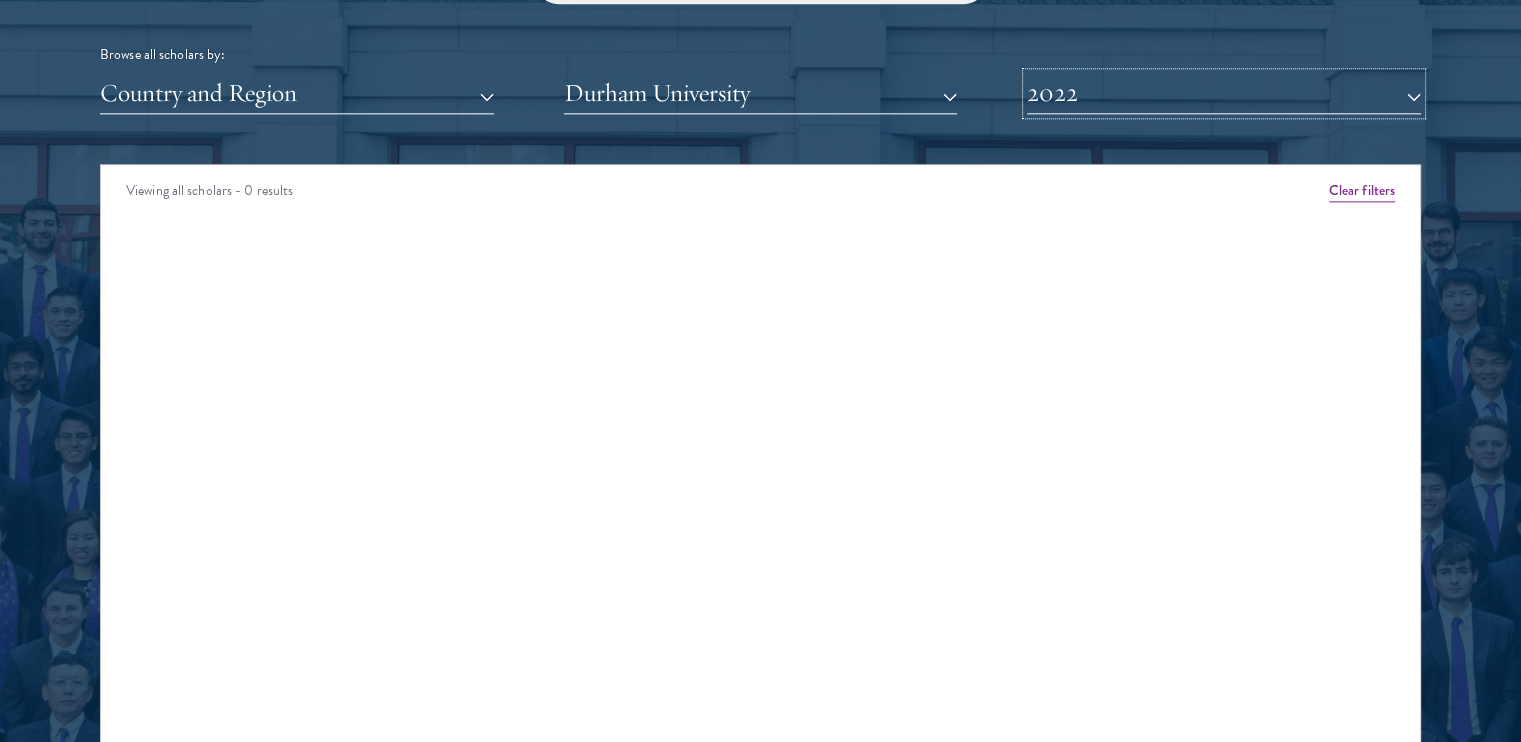click on "2022" at bounding box center (1224, 93) 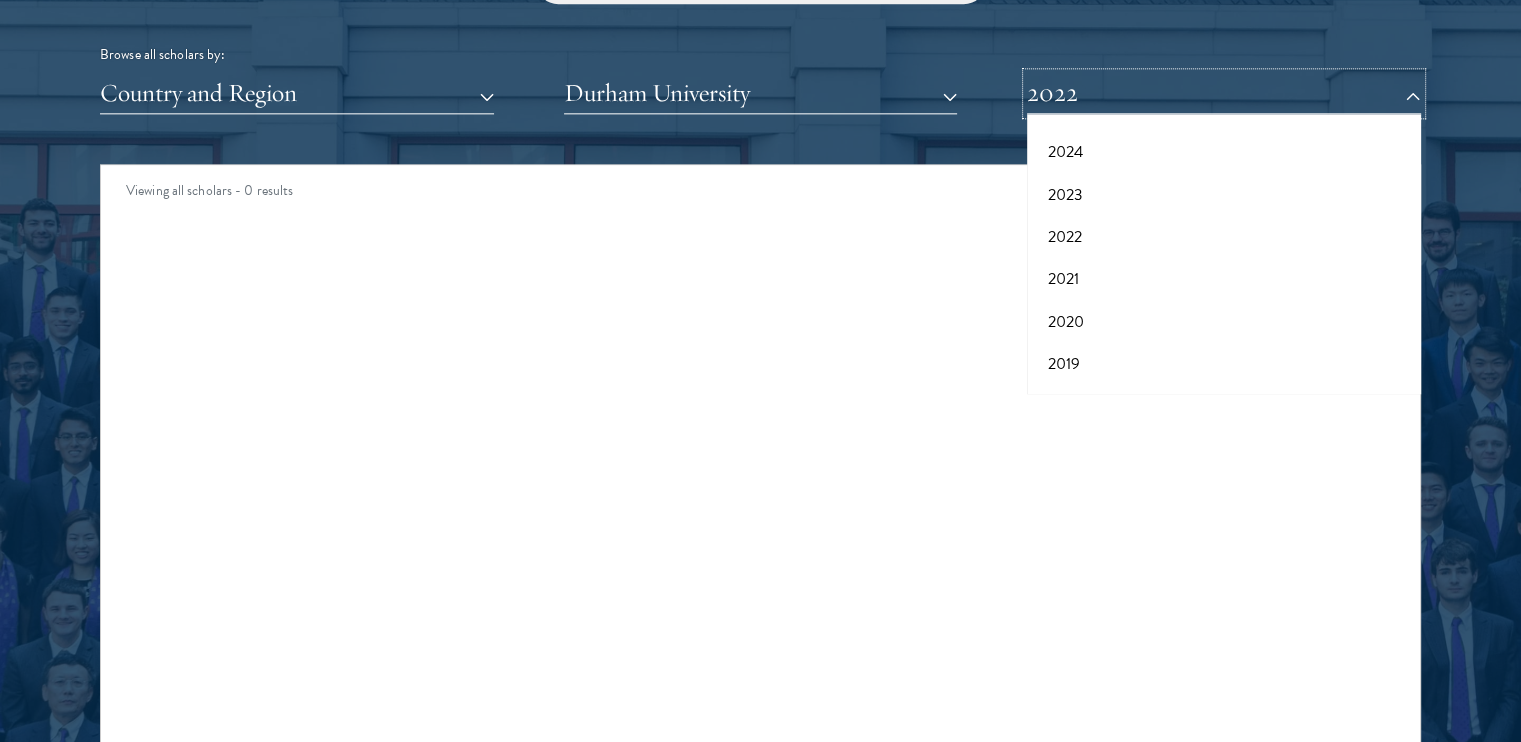 scroll, scrollTop: 200, scrollLeft: 0, axis: vertical 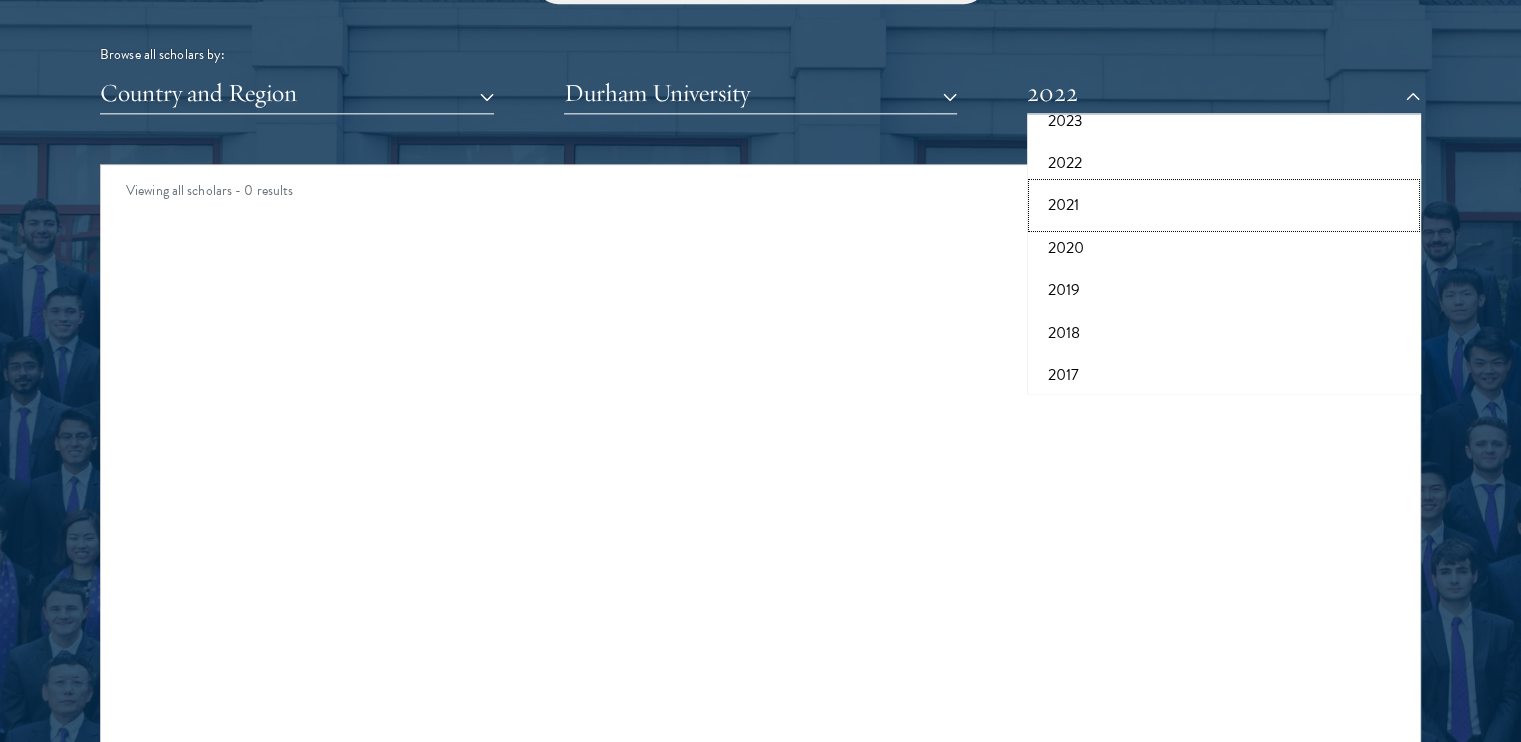 click on "2021" at bounding box center (1224, 205) 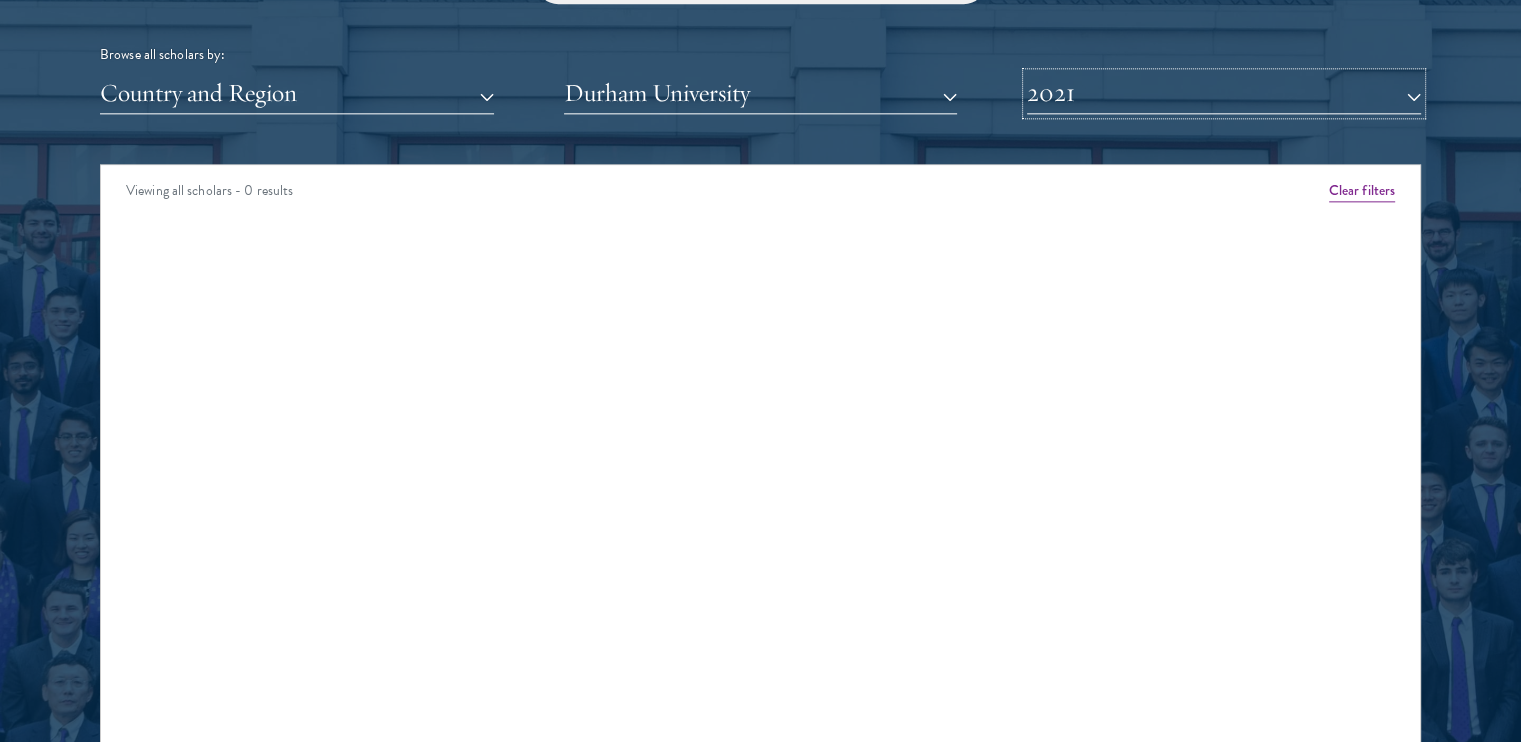 click on "2021" at bounding box center [1224, 93] 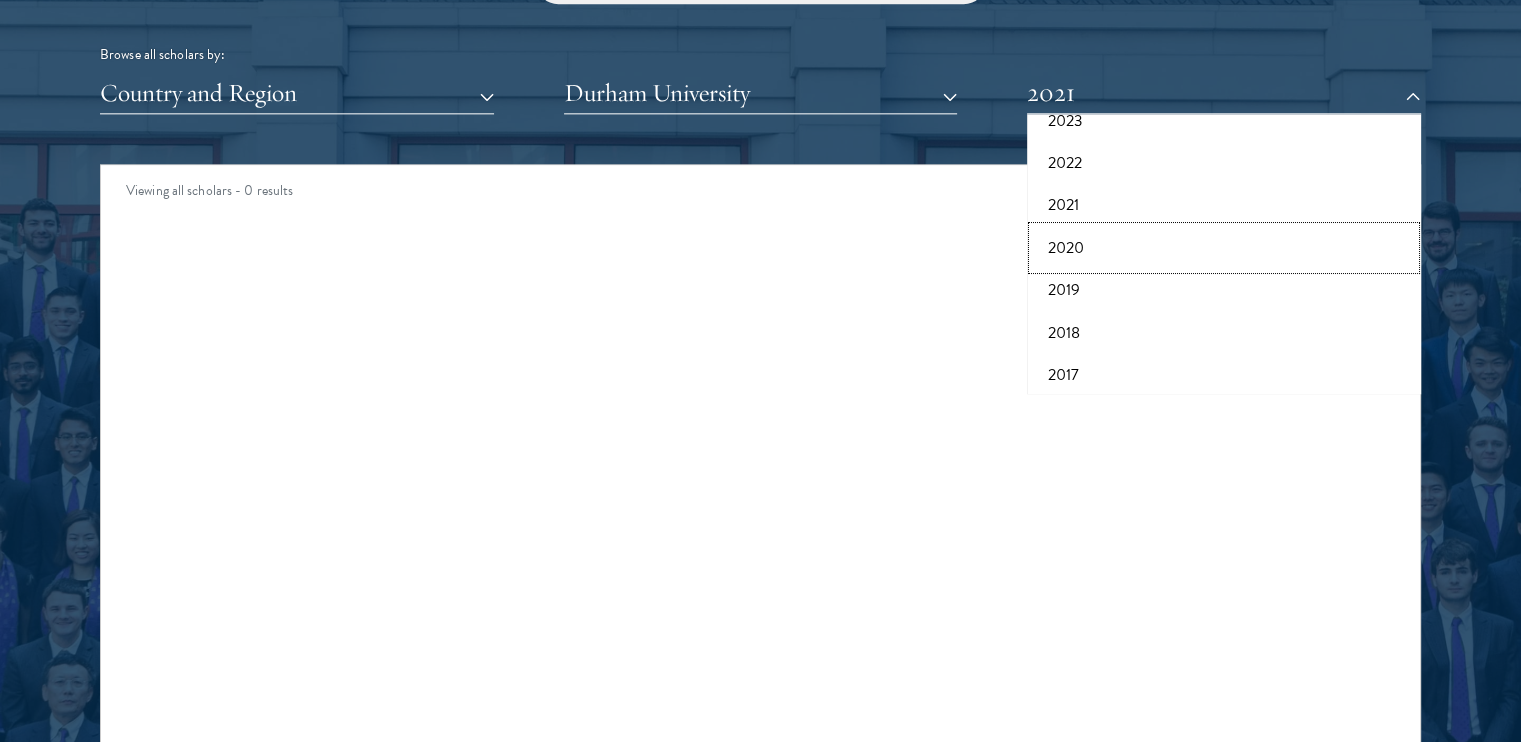 click on "2020" at bounding box center [1224, 248] 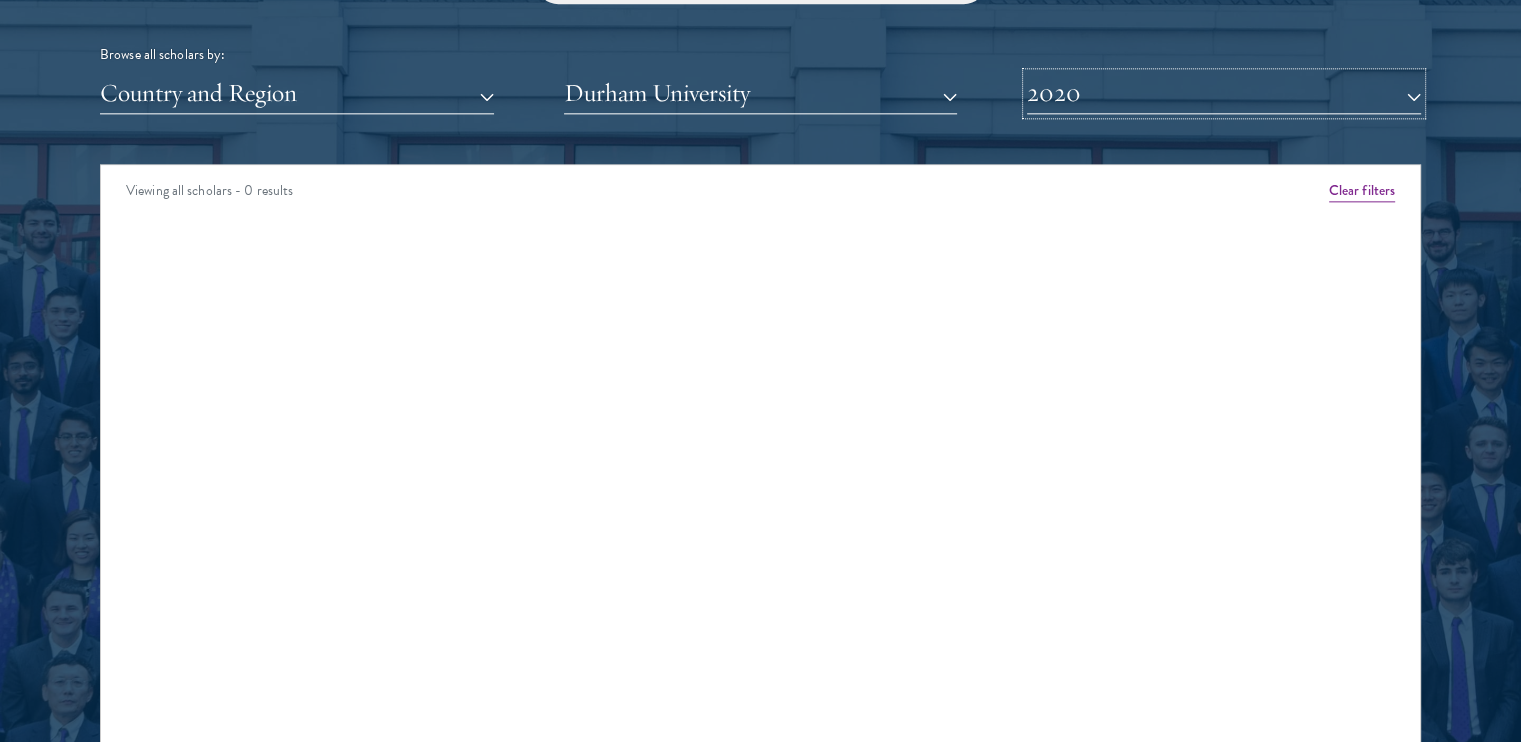 click on "2020" at bounding box center [1224, 93] 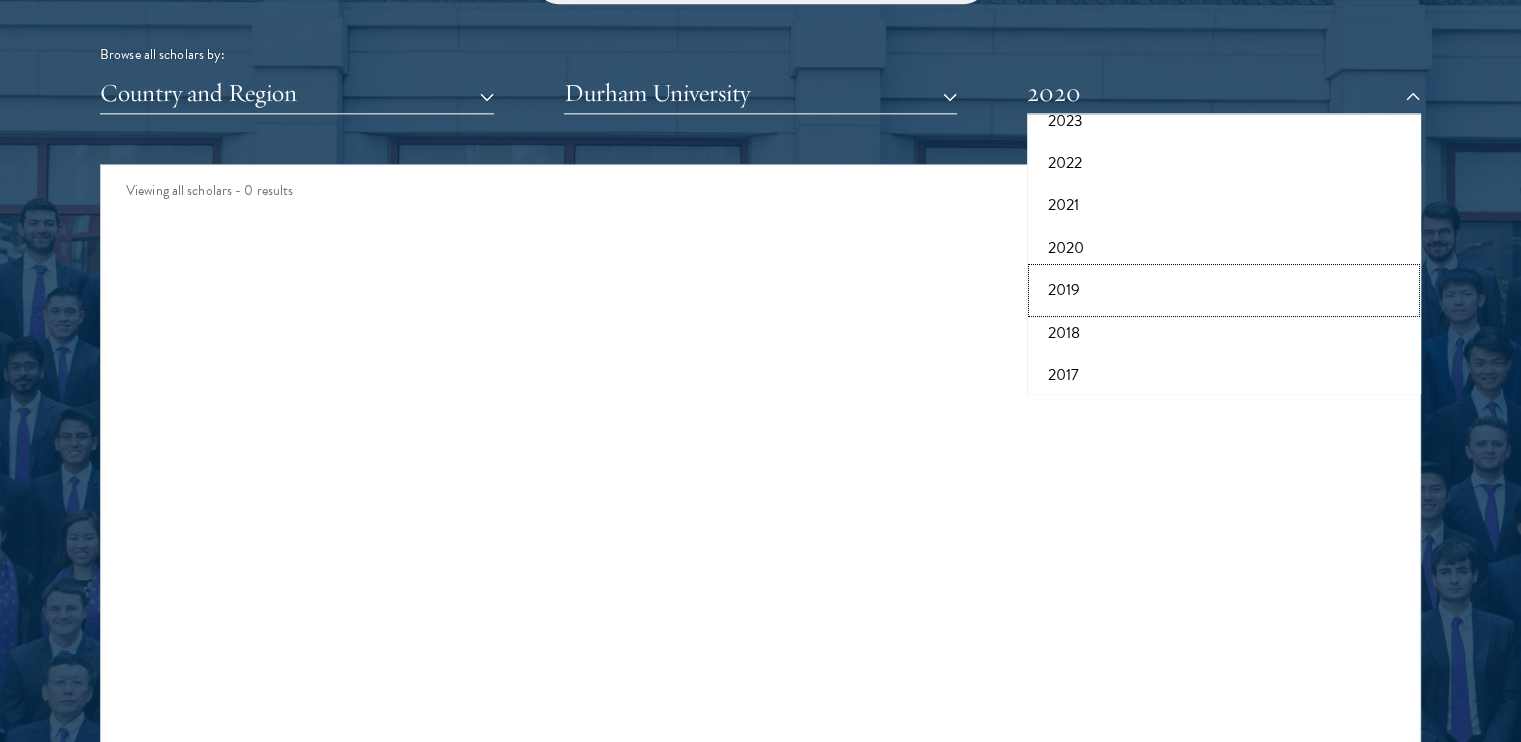 click on "2019" at bounding box center (1224, 290) 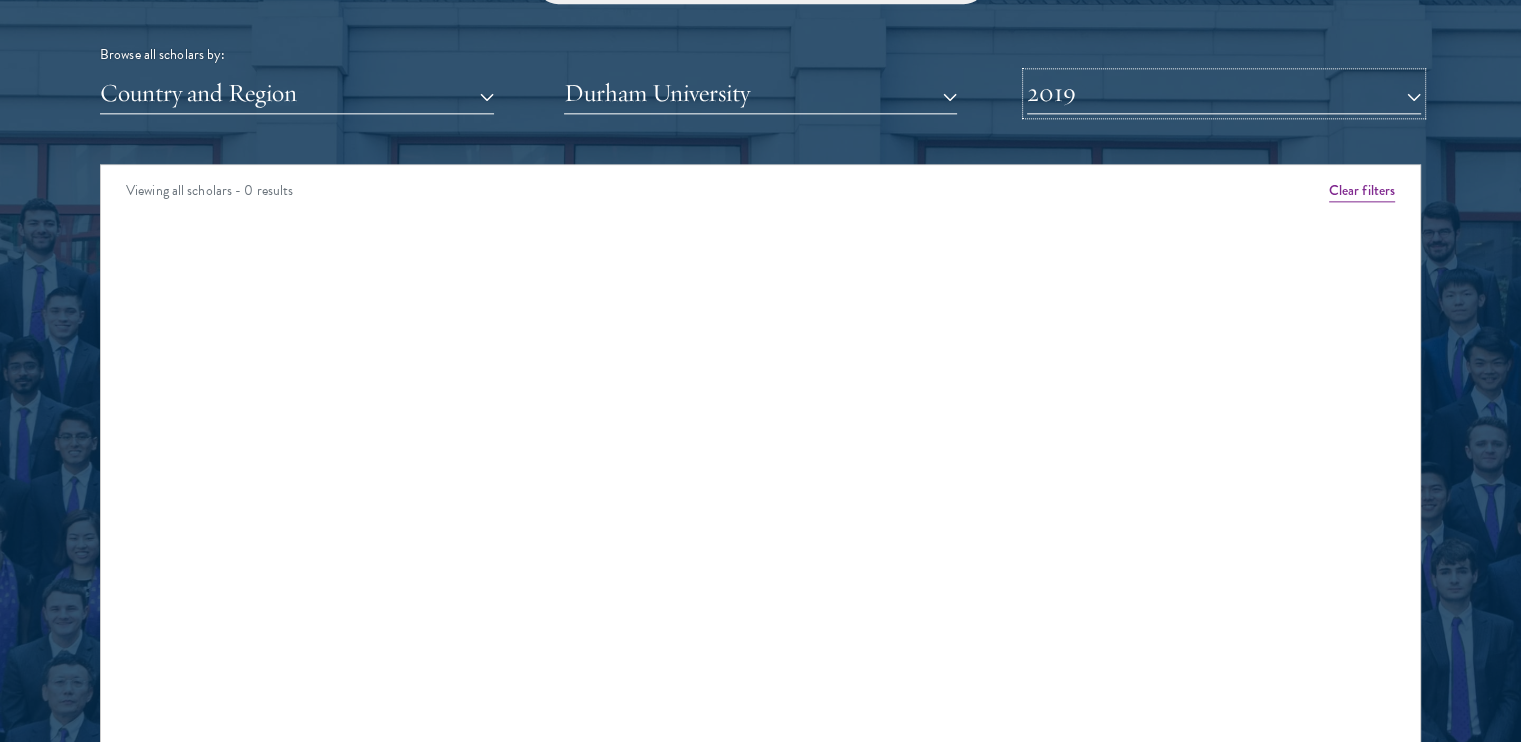 click on "2019" at bounding box center [1224, 93] 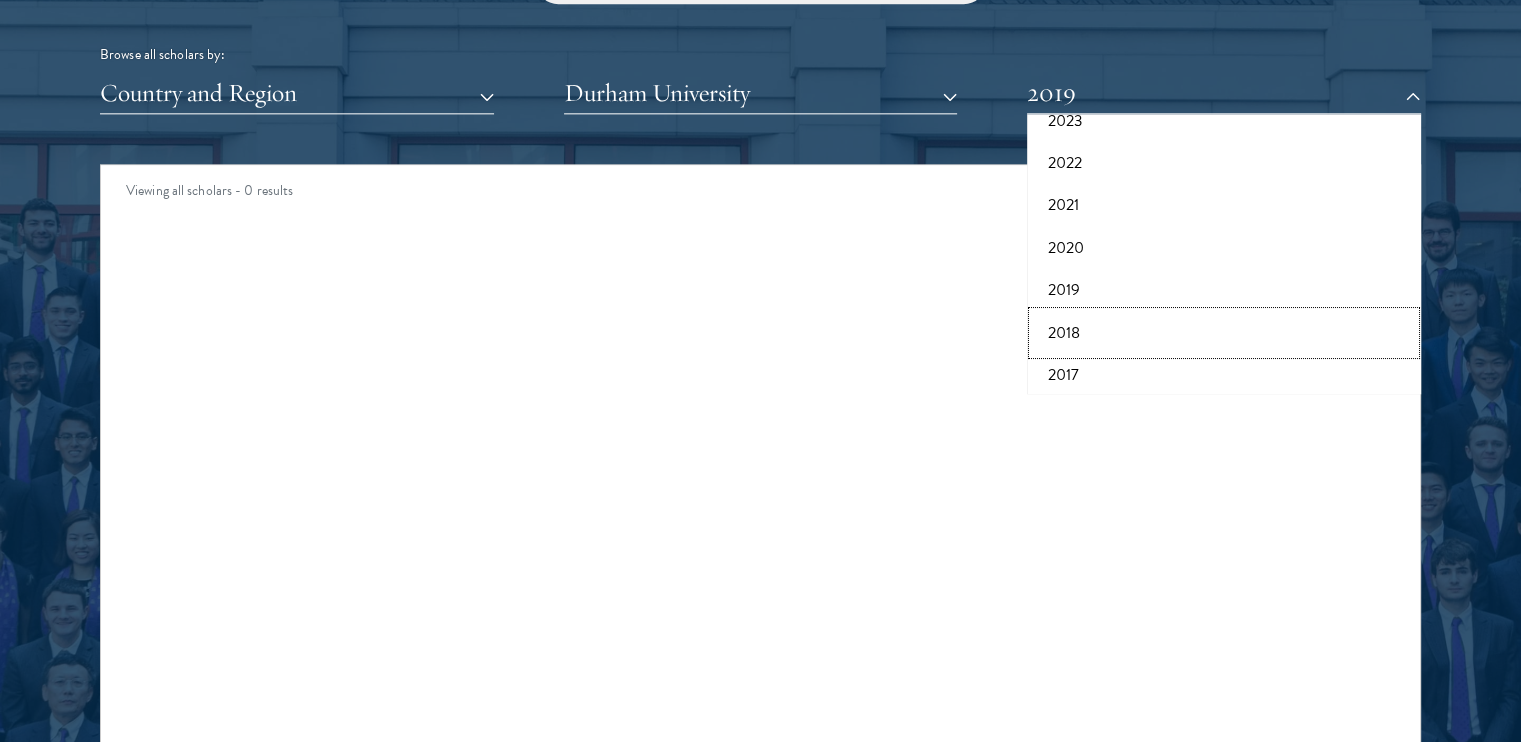 click on "2018" at bounding box center [1224, 333] 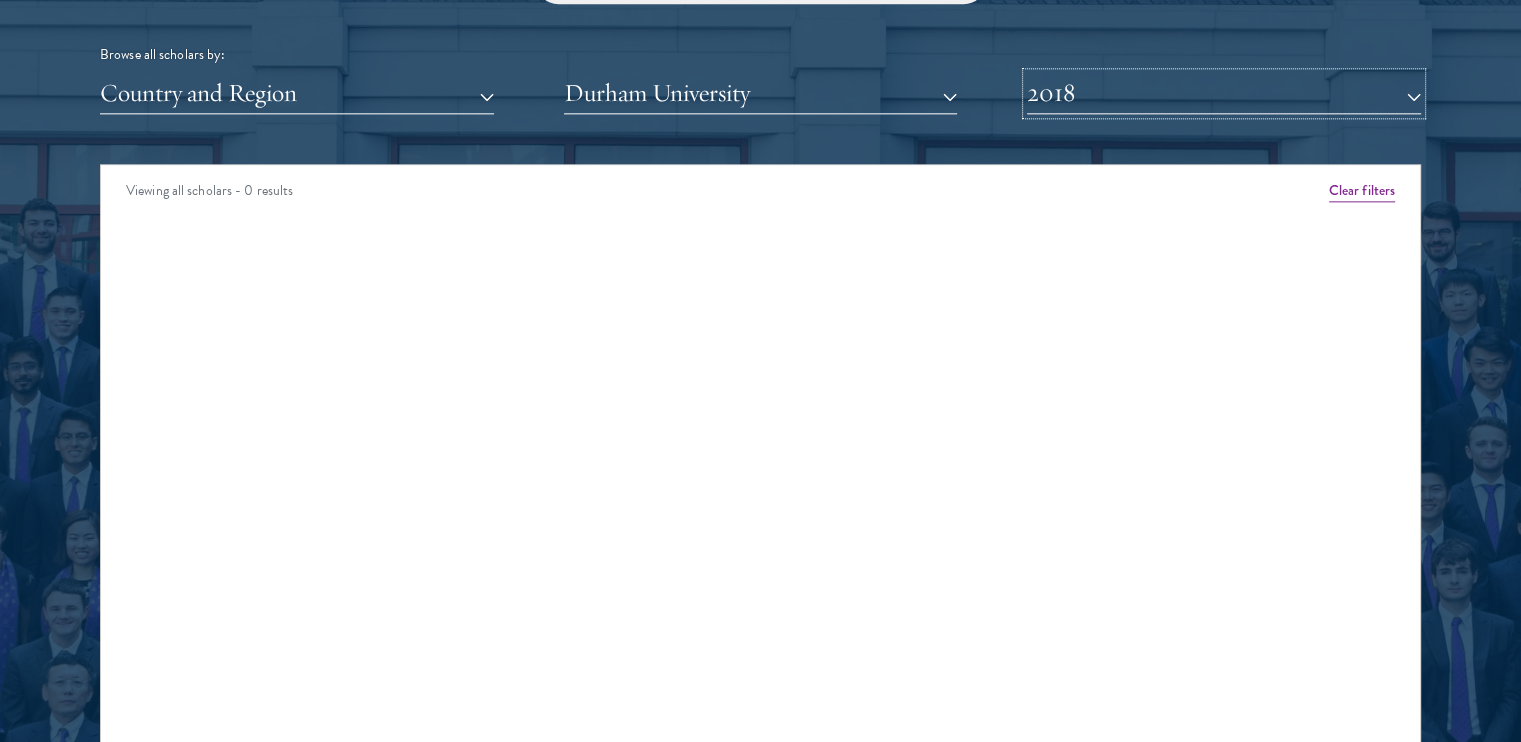 click on "2018" at bounding box center [1224, 93] 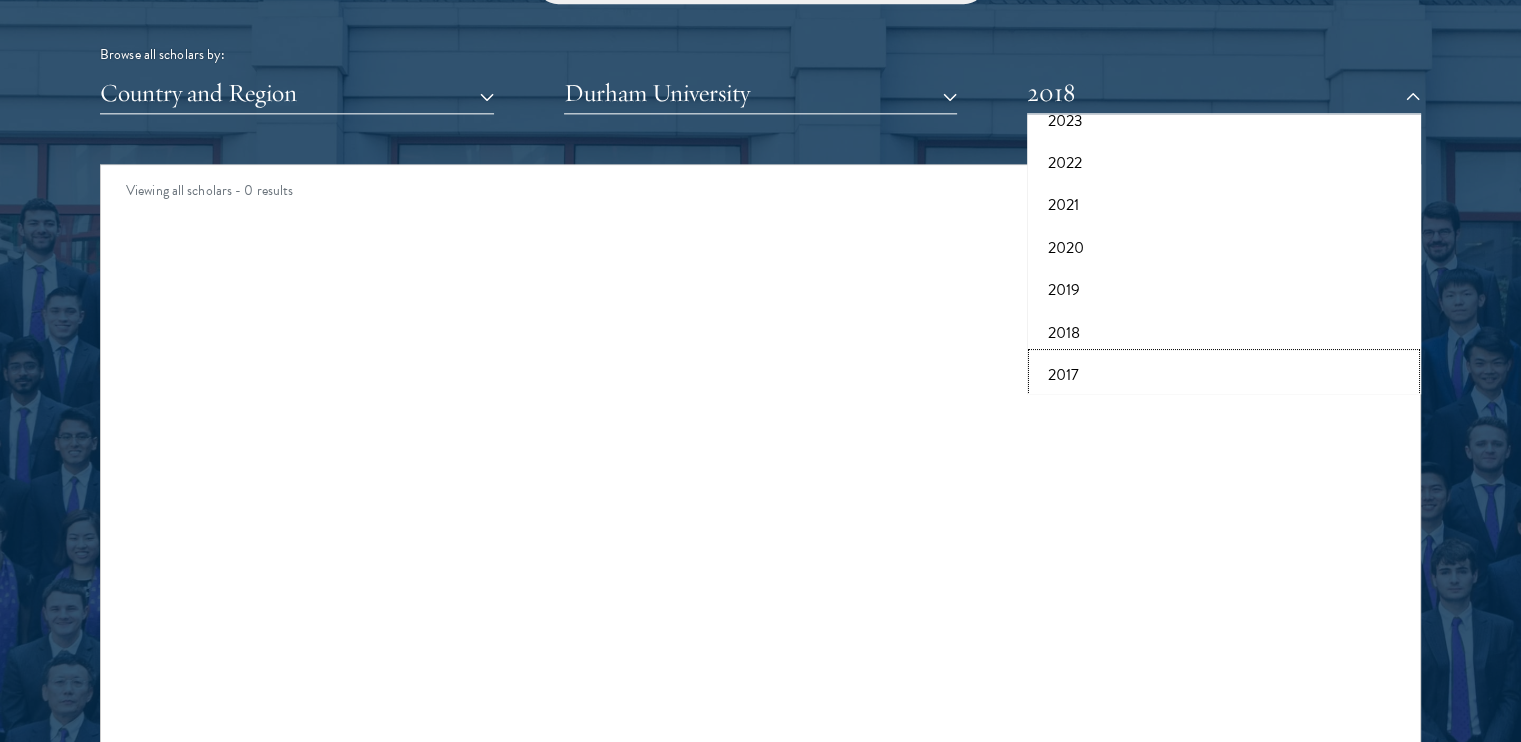click on "2017" at bounding box center (1224, 375) 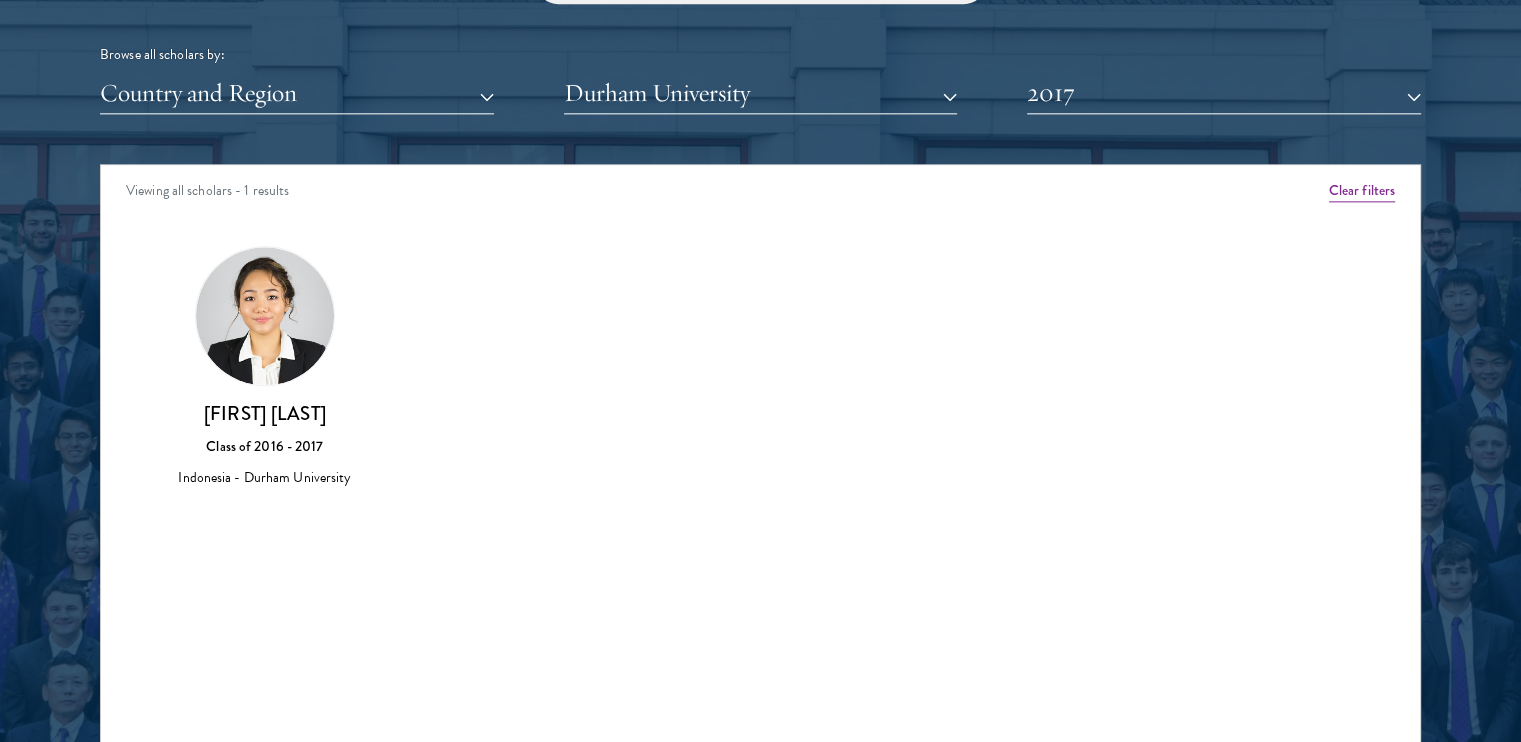click at bounding box center [265, 316] 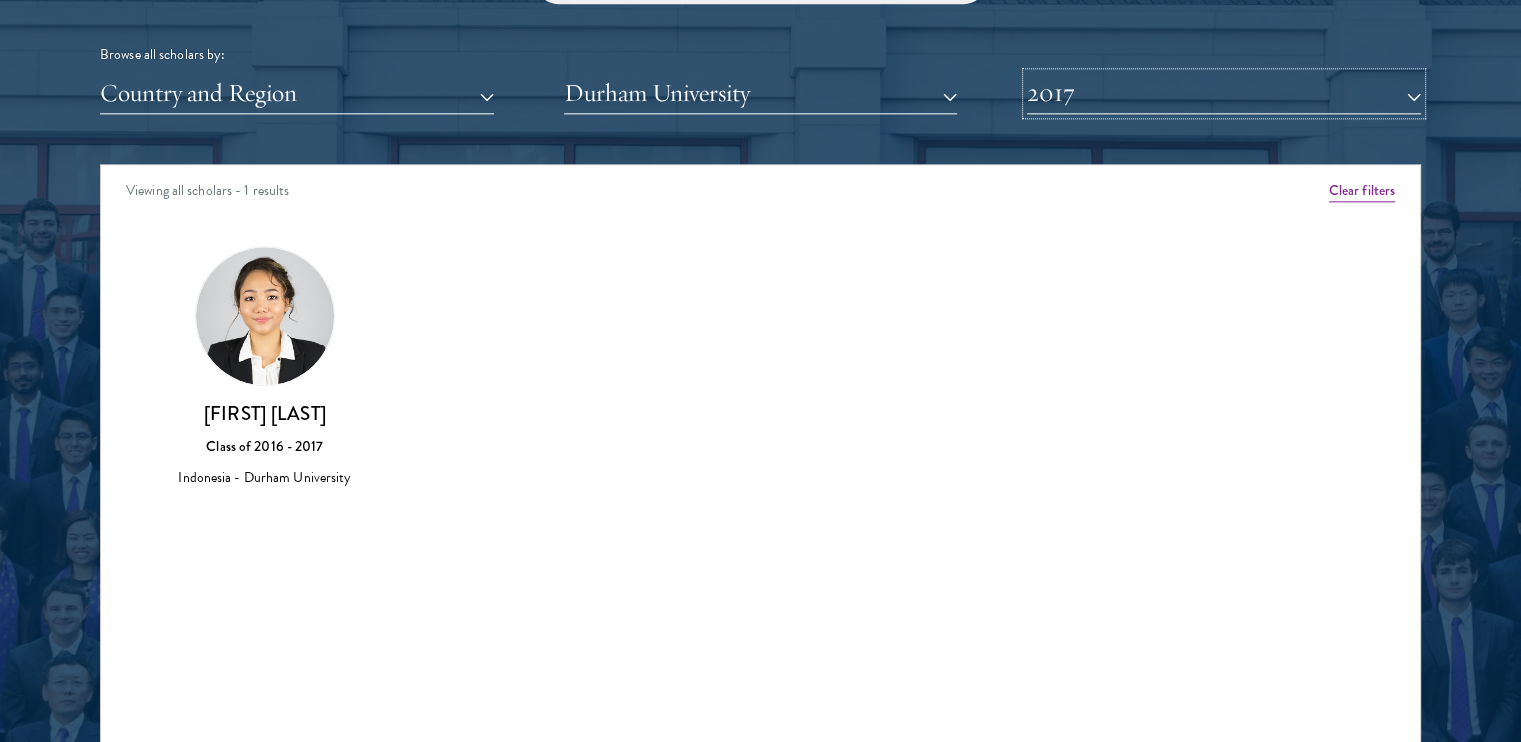 click on "2017" at bounding box center (1224, 93) 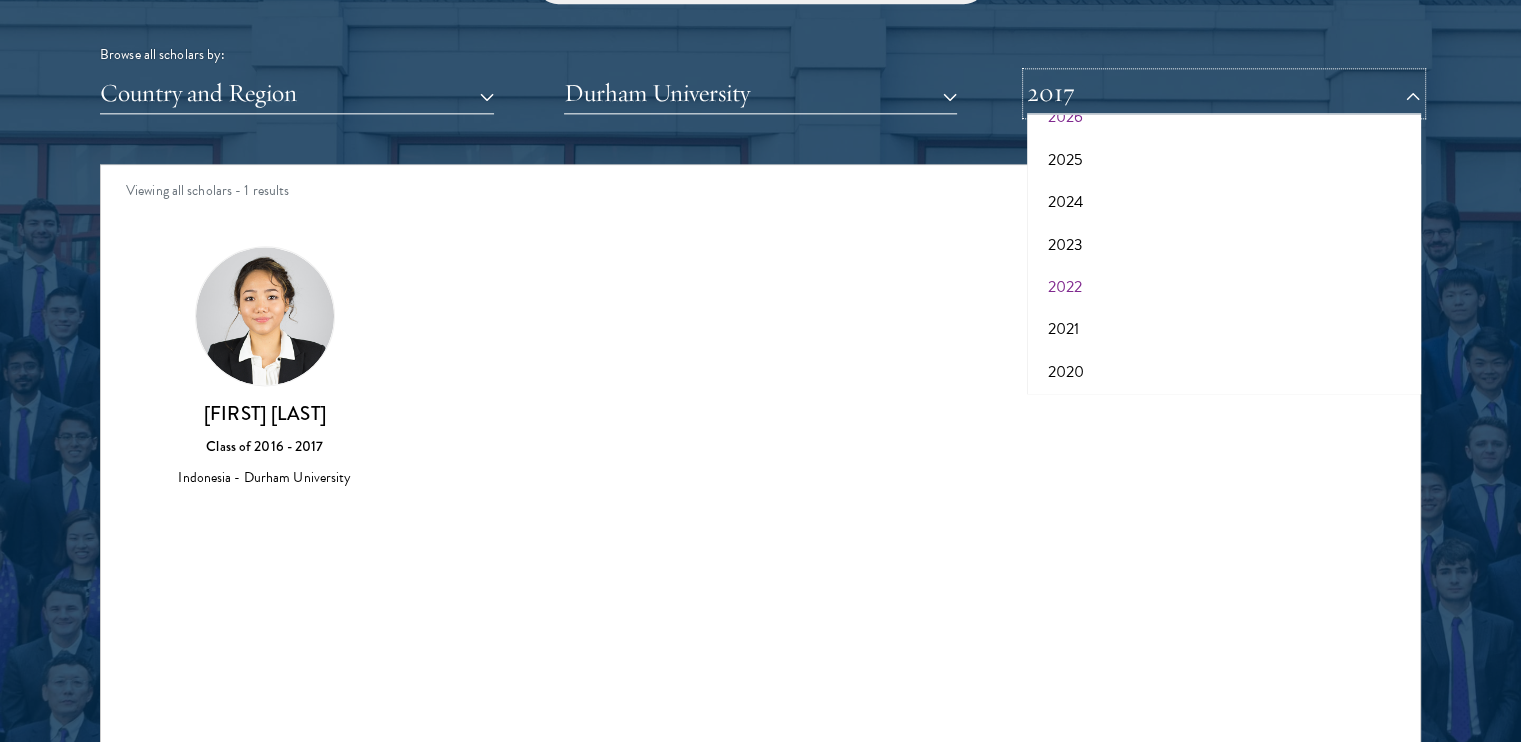 scroll, scrollTop: 0, scrollLeft: 0, axis: both 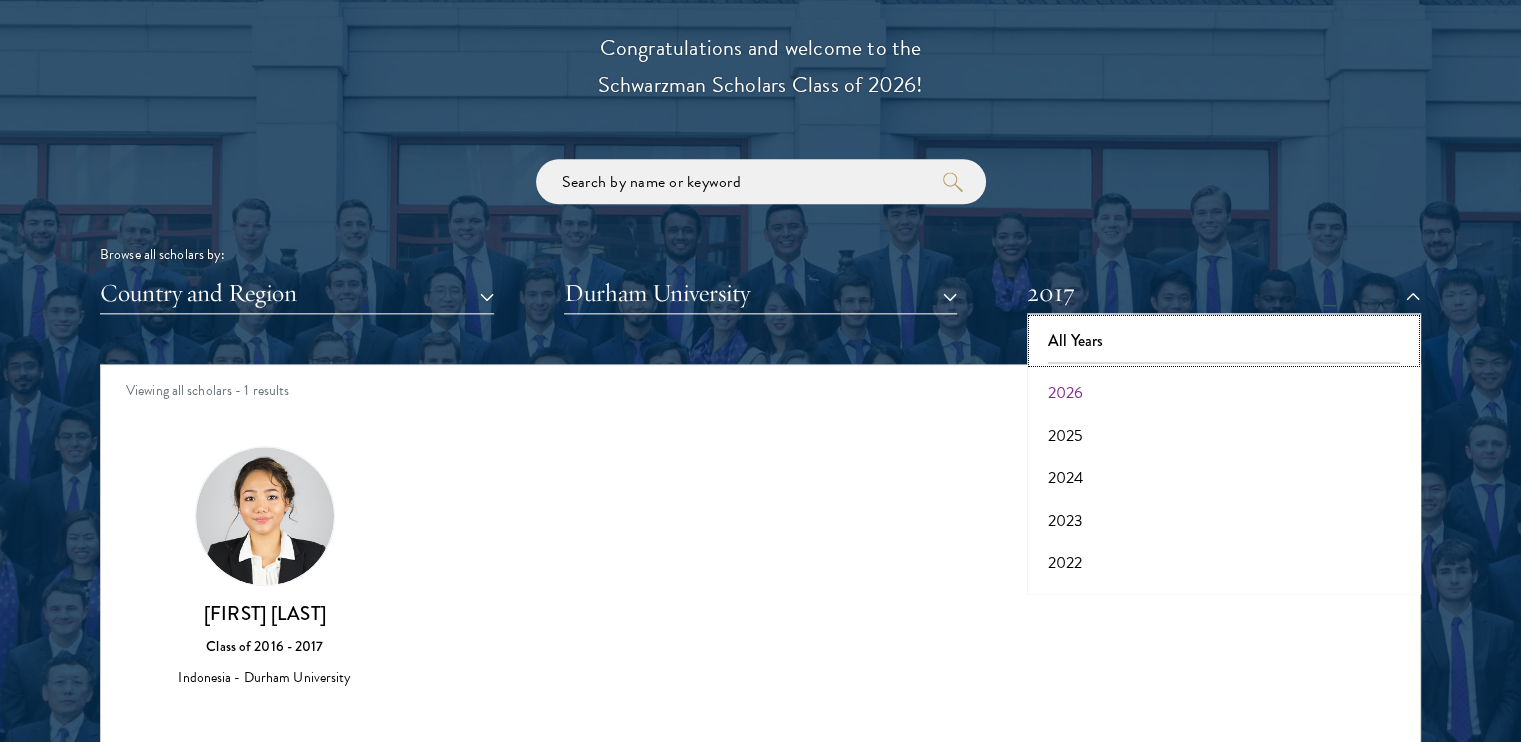 click on "All Years" at bounding box center (1224, 341) 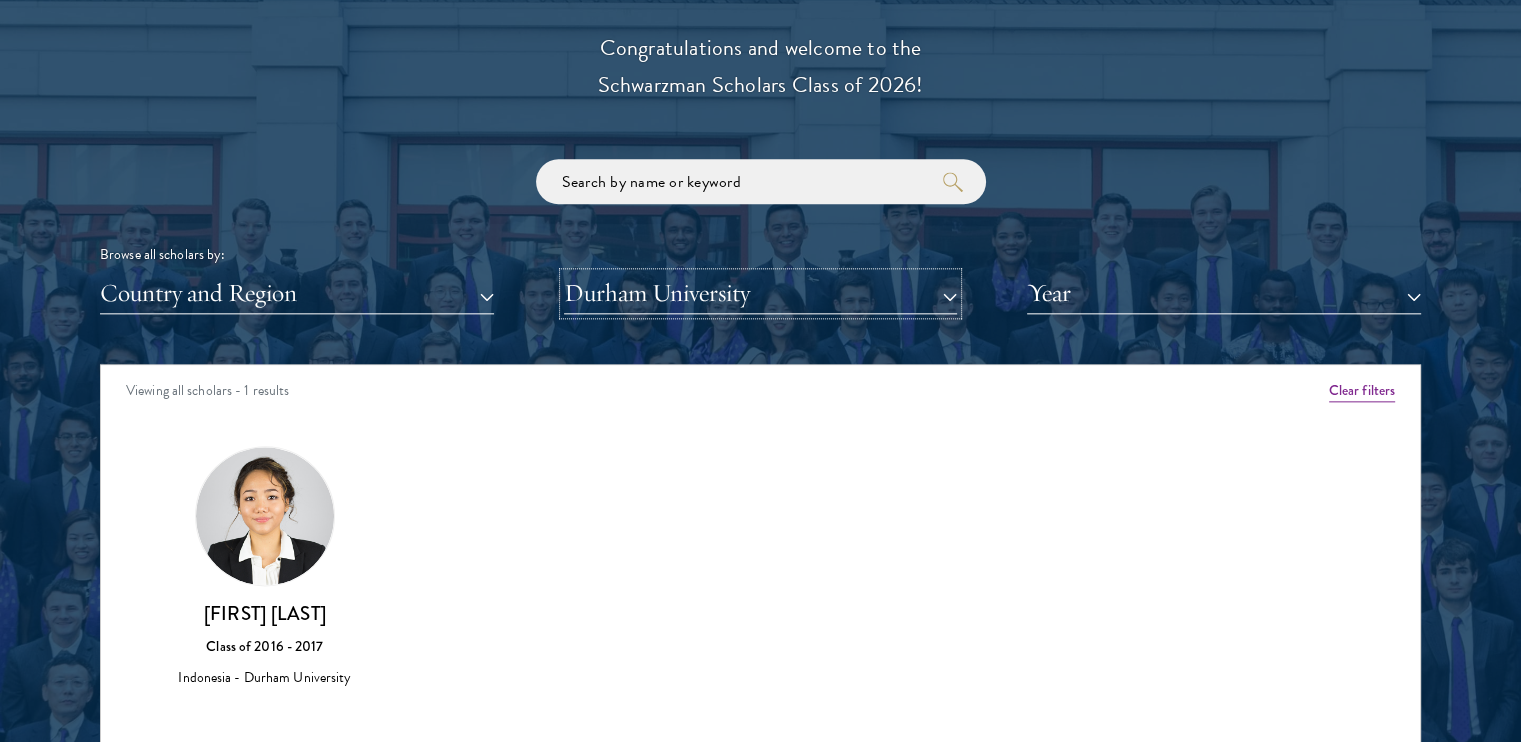 click on "Durham University" at bounding box center (761, 293) 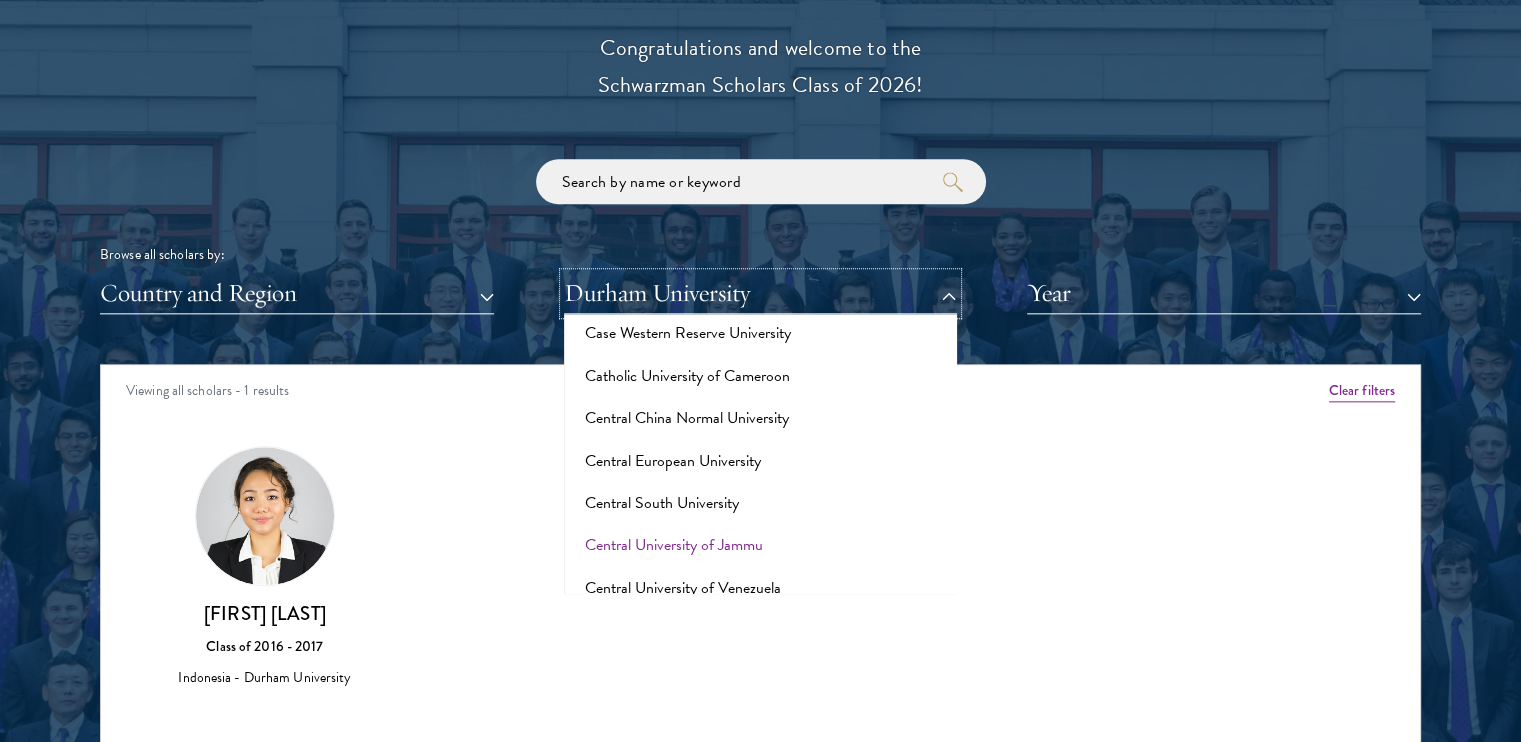 scroll, scrollTop: 2306, scrollLeft: 0, axis: vertical 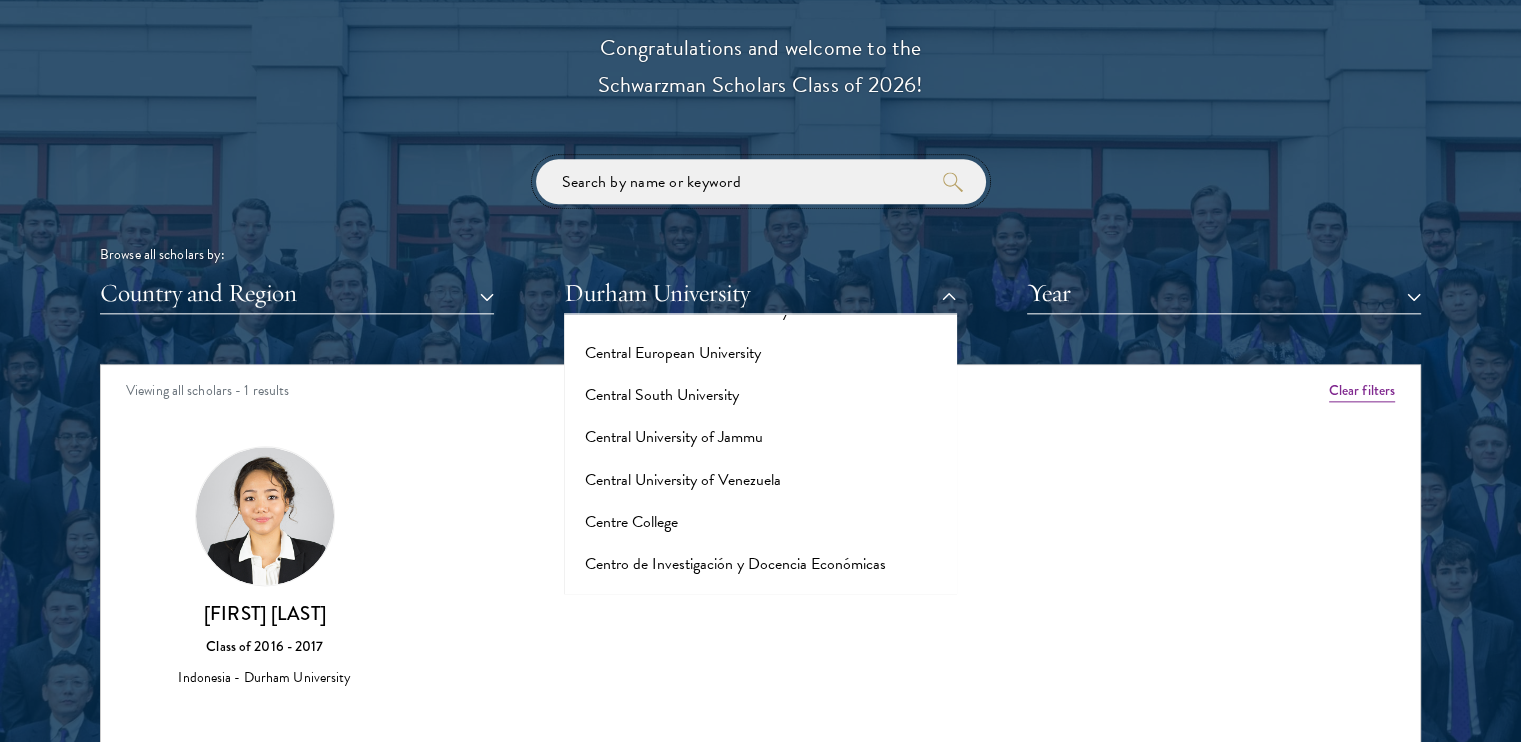 click at bounding box center (761, 181) 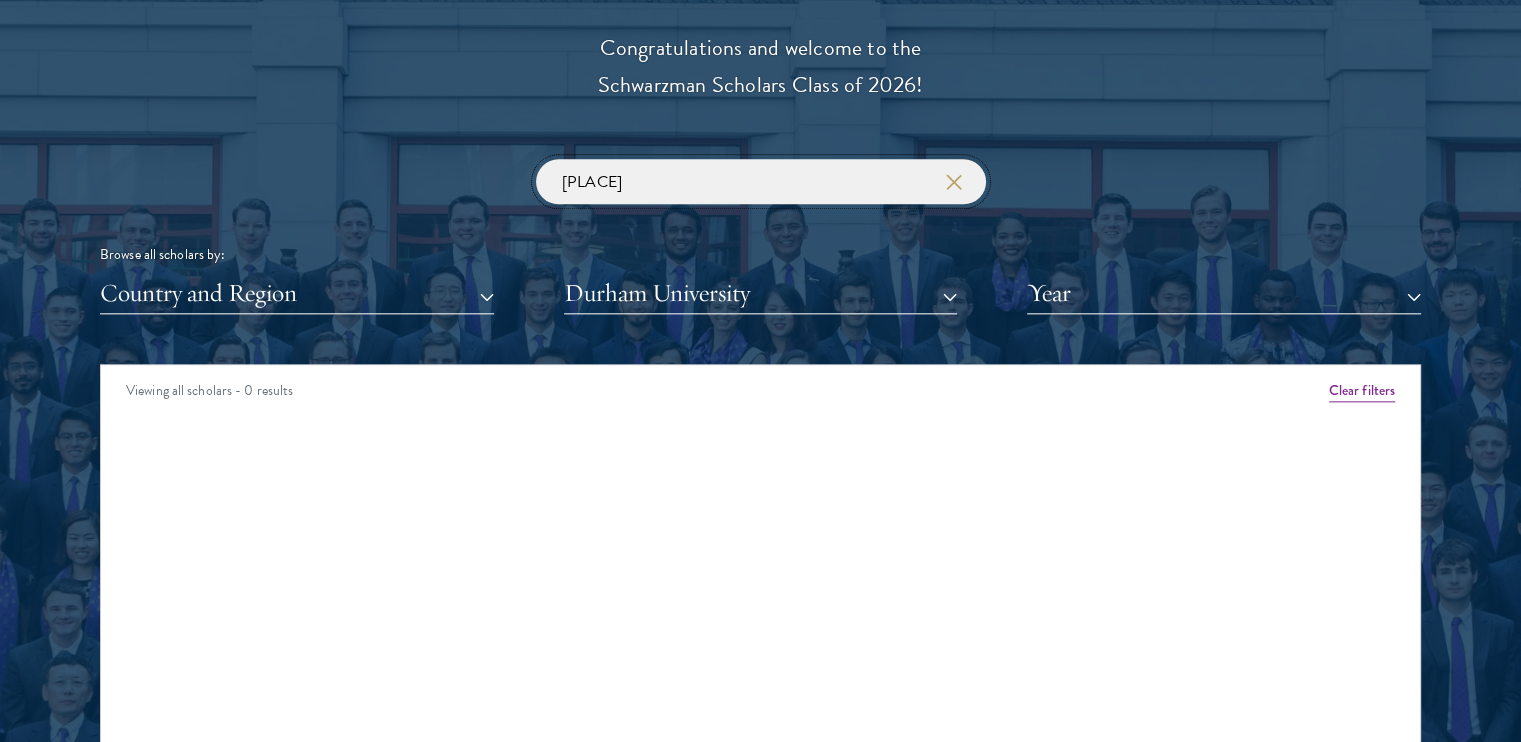 type on "[PLACE]" 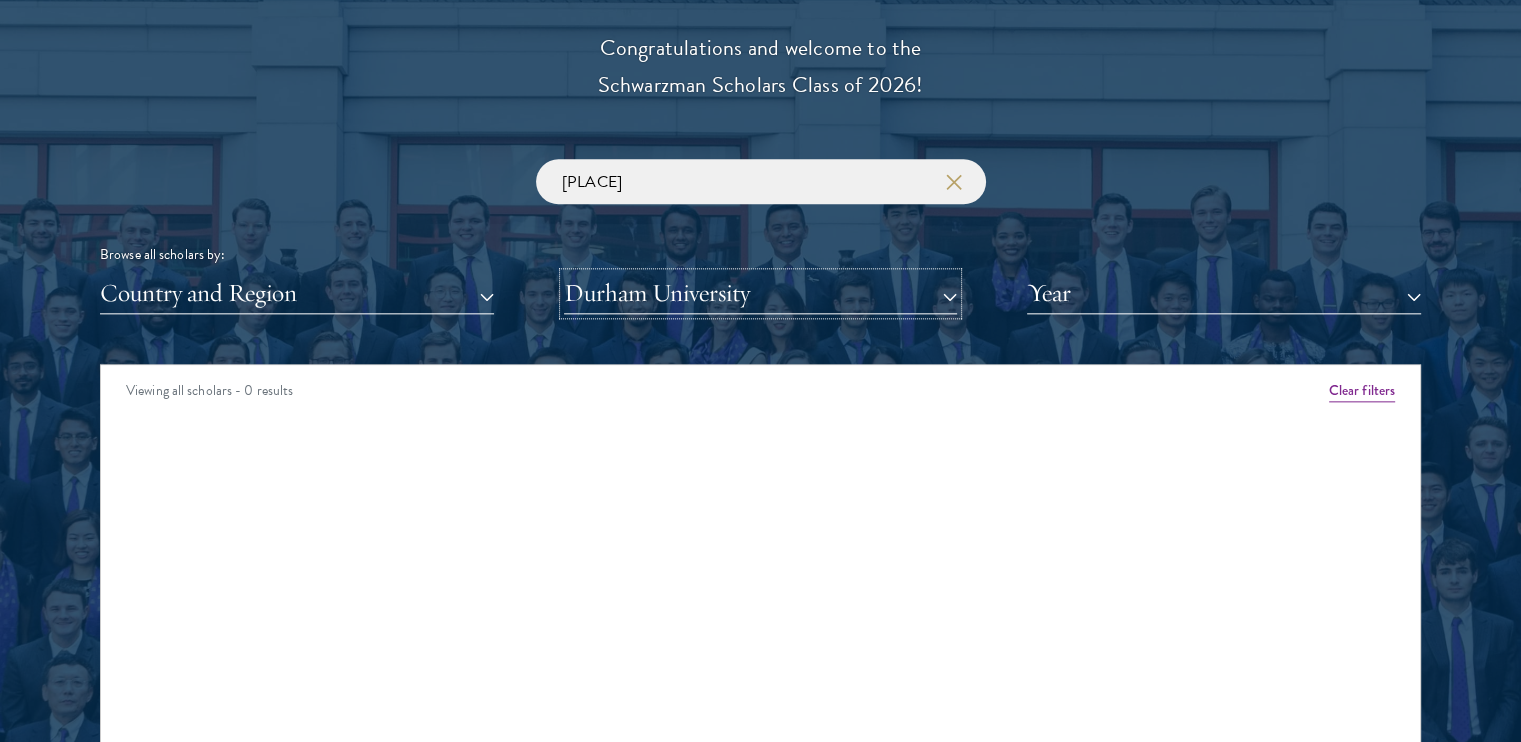 click on "Durham University" at bounding box center [761, 293] 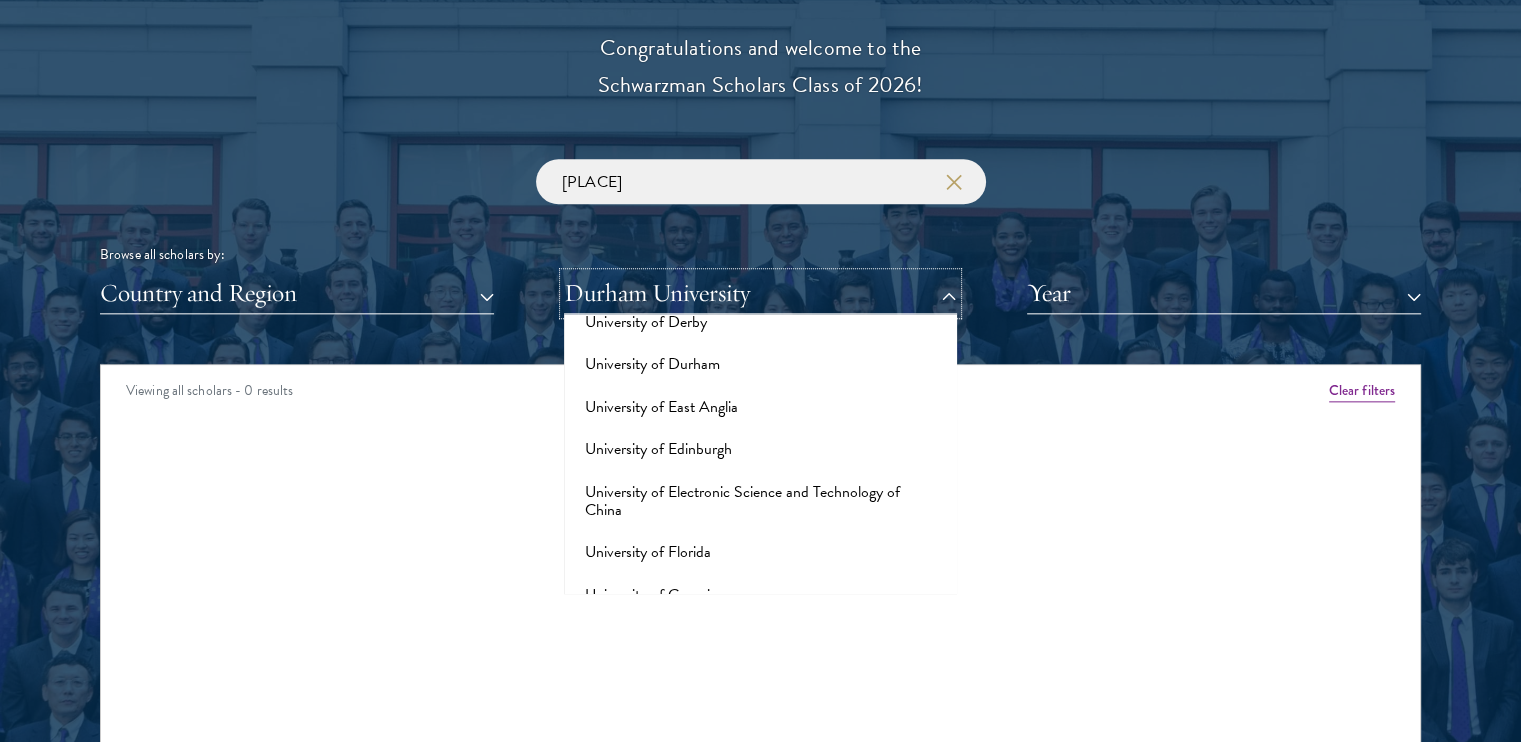 scroll, scrollTop: 15416, scrollLeft: 0, axis: vertical 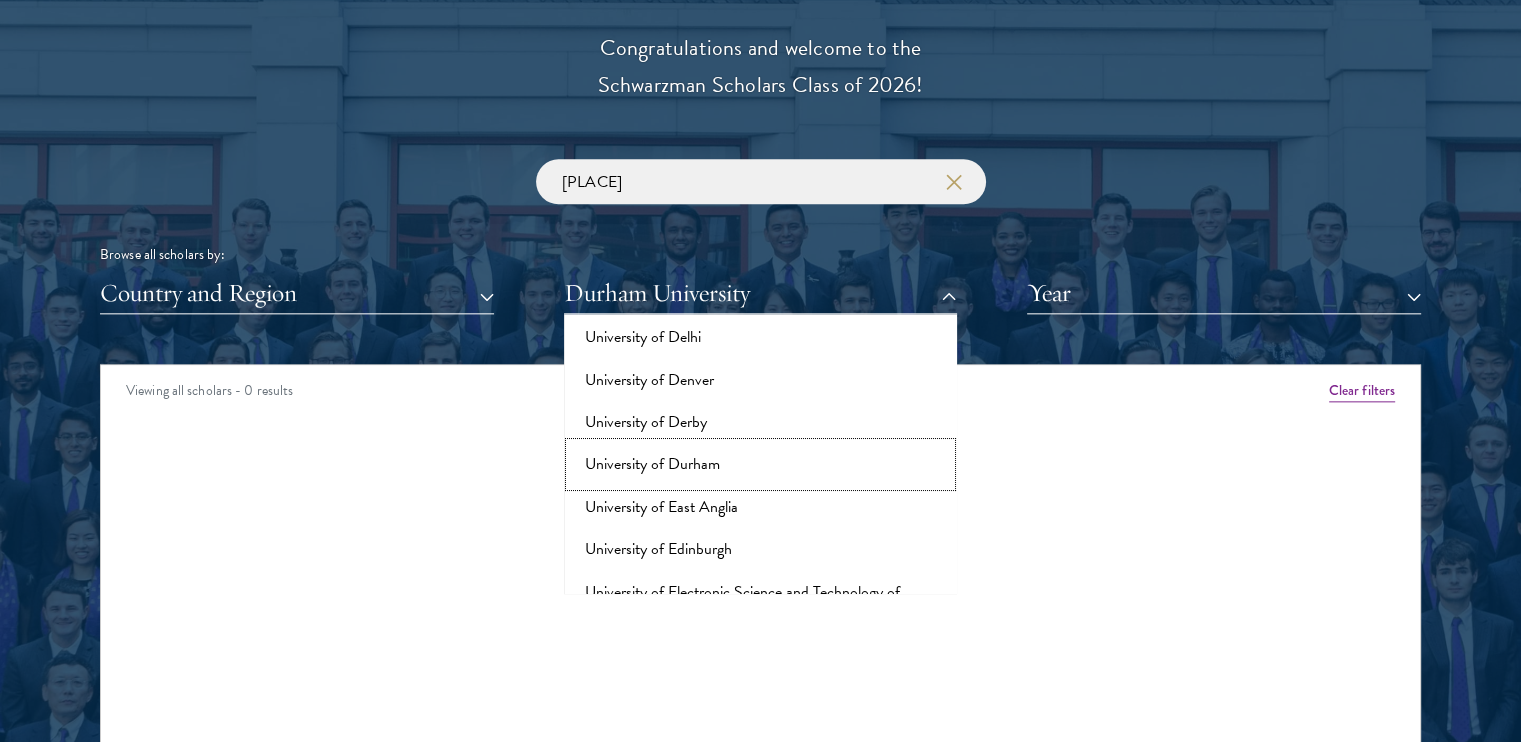 click on "University of Durham" at bounding box center (761, 464) 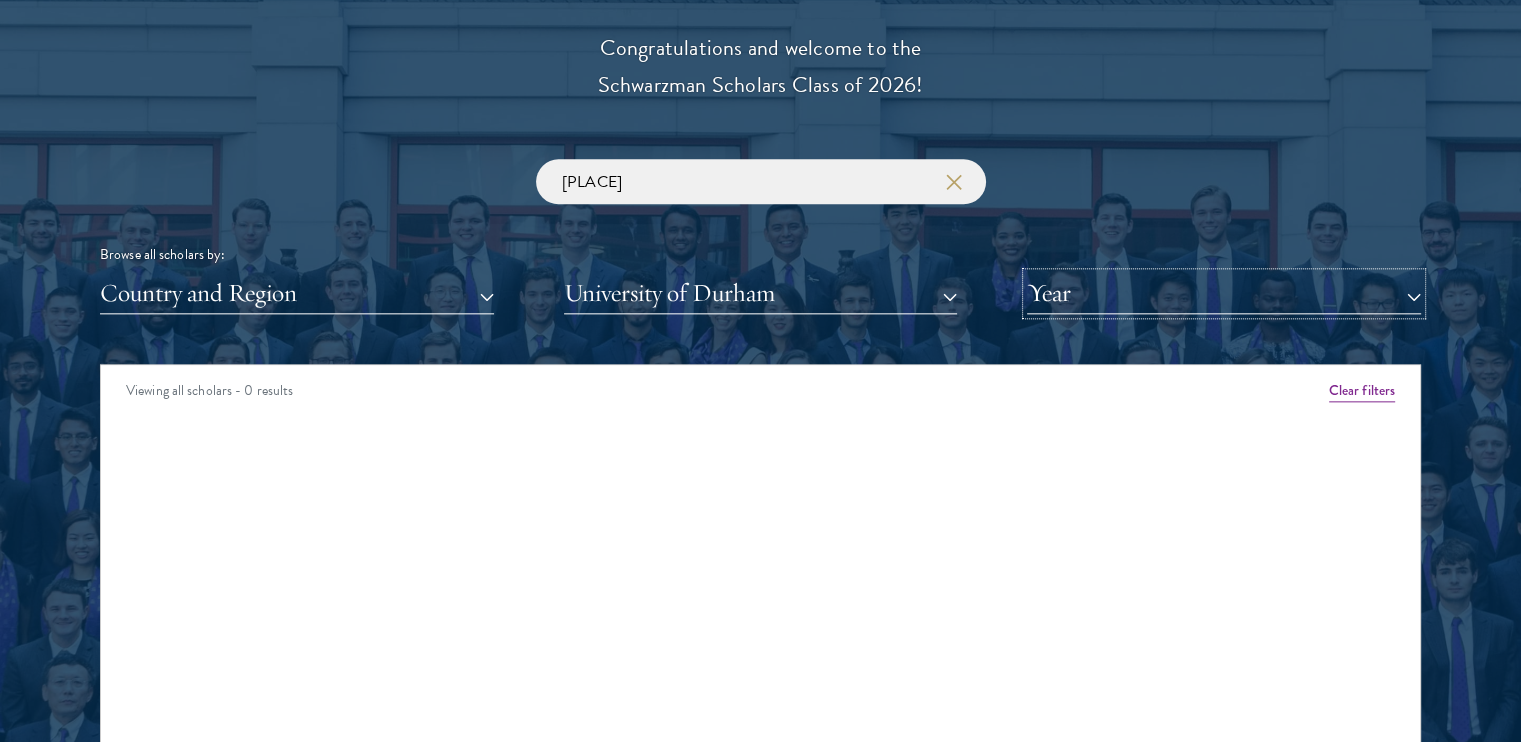 click on "Year" at bounding box center (1224, 293) 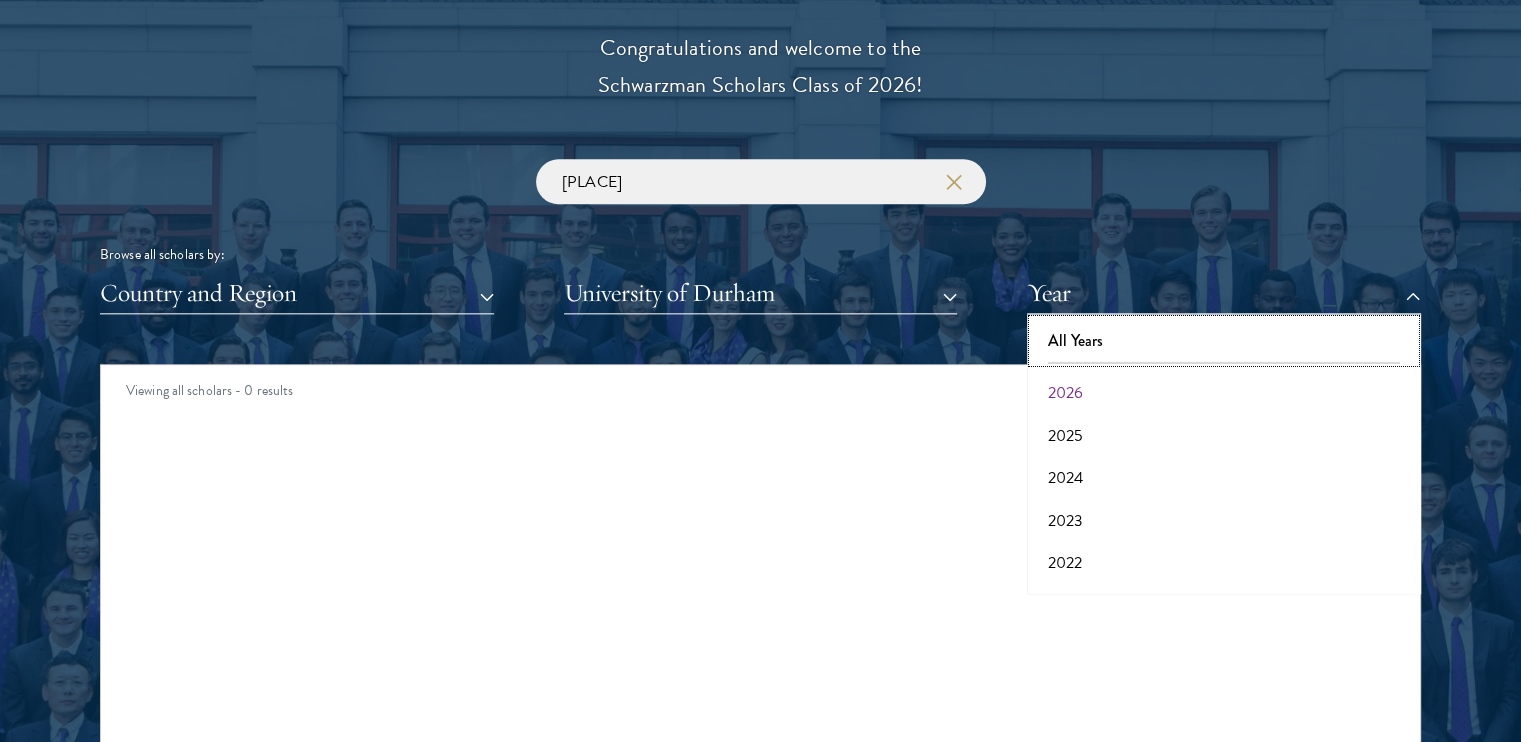 click on "All Years" at bounding box center [1224, 341] 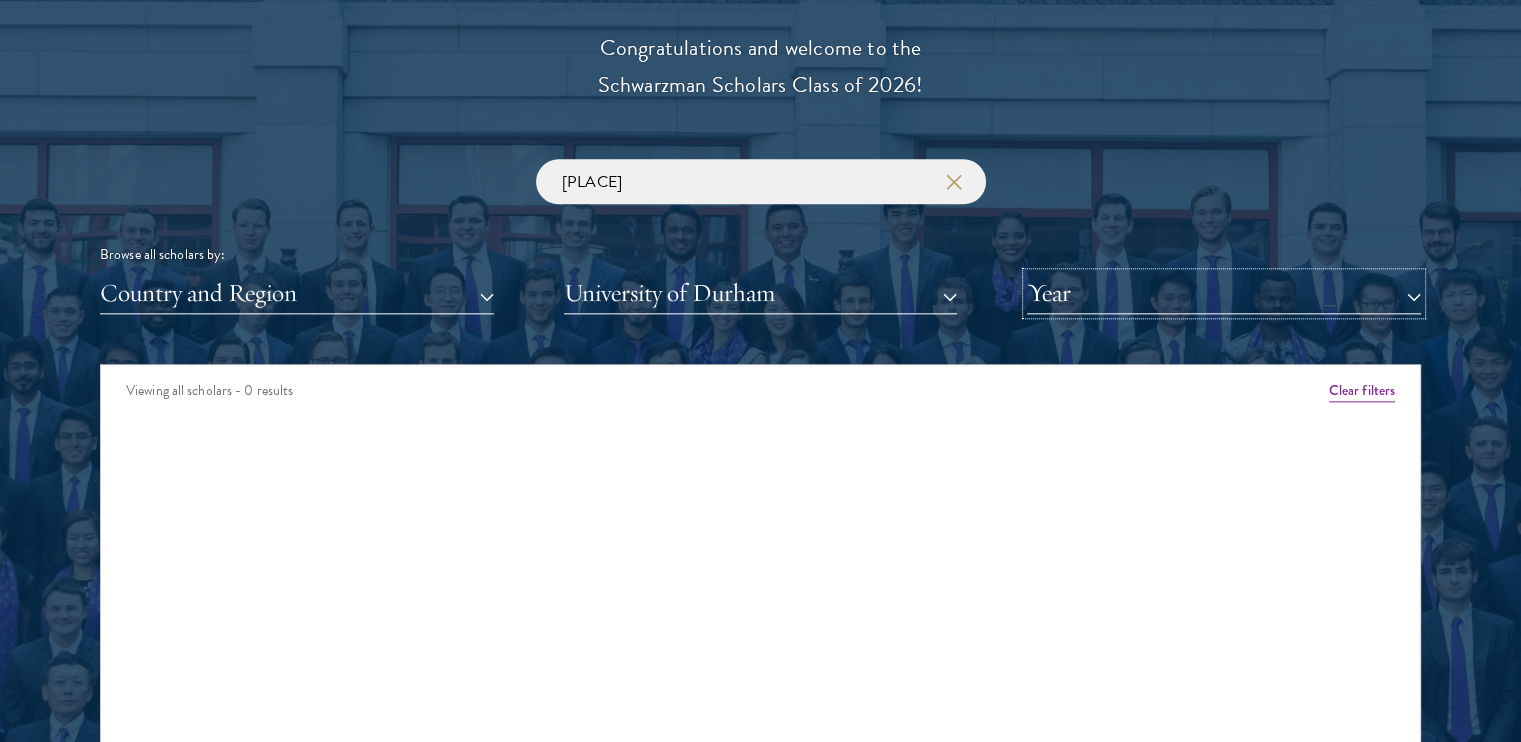 click on "Year" at bounding box center (1224, 293) 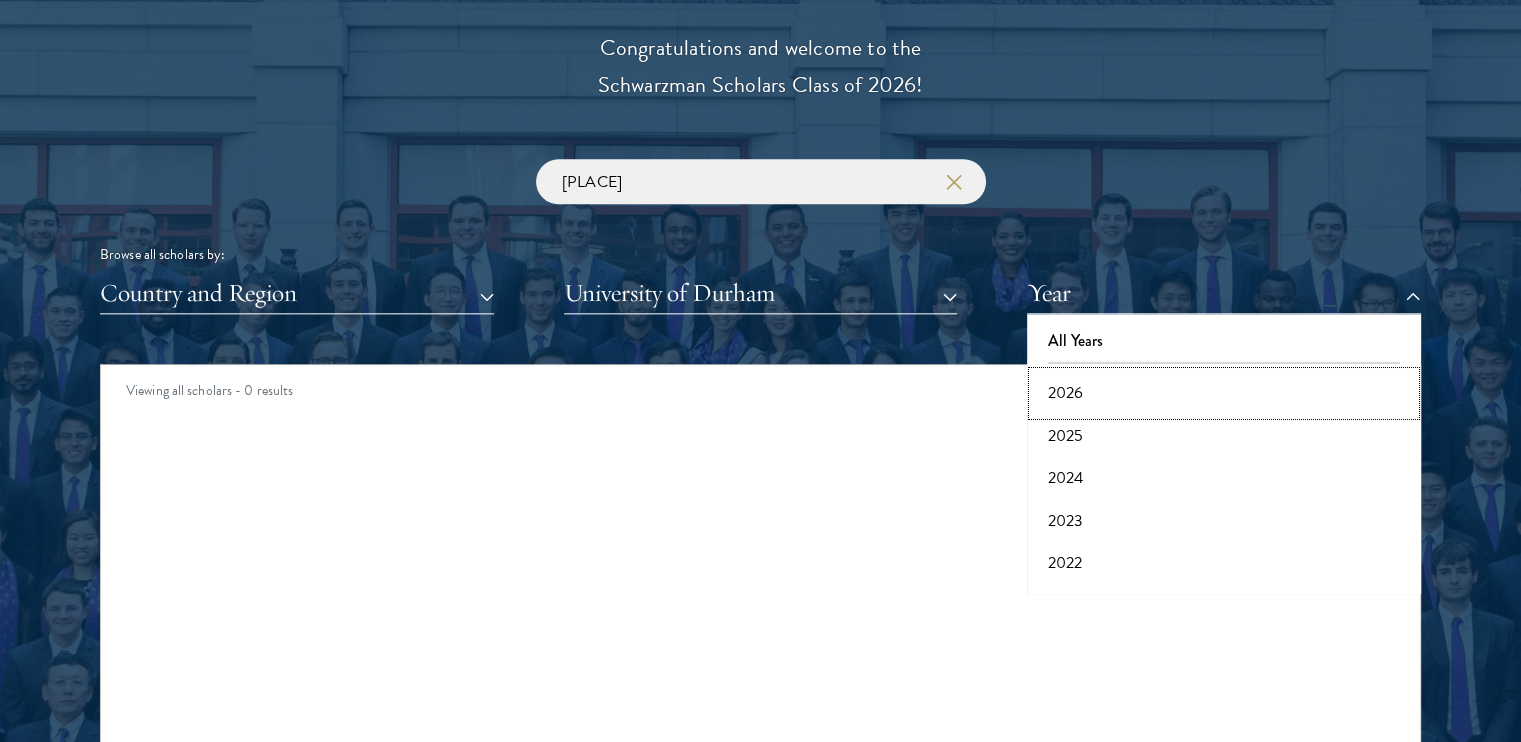 click on "2026" at bounding box center (1224, 393) 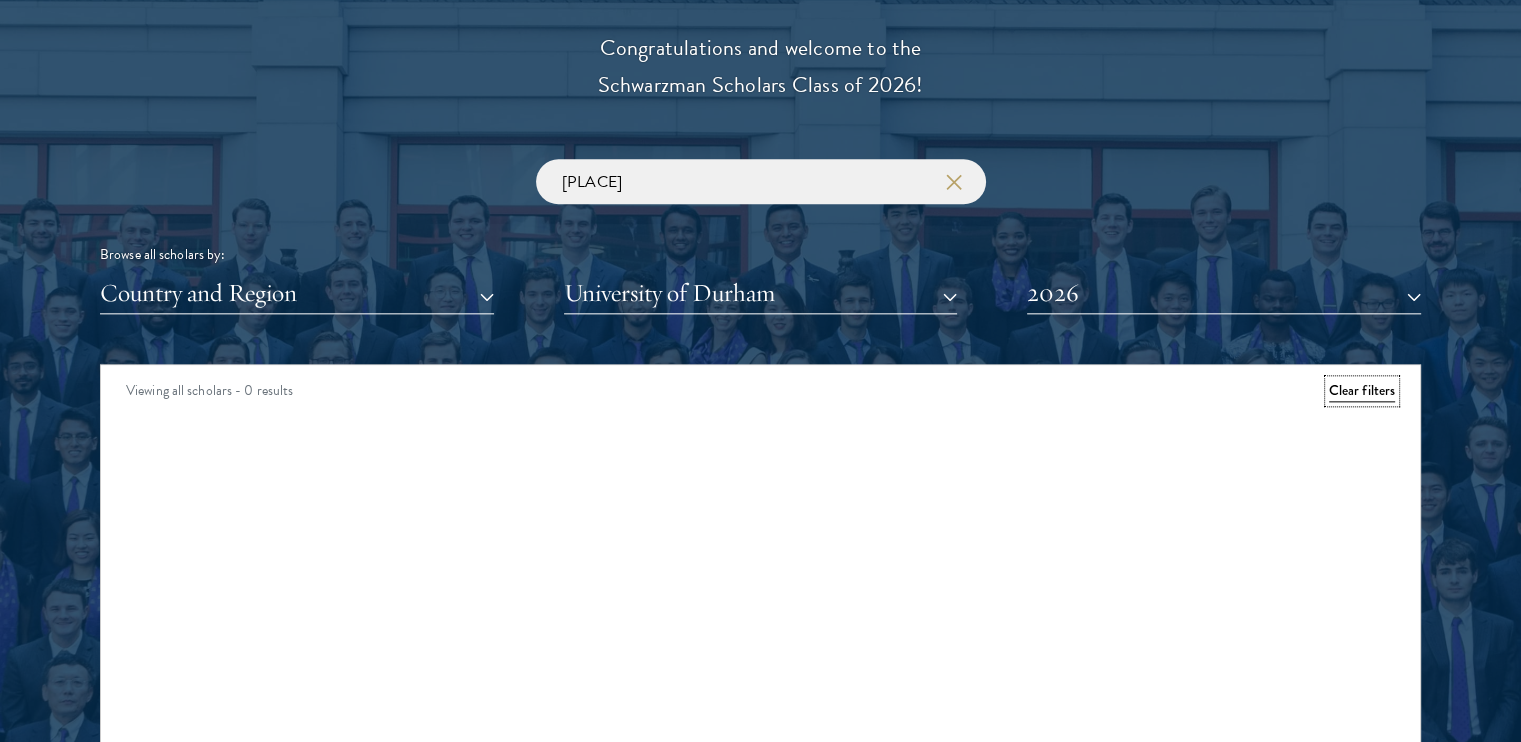 click on "Clear filters" at bounding box center [1362, 391] 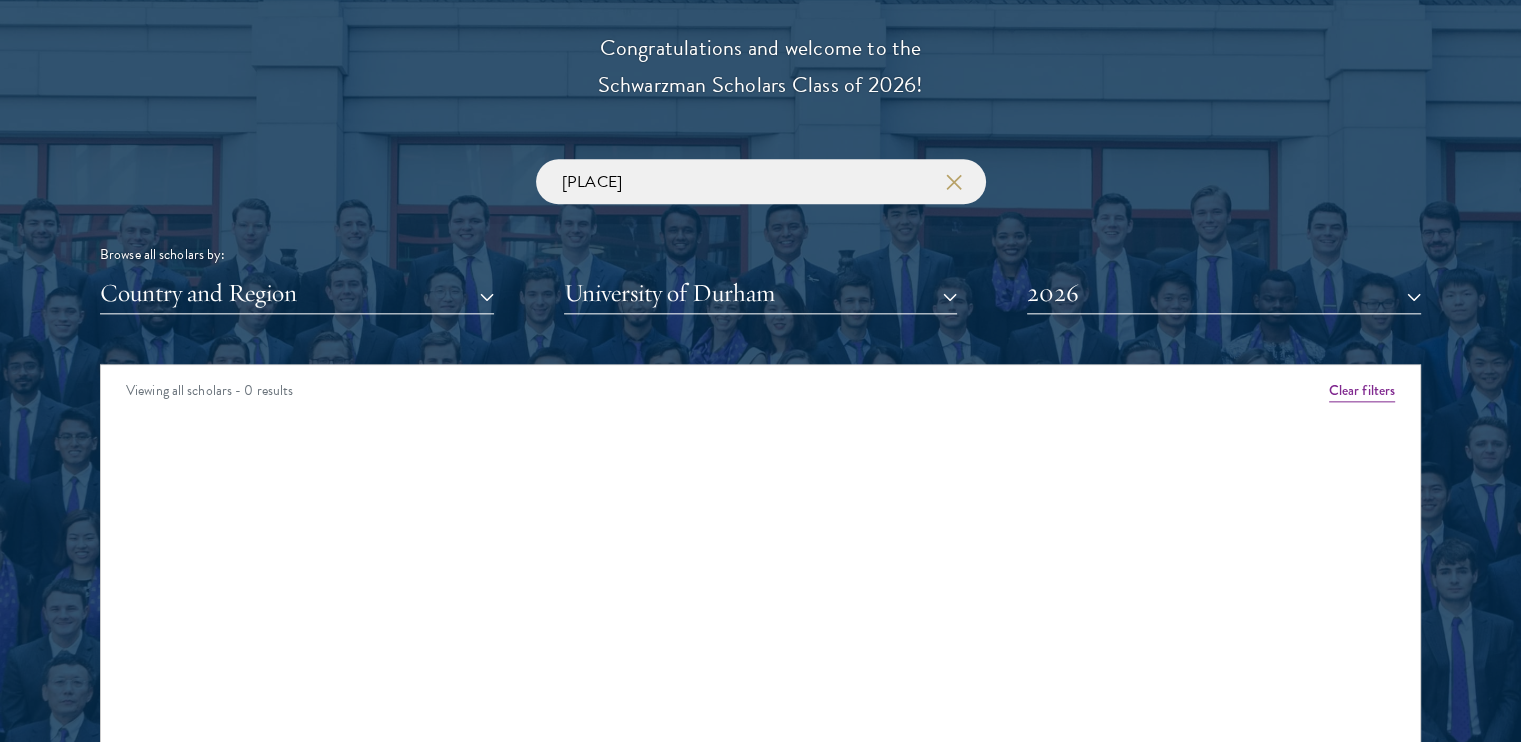 type 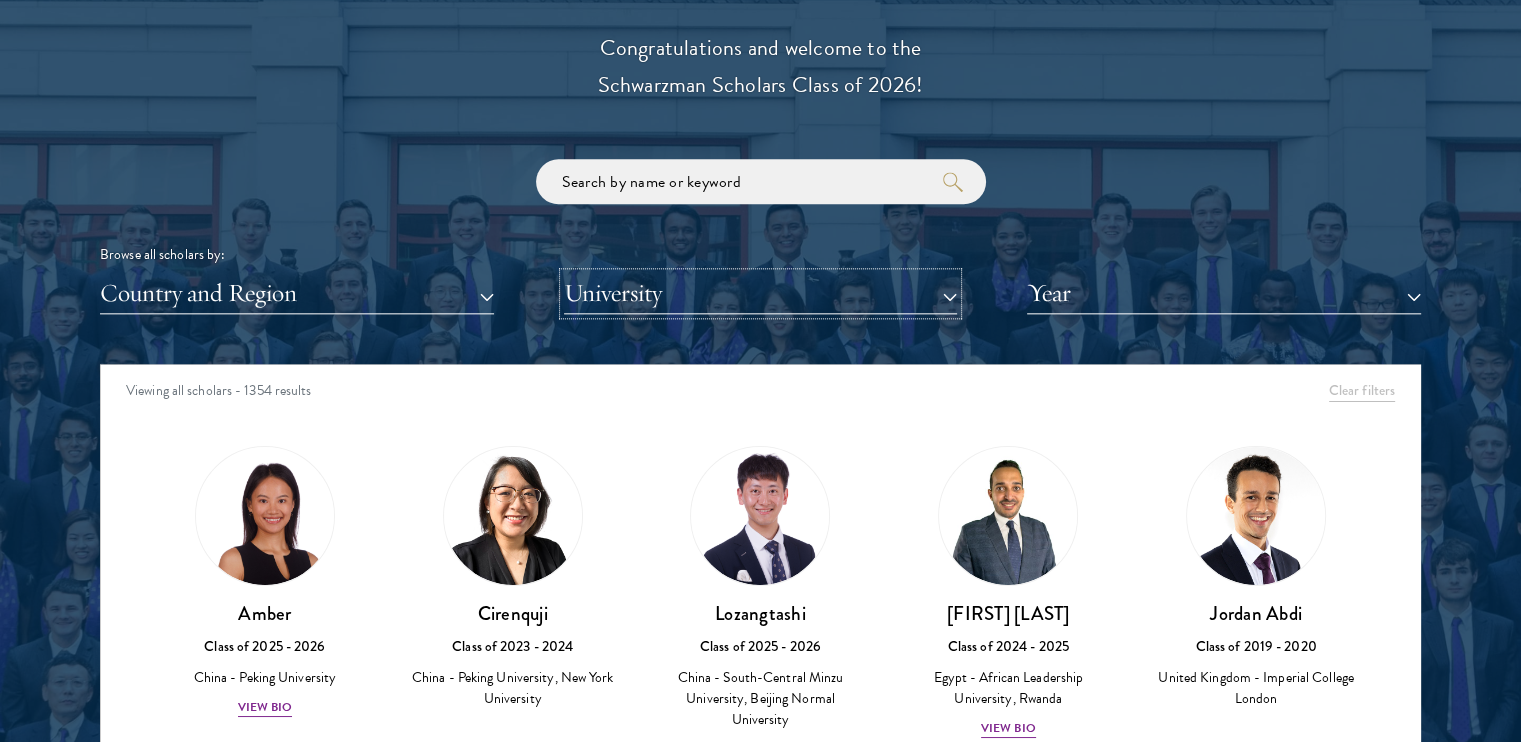 click on "University" at bounding box center [761, 293] 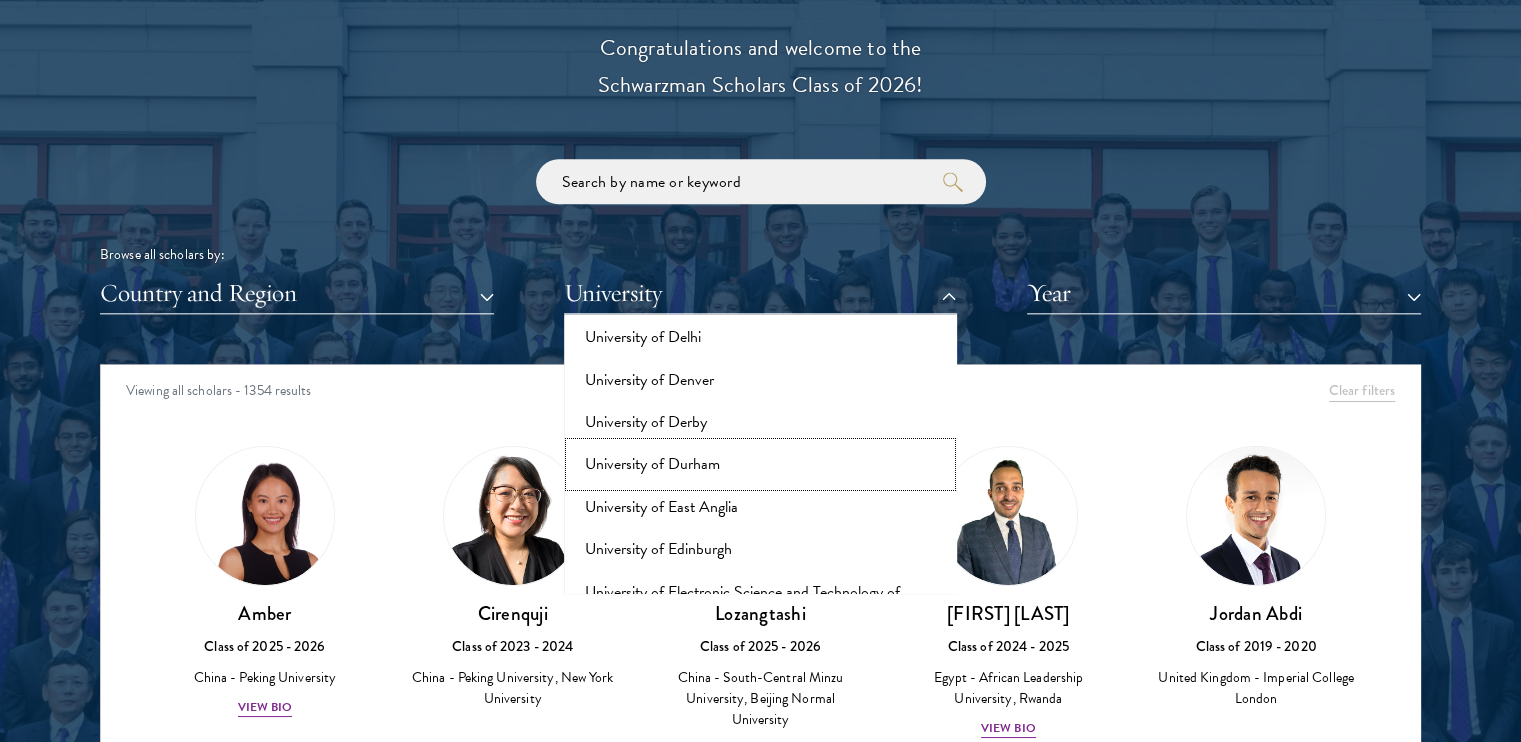 click on "University of Durham" at bounding box center (761, 464) 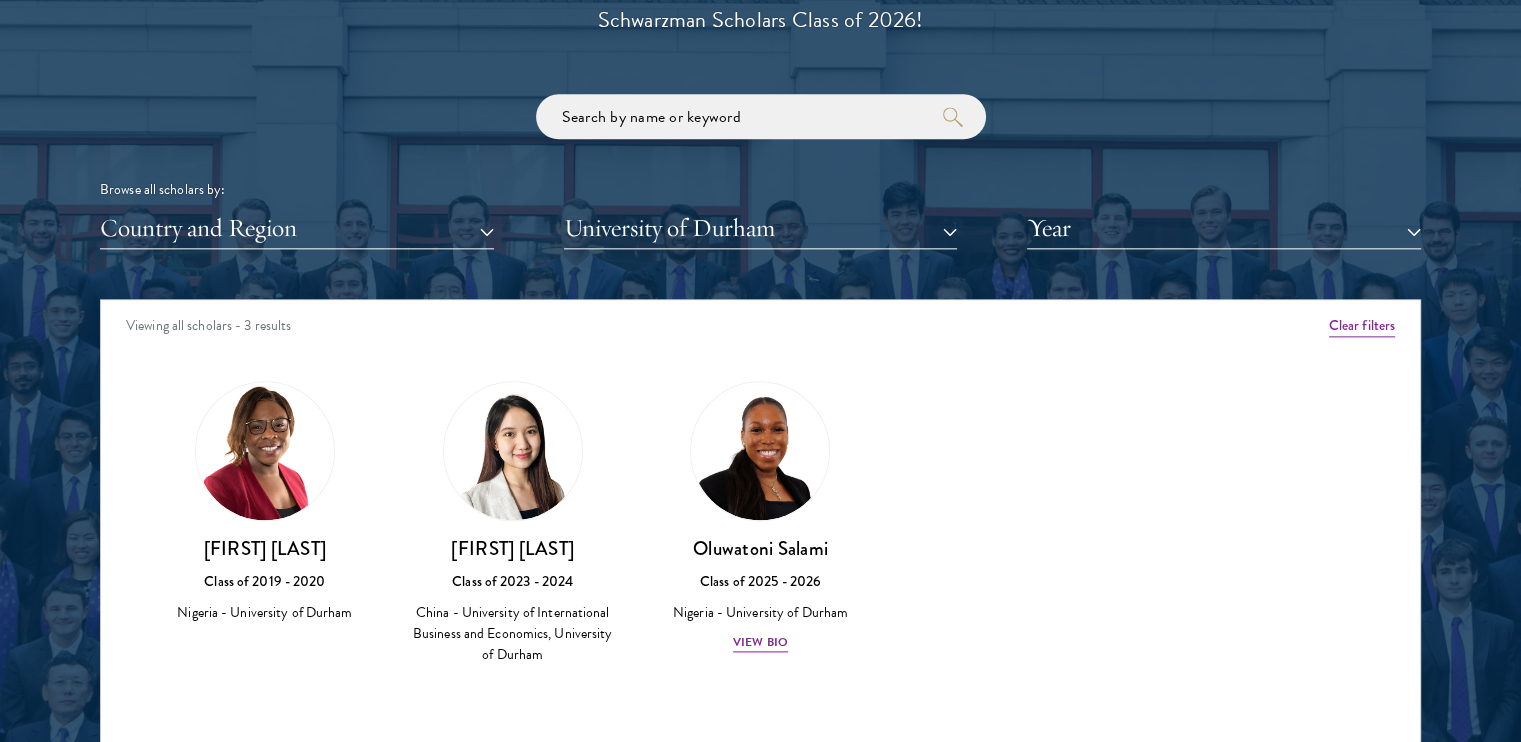 scroll, scrollTop: 2391, scrollLeft: 0, axis: vertical 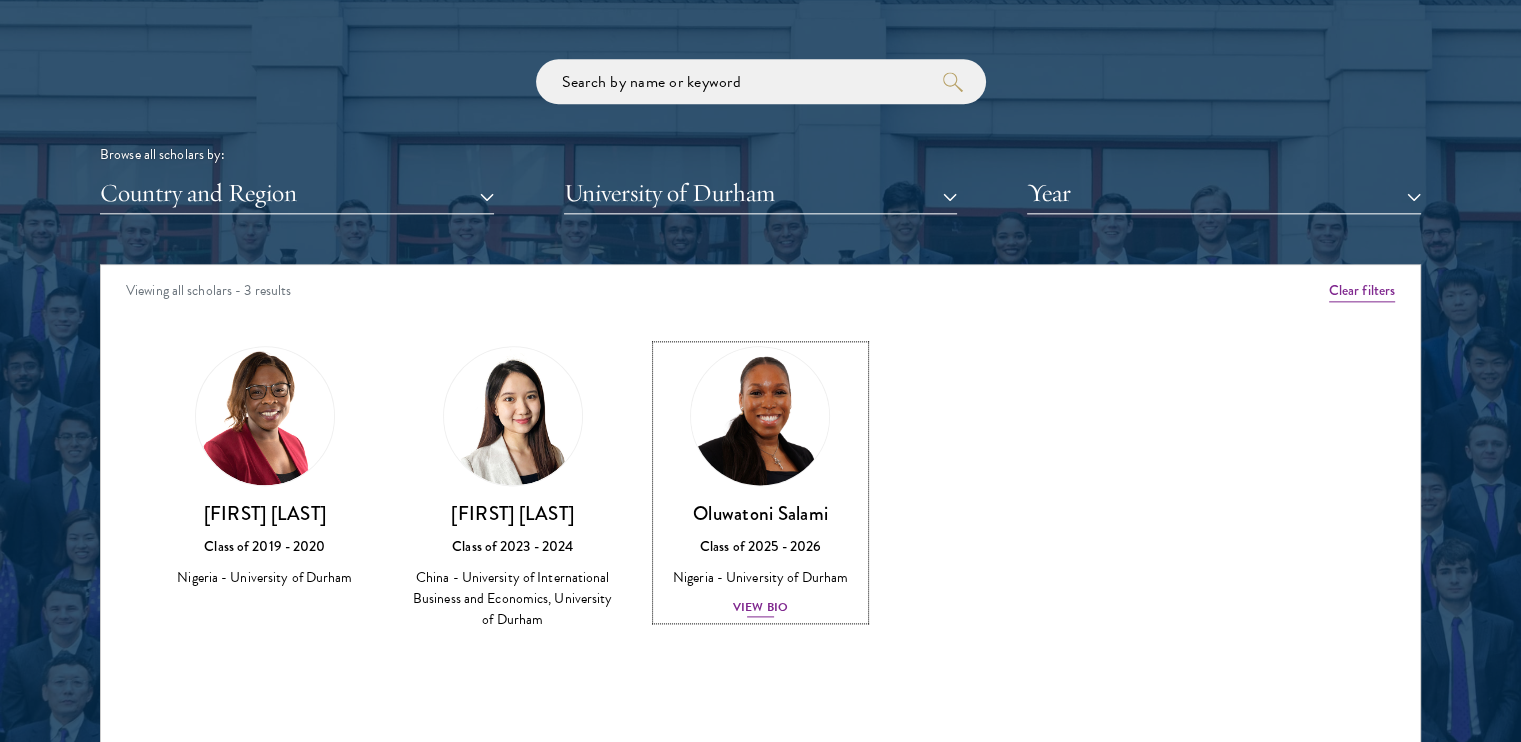 click on "View Bio" at bounding box center [760, 607] 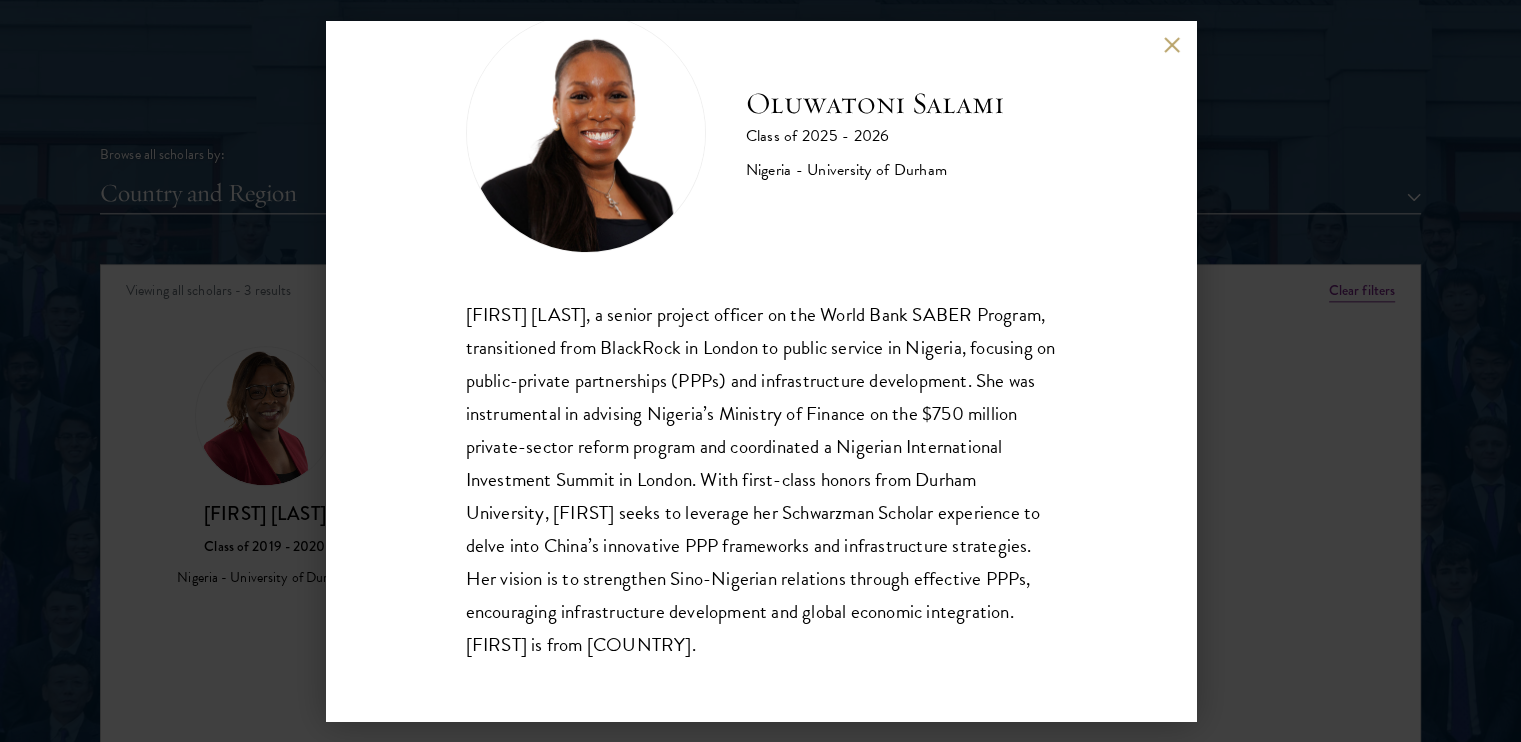 scroll, scrollTop: 0, scrollLeft: 0, axis: both 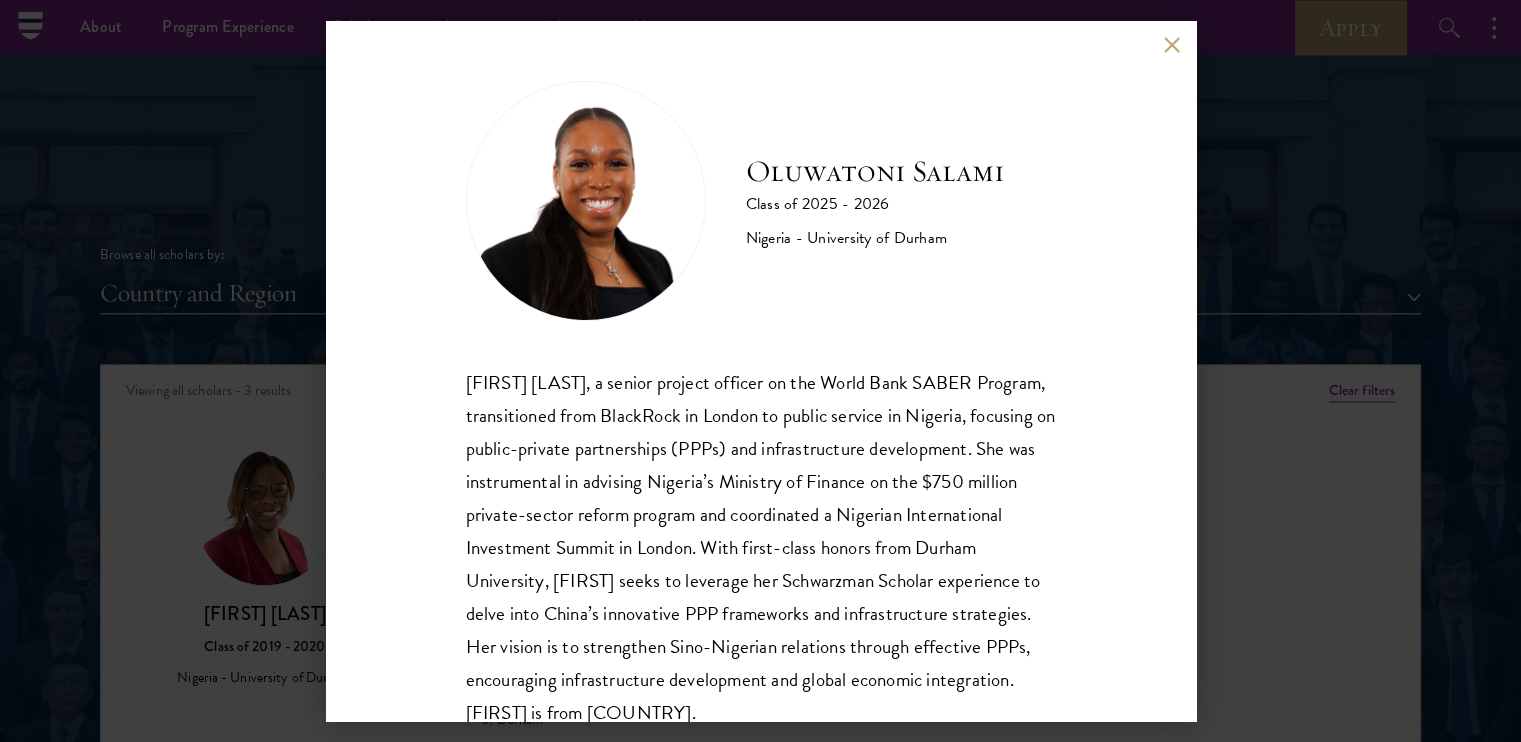 click on "[FIRST] [LAST], a senior project officer on the World Bank SABER Program, transitioned from BlackRock in London to public service in [COUNTRY], focusing on public-private partnerships (PPPs) and infrastructure development. She was instrumental in advising [COUNTRY]’s Ministry of Finance on the $[NUMBER] million private-sector reform program and coordinated a [COUNTRY] International Investment Summit in London. With first-class honors from [UNIVERSITY], [FIRST] seeks to leverage her Schwarzman Scholar experience to delve into China’s innovative PPP frameworks and infrastructure strategies. Her vision is to strengthen Sino-[COUNTRY] relations through effective PPPs, encouraging infrastructure development and global economic integration. [FIRST] is from [COUNTRY]." at bounding box center (761, 371) 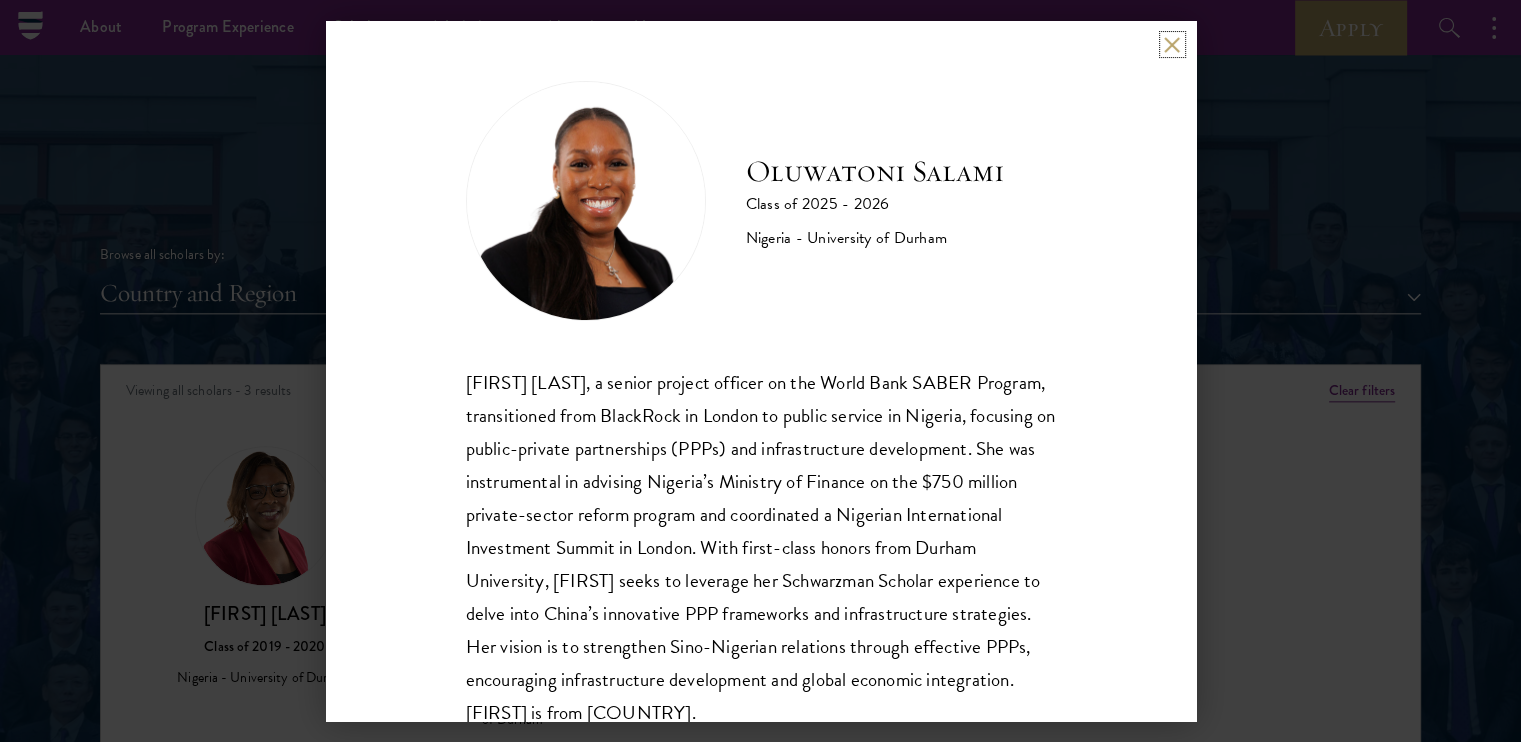click at bounding box center [1172, 44] 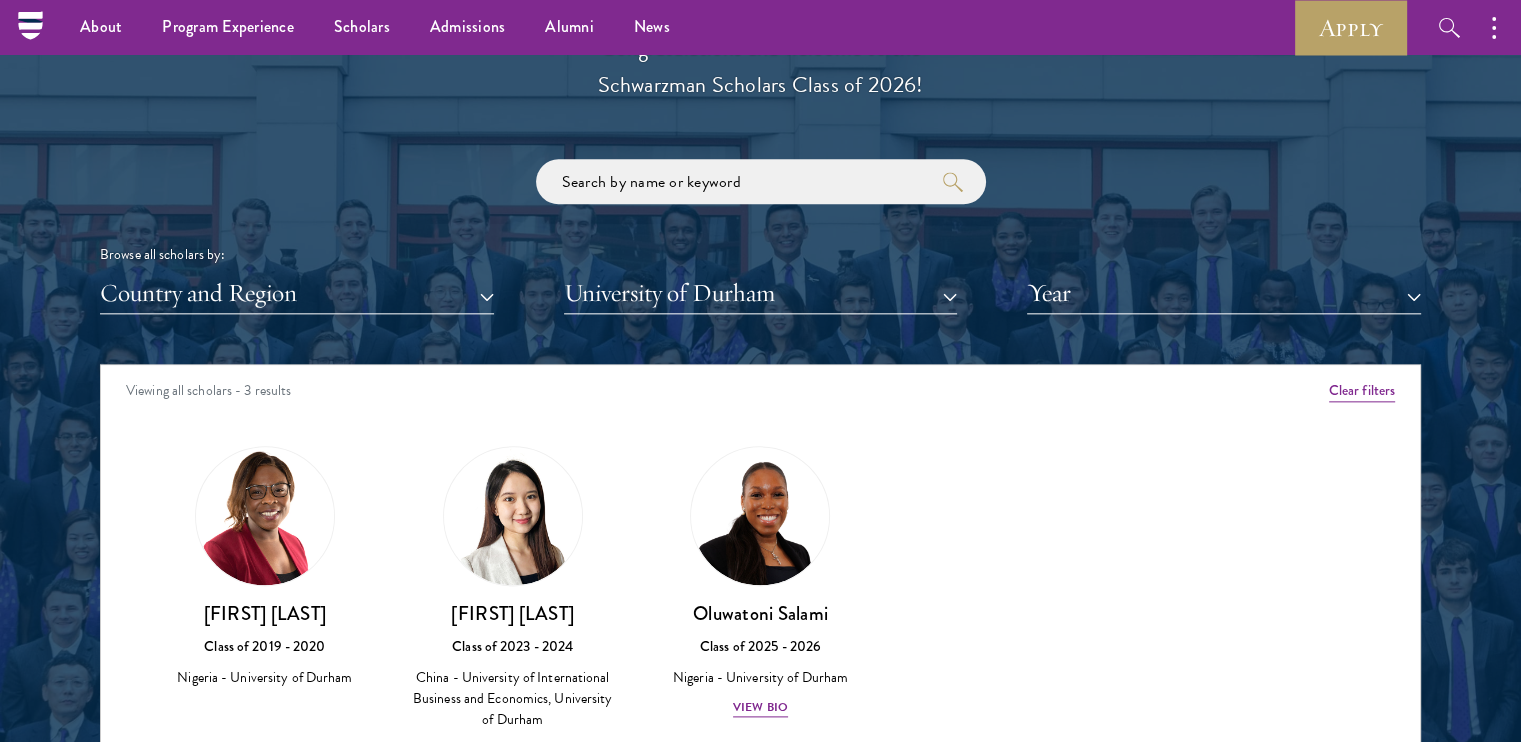 click on "[FIRST] [LAST]
Class of [YEAR] - [YEAR]
[COUNTRY] - [UNIVERSITY], [UNIVERSITY]
View Bio
[LAST]
Class of [YEAR] - [YEAR]
[COUNTRY] - [UNIVERSITY], [UNIVERSITY]
[FIRST][LAST]
Class of [YEAR] - [YEAR]
[COUNTRY] - [UNIVERSITY], [UNIVERSITY]
View Bio
[FIRST] [LAST]
Class of [YEAR] - [YEAR]
[COUNTRY] - [UNIVERSITY]
[FIRST] [LAST]" at bounding box center (760, 606) 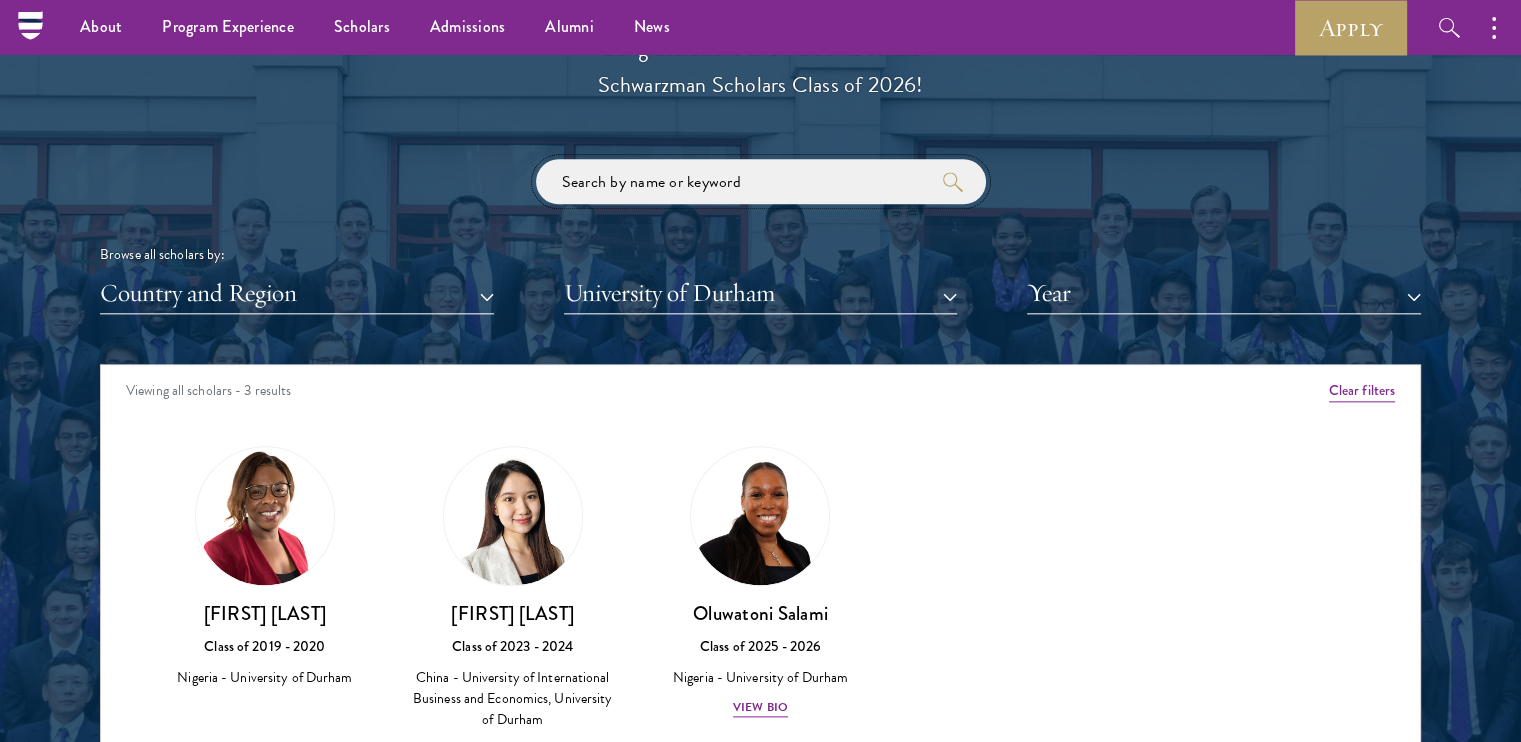 click at bounding box center (761, 181) 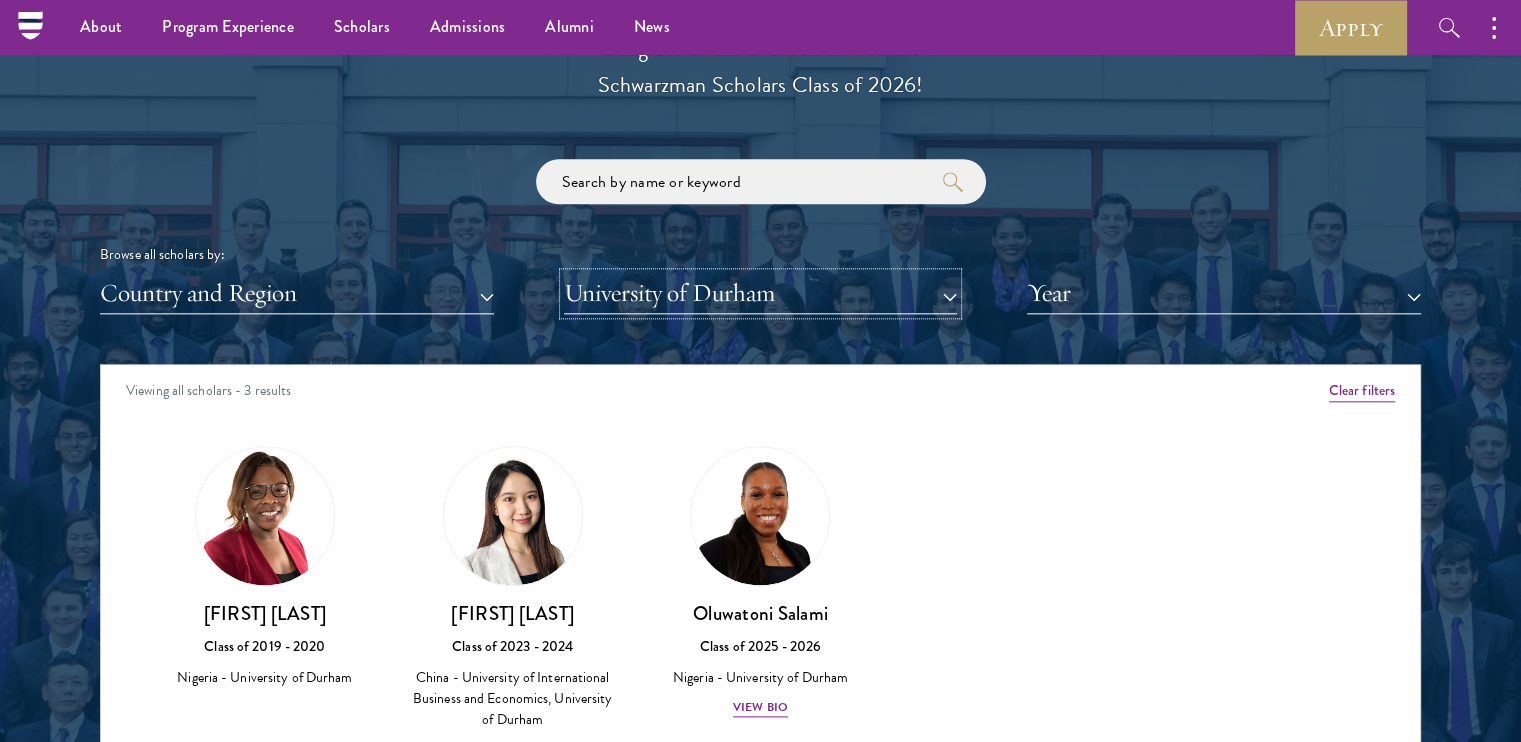 click on "University of Durham" at bounding box center (761, 293) 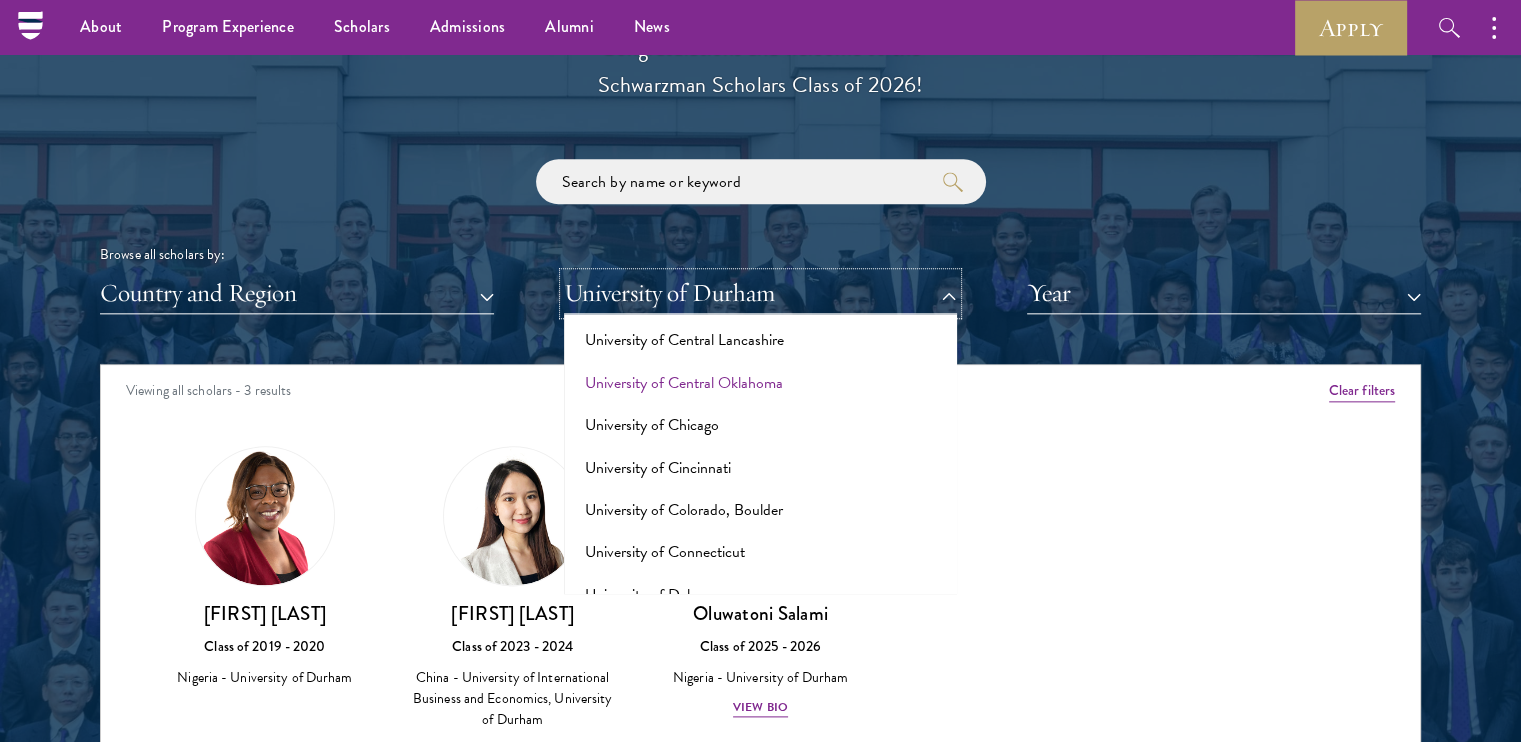 scroll, scrollTop: 14916, scrollLeft: 0, axis: vertical 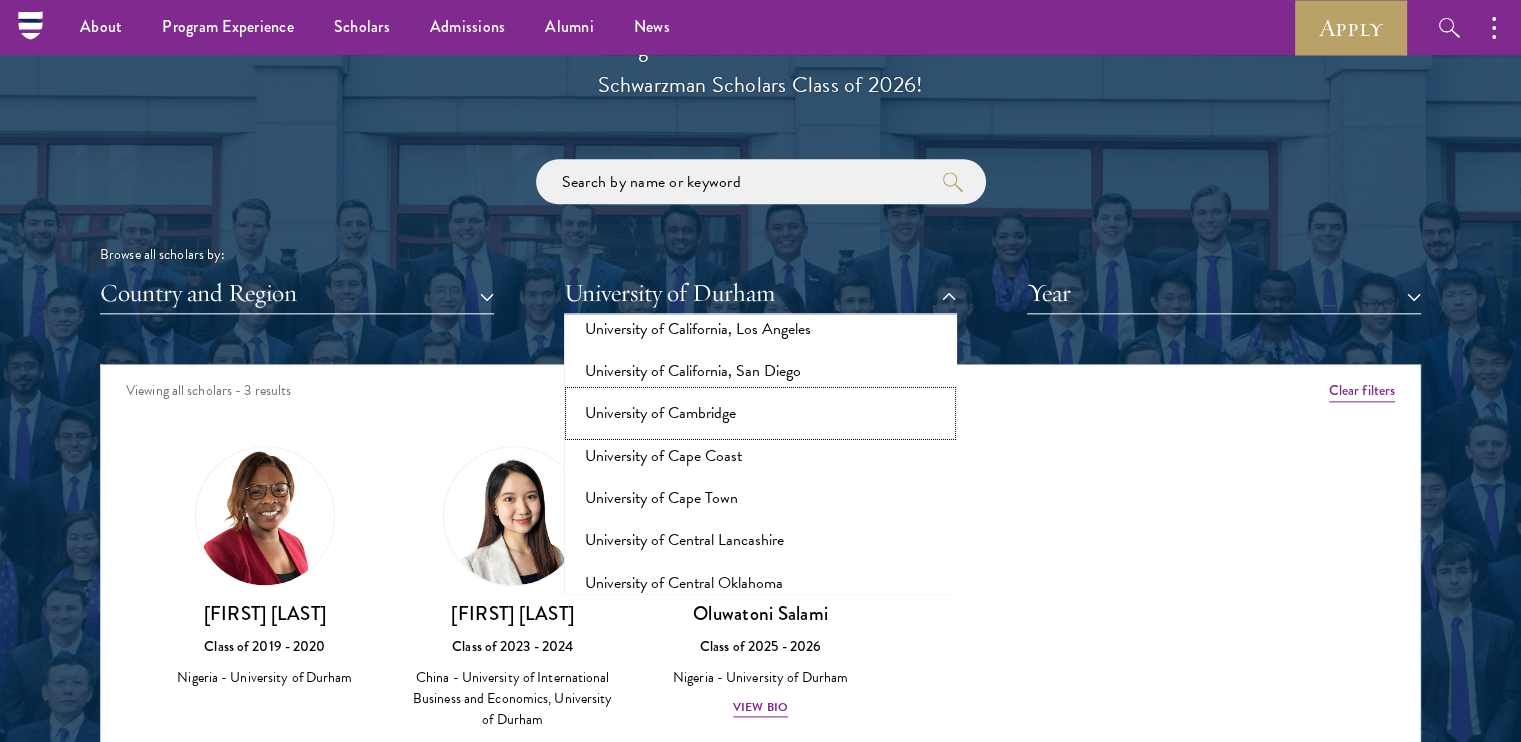 click on "University of Cambridge" at bounding box center [761, 413] 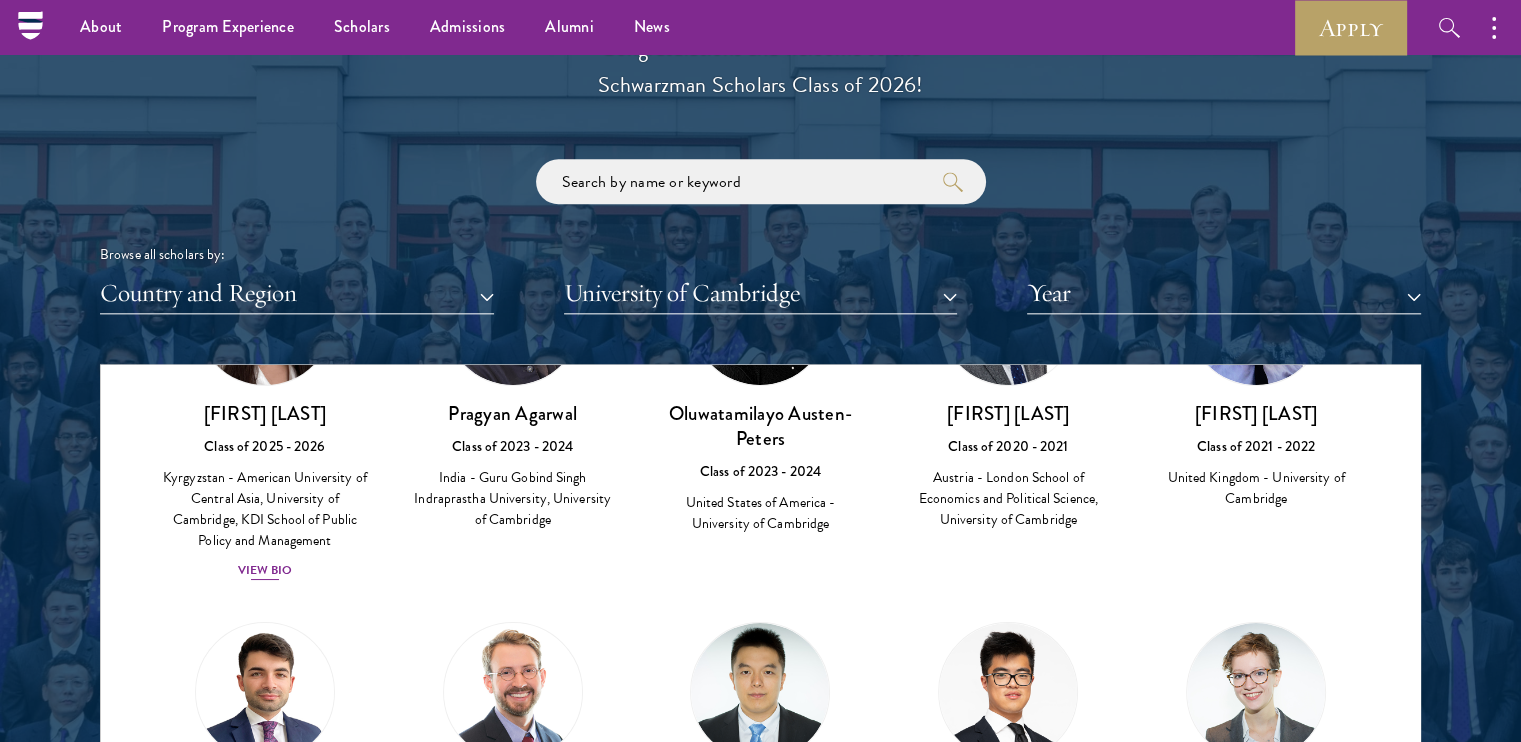 scroll, scrollTop: 100, scrollLeft: 0, axis: vertical 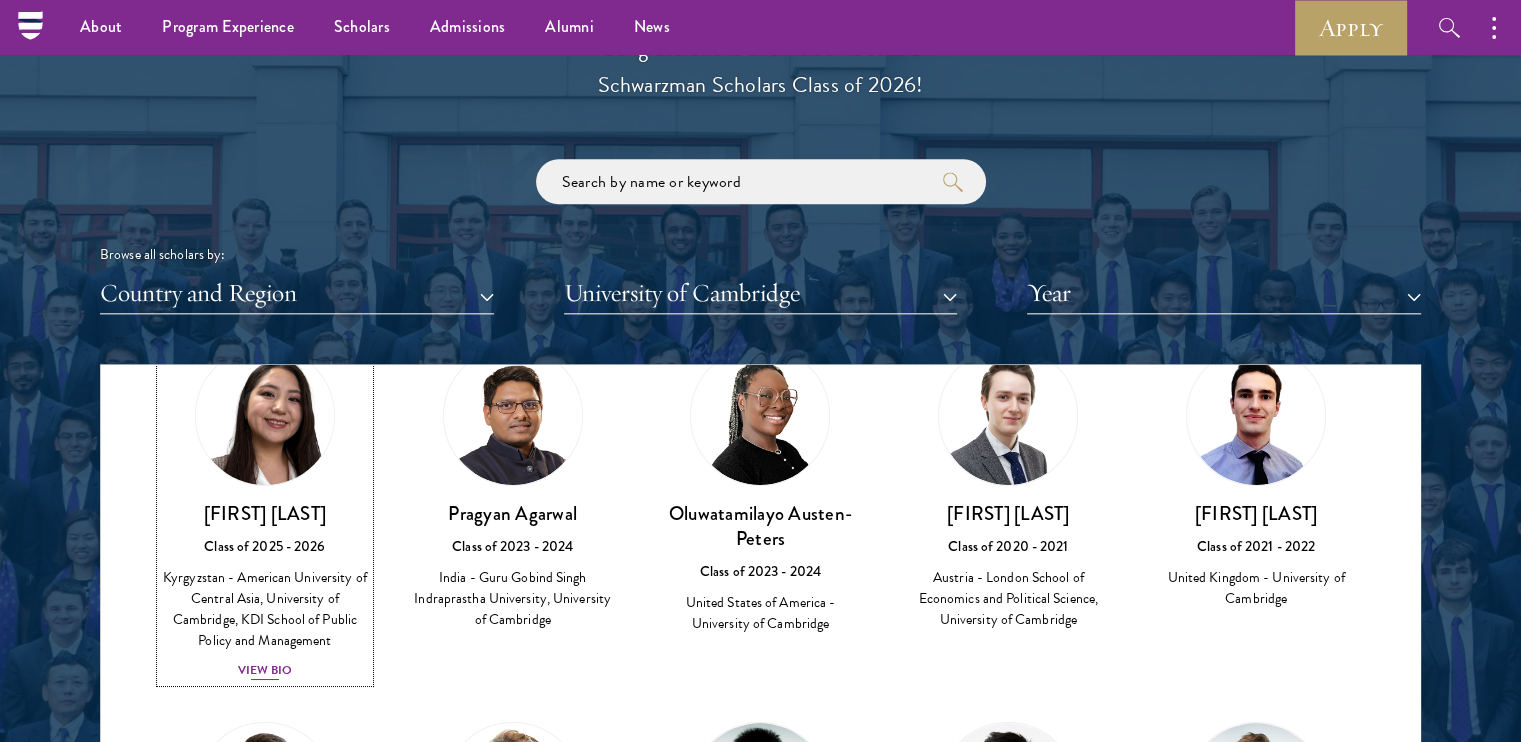 click on "View Bio" at bounding box center (265, 670) 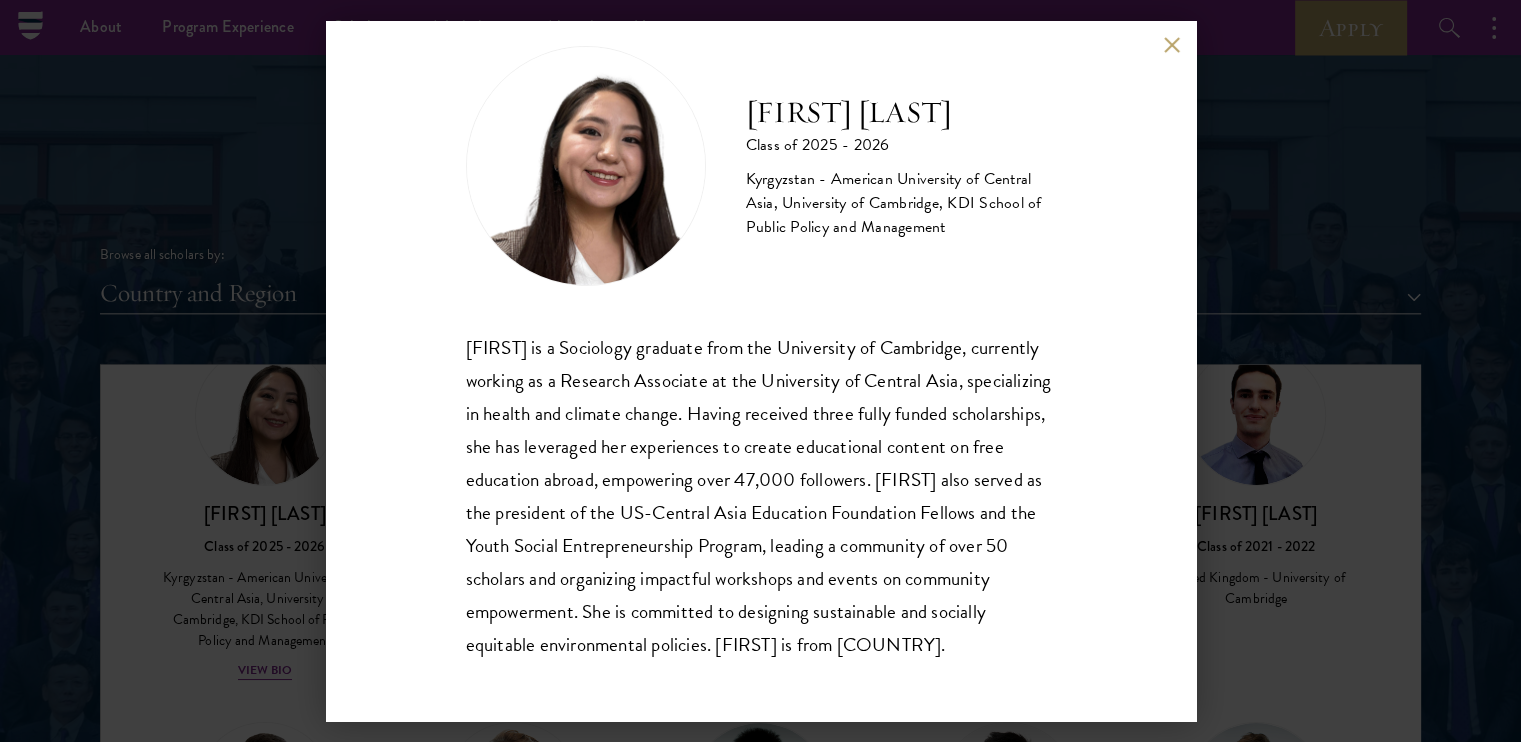 scroll, scrollTop: 68, scrollLeft: 0, axis: vertical 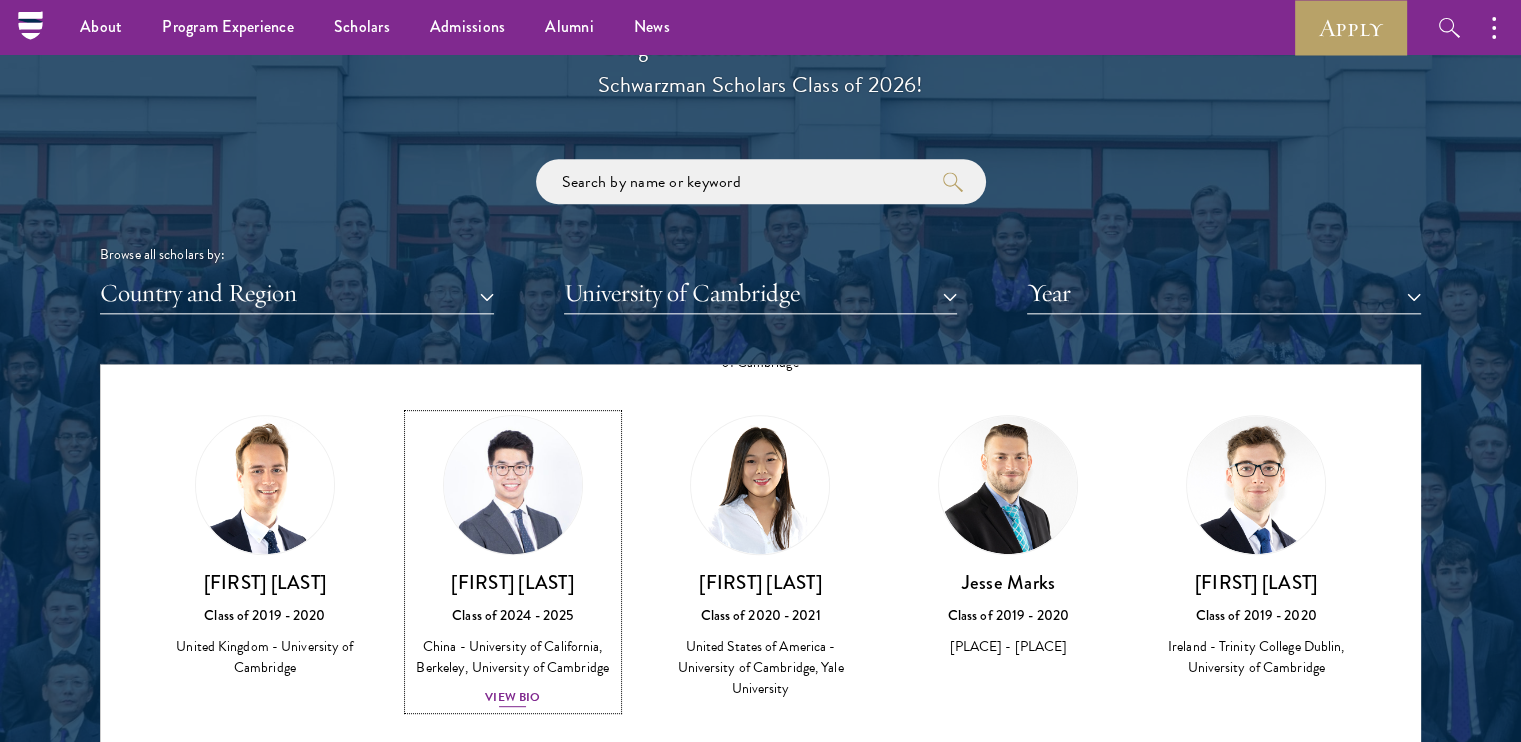 click on "View Bio" at bounding box center (512, 697) 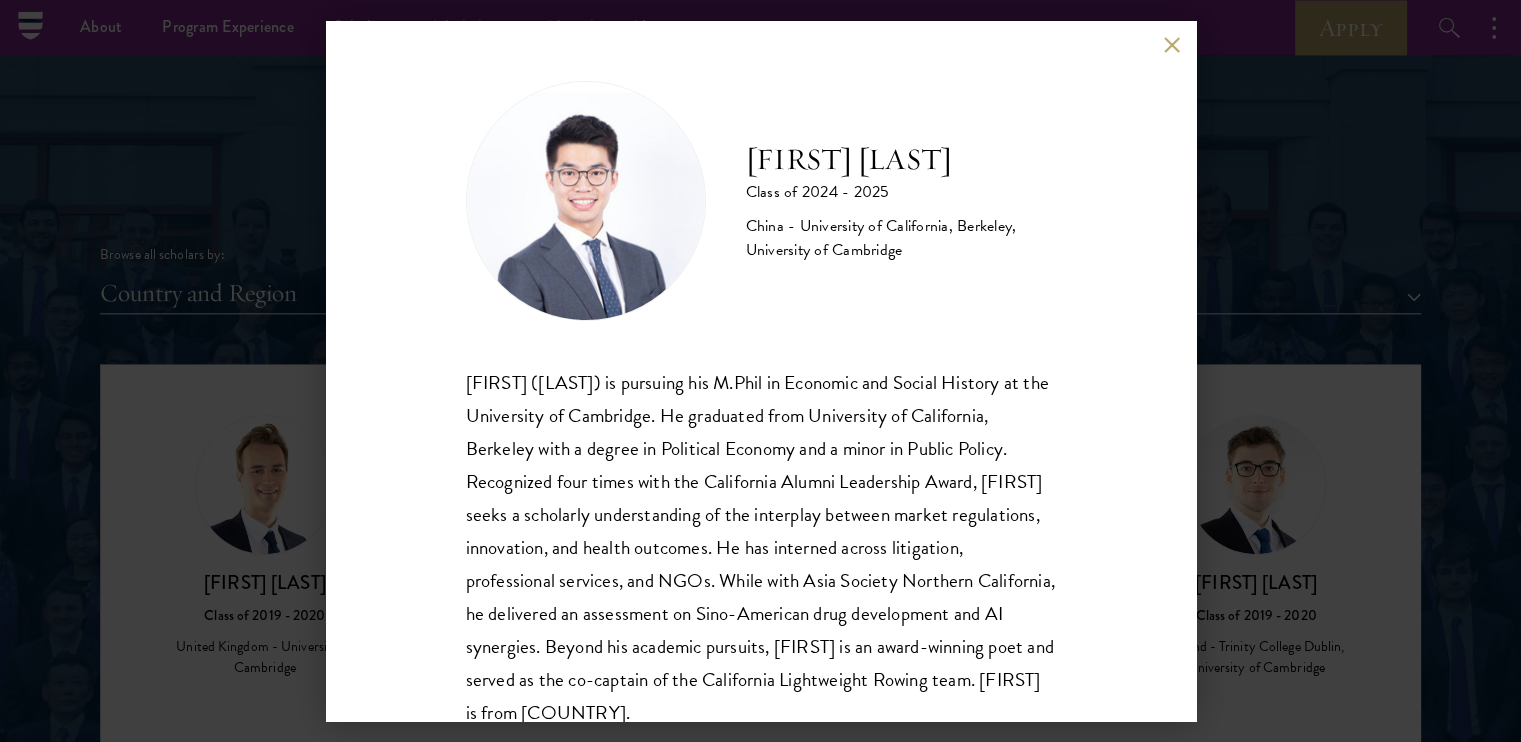 scroll, scrollTop: 68, scrollLeft: 0, axis: vertical 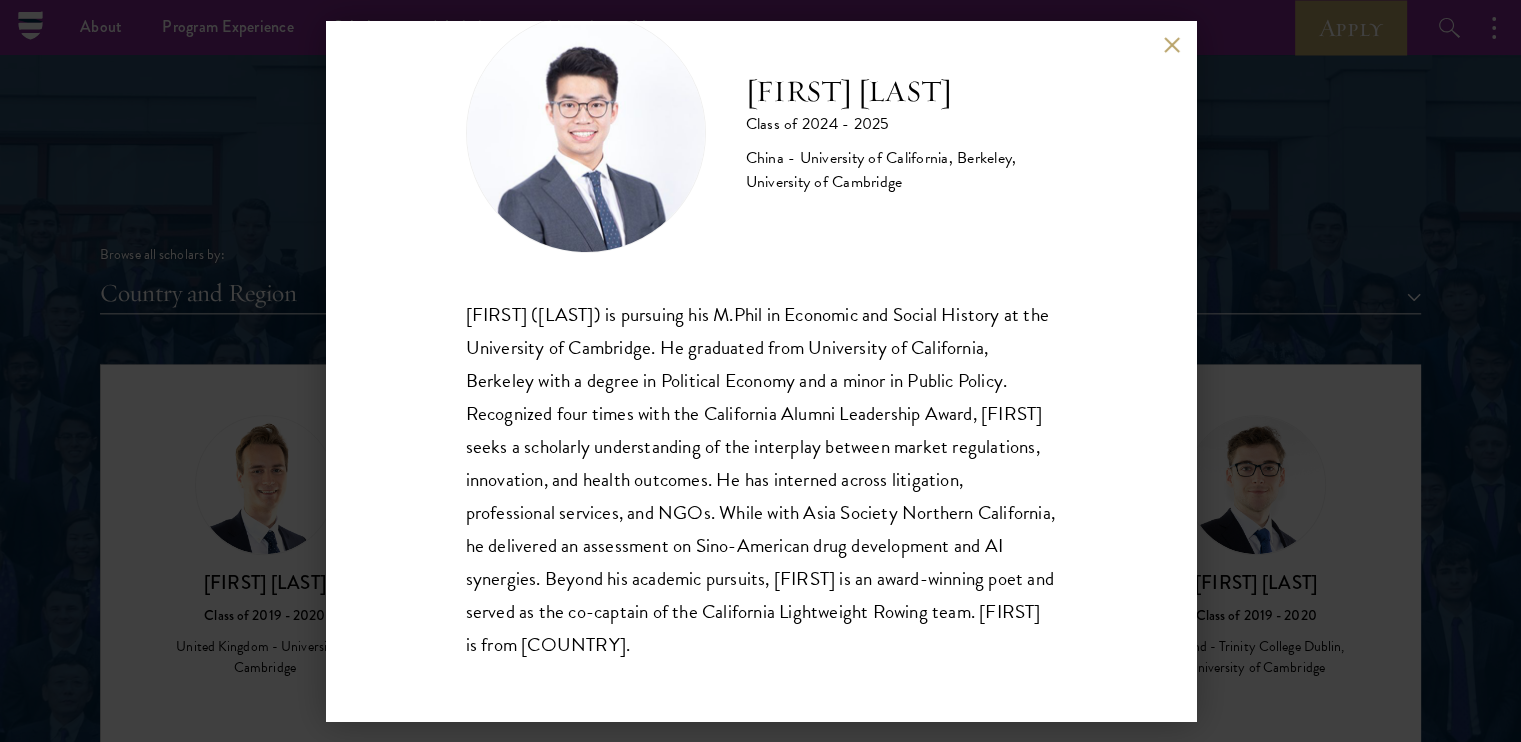 click on "[FIRST] ([FIRST]) [LAST]           Class of [YEAR] - [YEAR]
[COUNTRY] - [UNIVERSITY], [UNIVERSITY]
[FIRST] ([FIRST]) [LAST] is pursuing his M.Phil in Economic and Social History at the University of Cambridge. He graduated from University of California, Berkeley with a degree in Political Economy and a minor in Public Policy. Recognized four times with the California Alumni Leadership Award, [FIRST] seeks a scholarly understanding of the interplay between market regulations, innovation, and health outcomes. He has interned across litigation, professional services, and NGOs. While with Asia Society Northern California, he delivered an assessment on Sino-American drug development and AI synergies. Beyond his academic pursuits, [FIRST] is an award-winning poet and served as the co-captain of the California Lightweight Rowing team. [FIRST] is from [COUNTRY]." at bounding box center [761, 371] 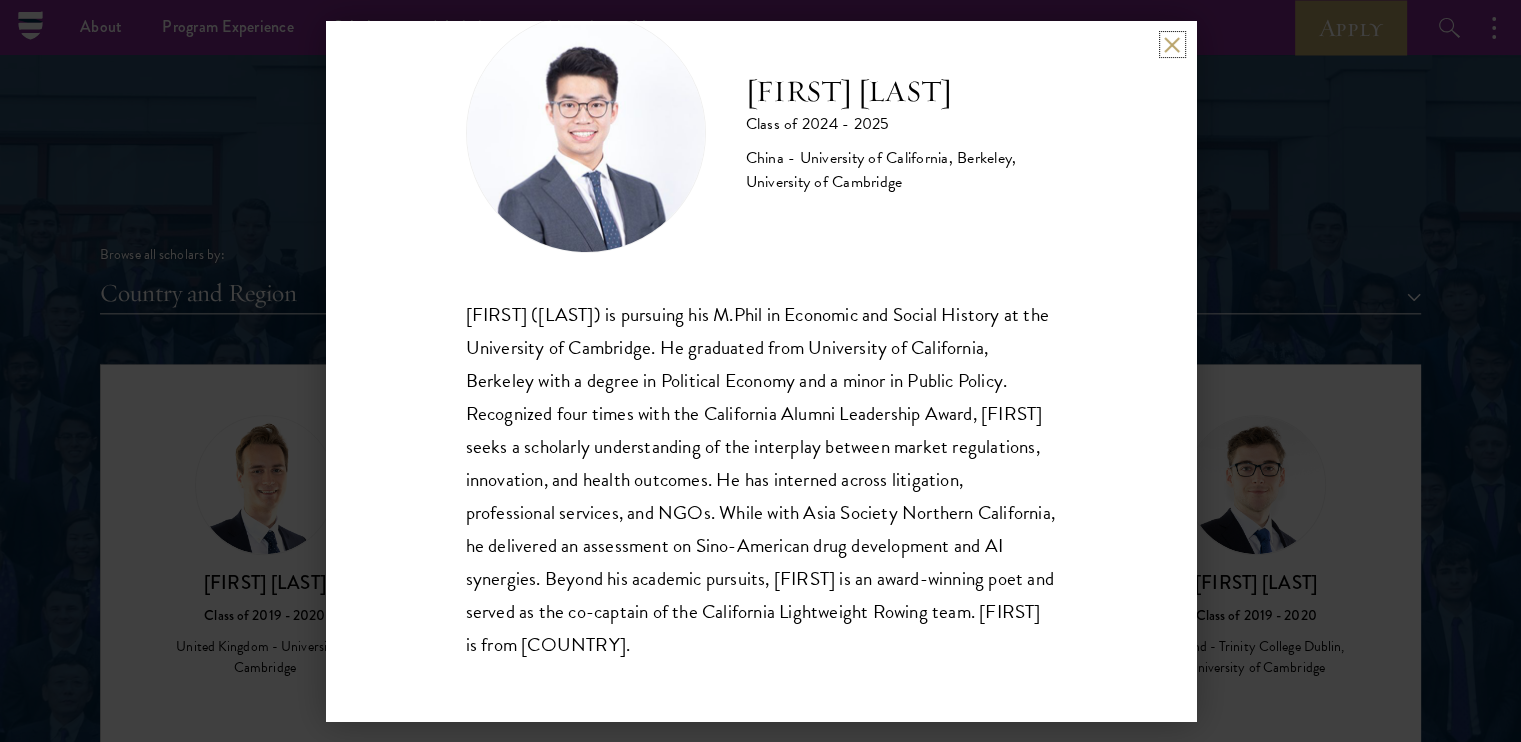 click at bounding box center (1172, 44) 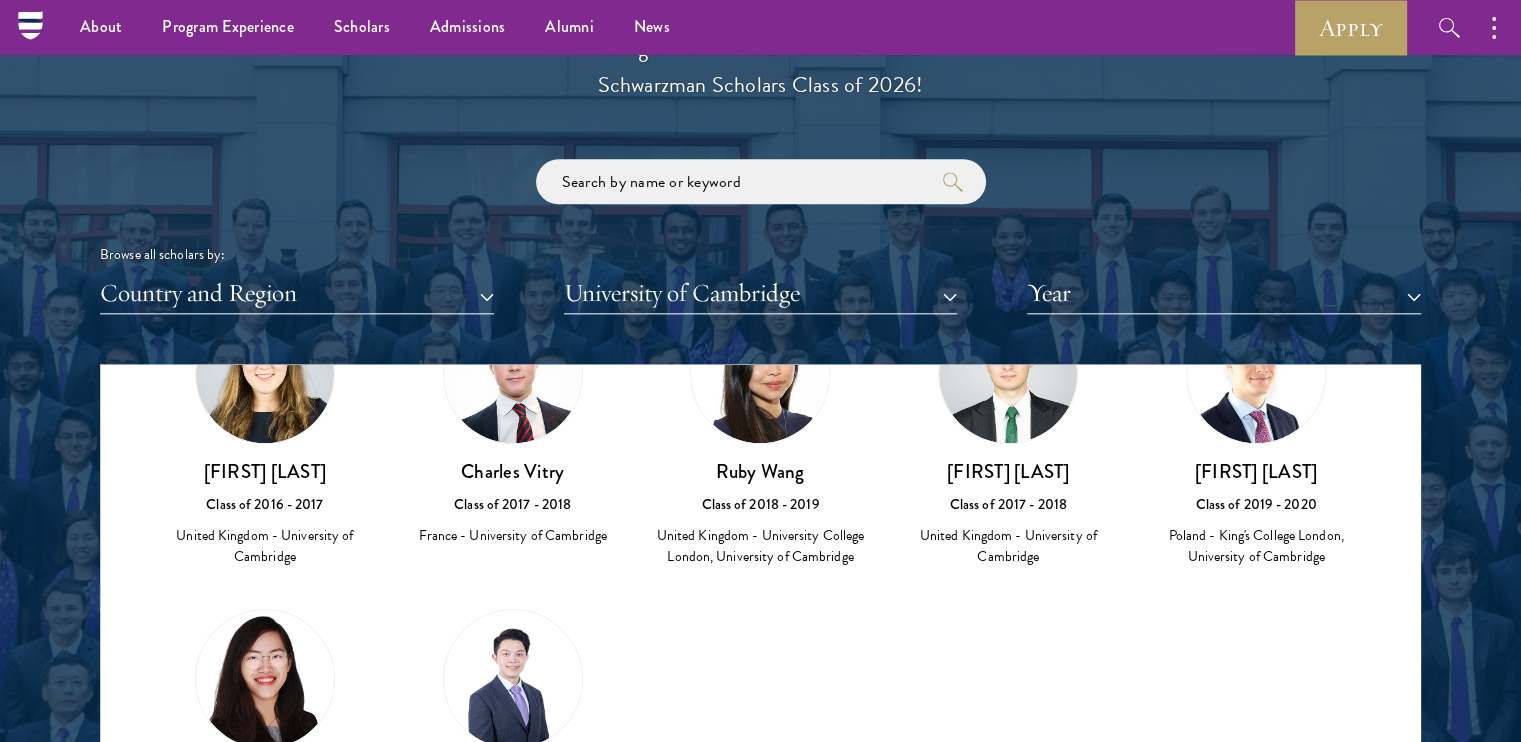 scroll, scrollTop: 1780, scrollLeft: 0, axis: vertical 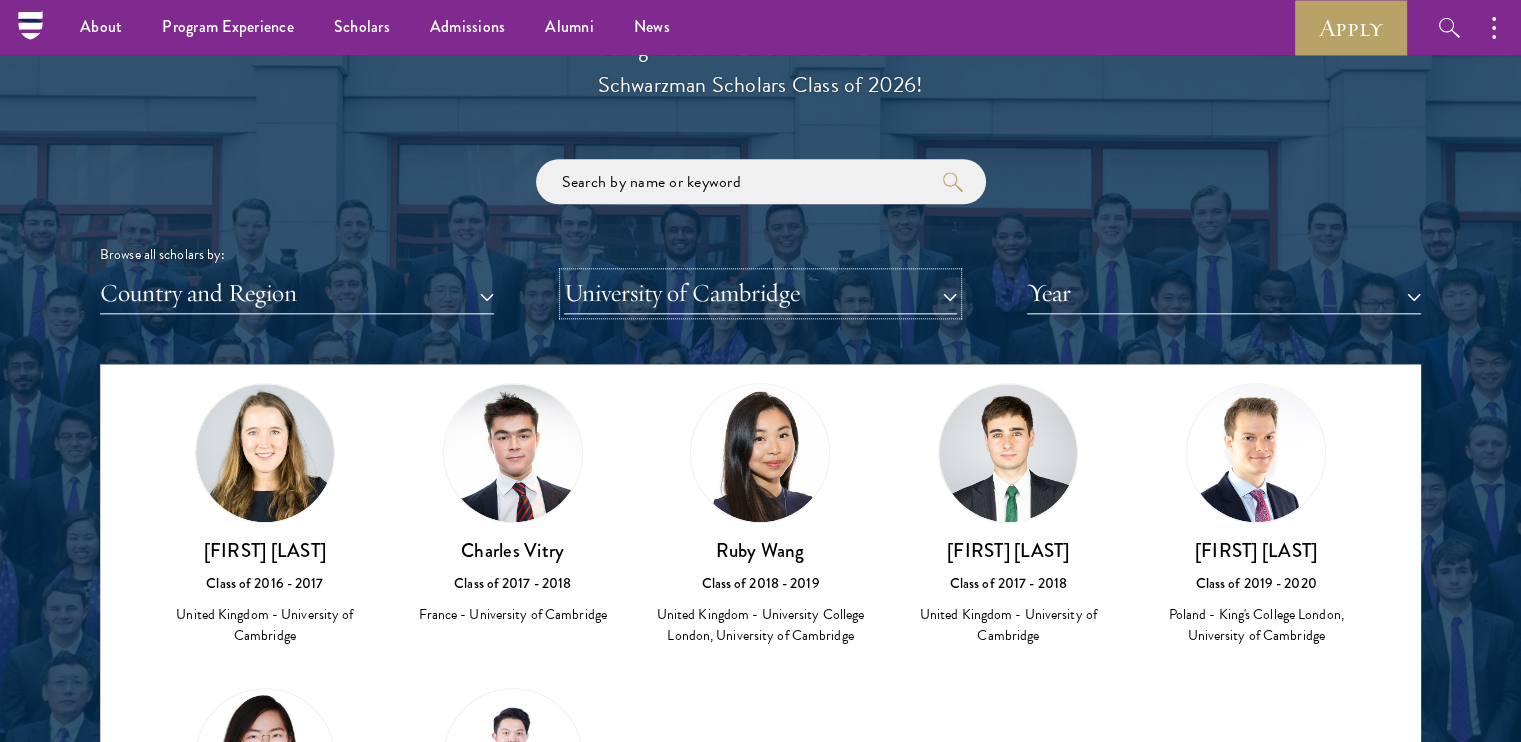 click on "University of Cambridge" at bounding box center (761, 293) 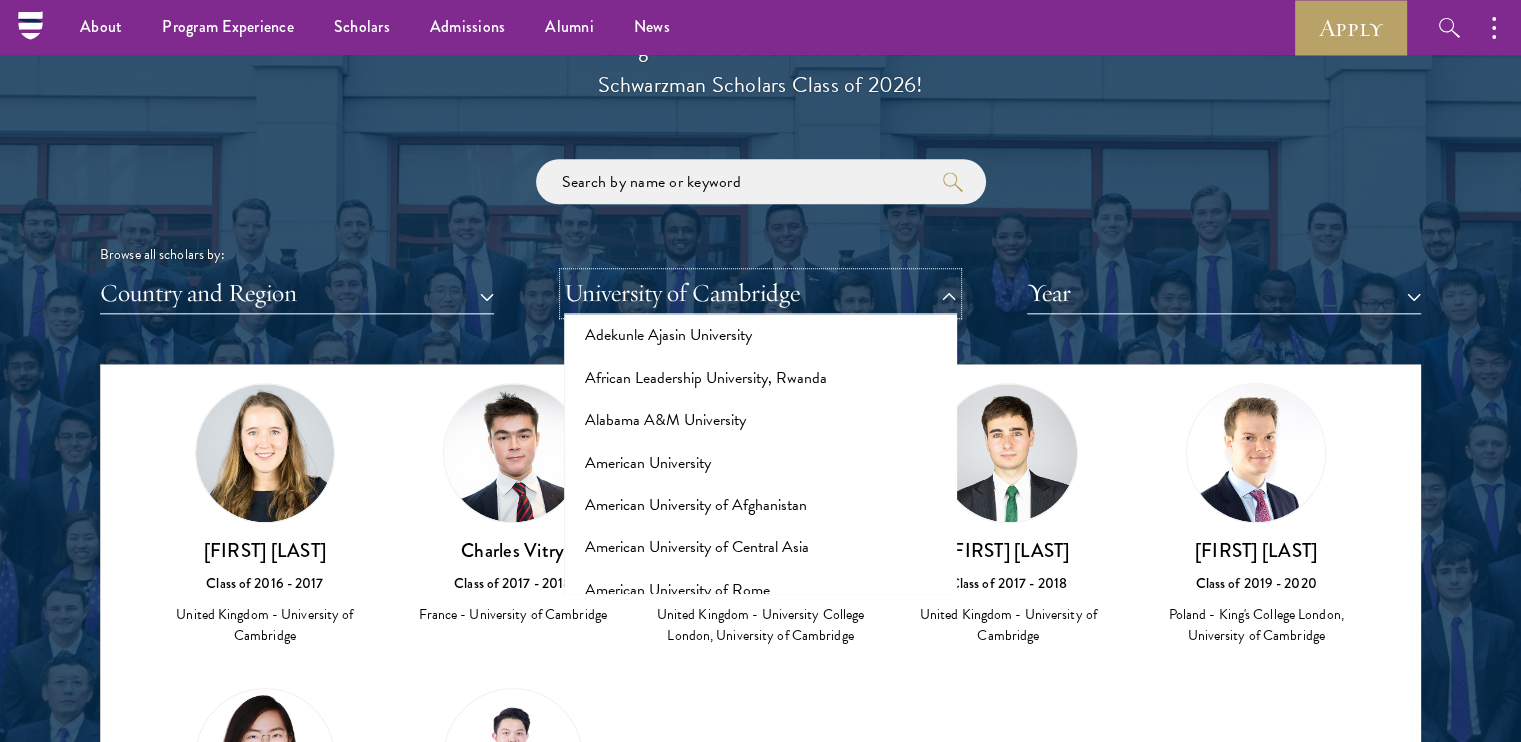scroll, scrollTop: 0, scrollLeft: 0, axis: both 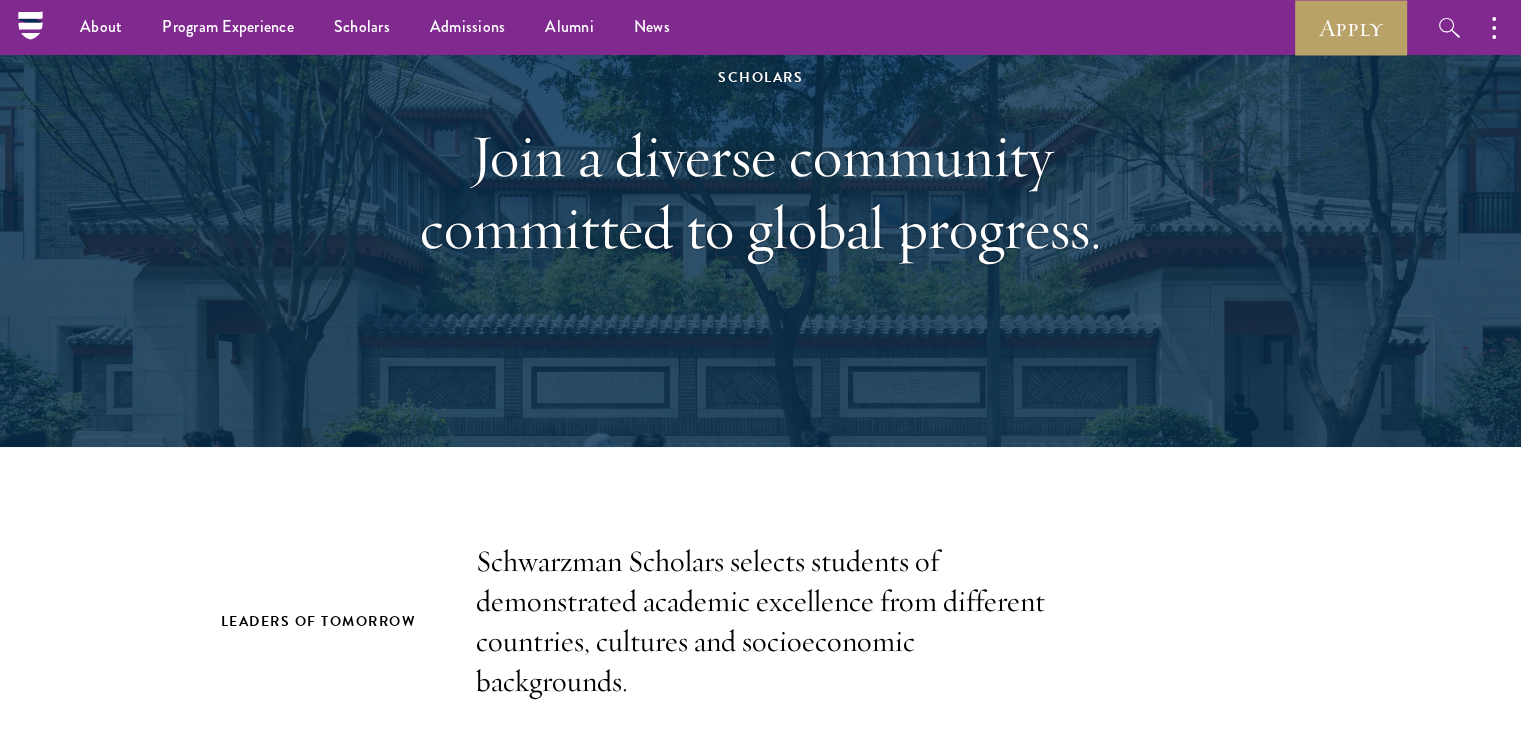 click on "Join a diverse community committed to global progress." at bounding box center (761, 192) 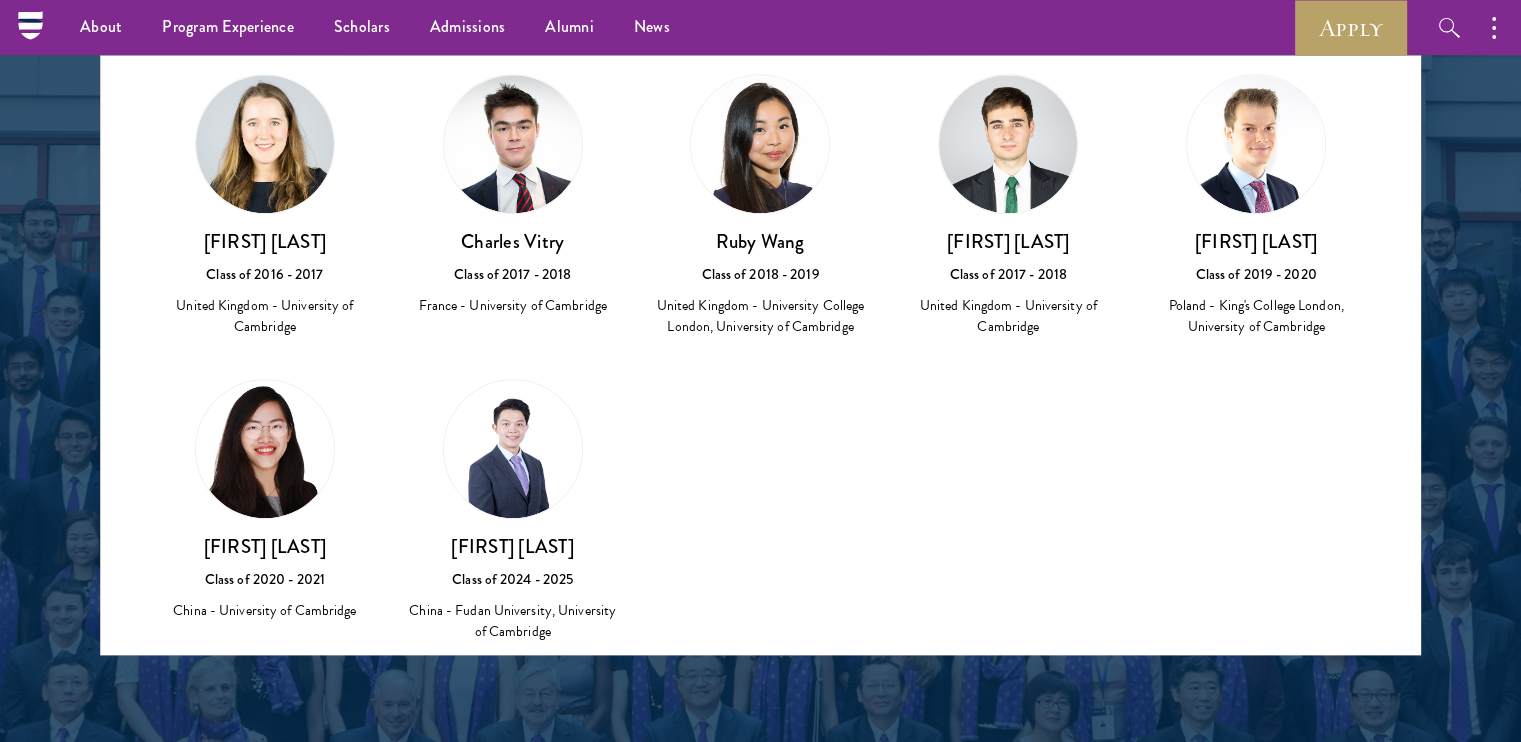 scroll, scrollTop: 2400, scrollLeft: 0, axis: vertical 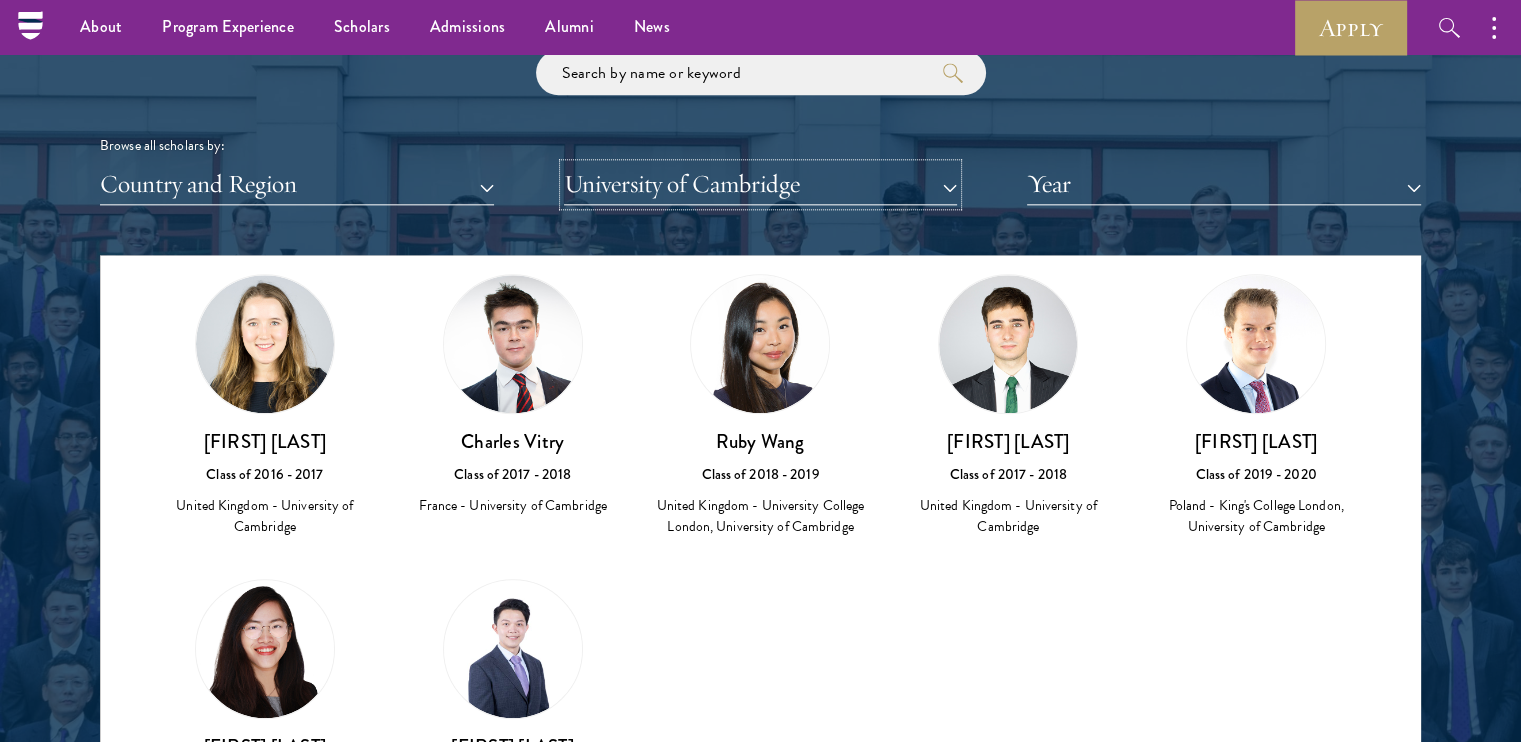 click on "University of Cambridge" at bounding box center (761, 184) 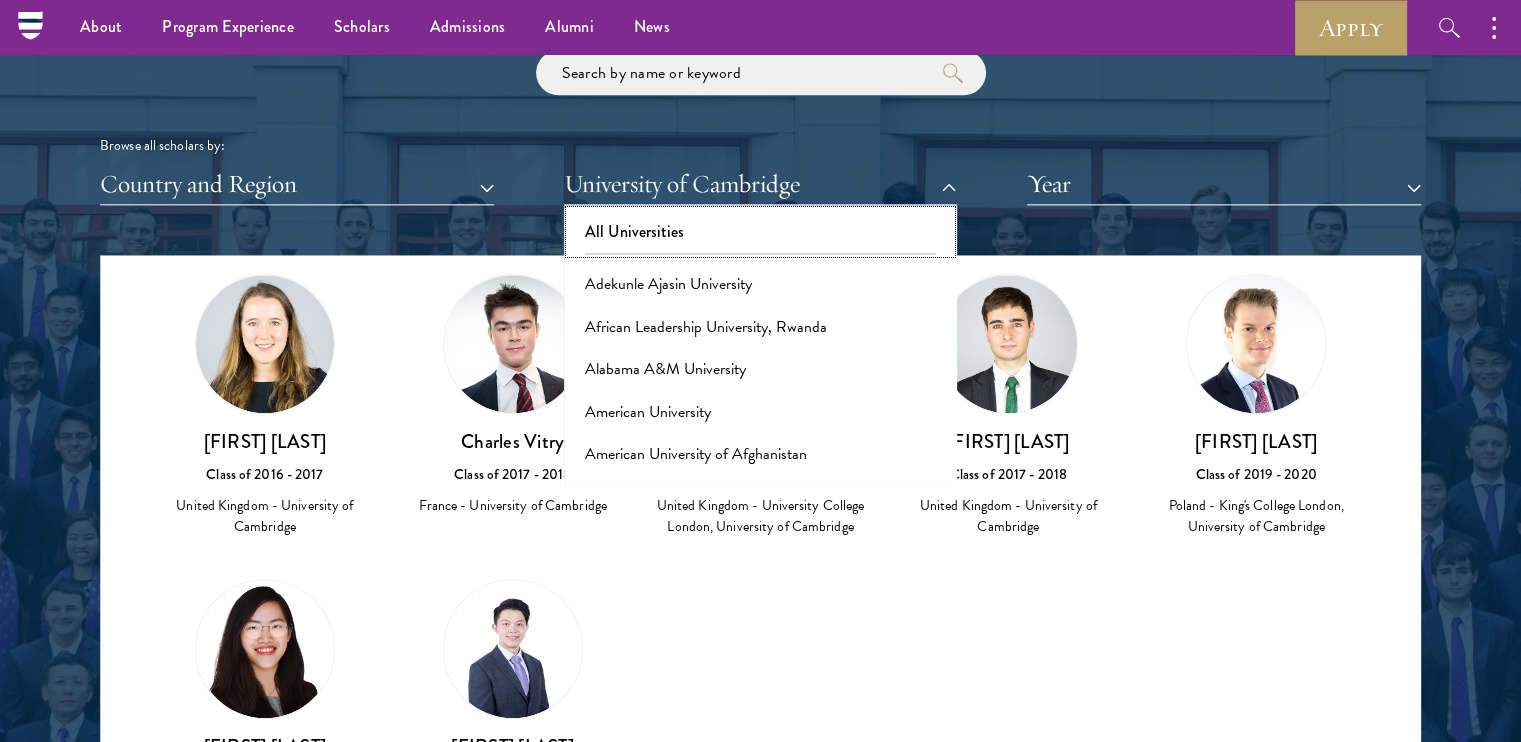 click on "All Universities" at bounding box center (761, 232) 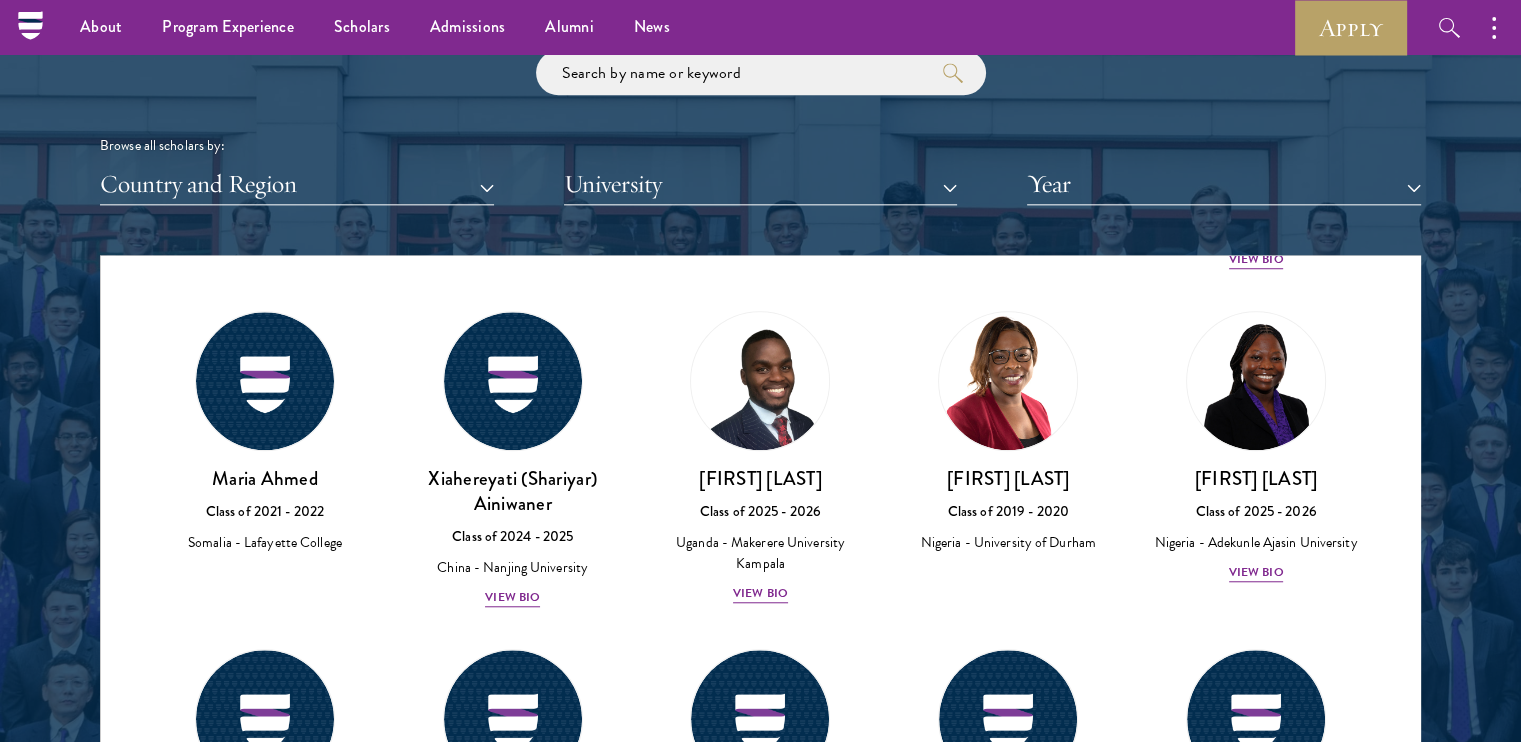 scroll, scrollTop: 71722, scrollLeft: 0, axis: vertical 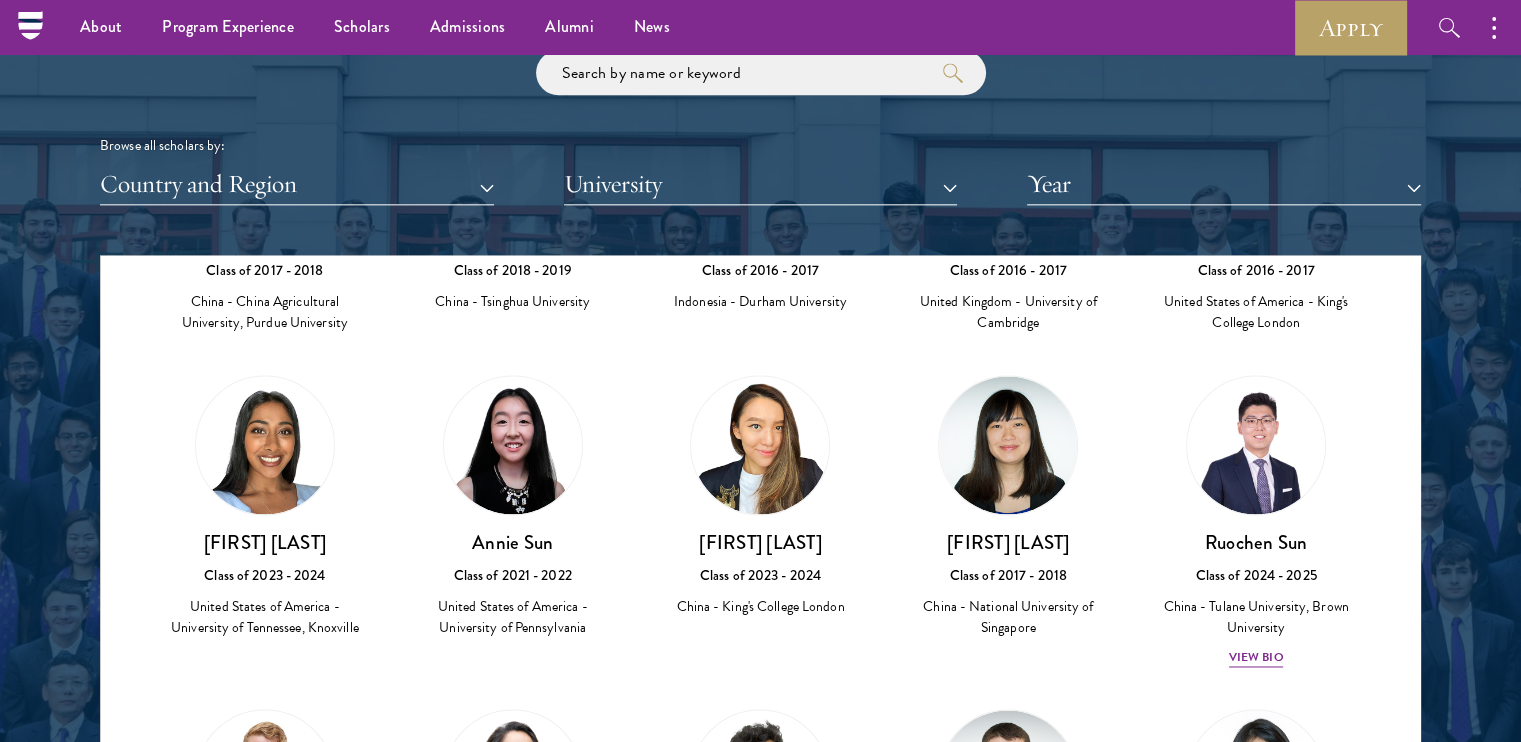 click on "Scholar Directory
Congratulations and welcome to the
Schwarzman Scholars Class of [YEAR]!
Browse all scholars by:
Country and Region
All Countries and Regions
Afghanistan
Antigua and Barbuda
Argentina
Armenia
Australia
Austria
Azerbaijan
Bangladesh
Belarus
Benin
Bosnia and Herzegovina
Botswana
Brazil
Burkina Faso
Burundi
Cameroon
Canada
Chile
China
Colombia
cote D'Ivoire
Croatia
Denmark Ecuador Egypt" at bounding box center (760, 346) 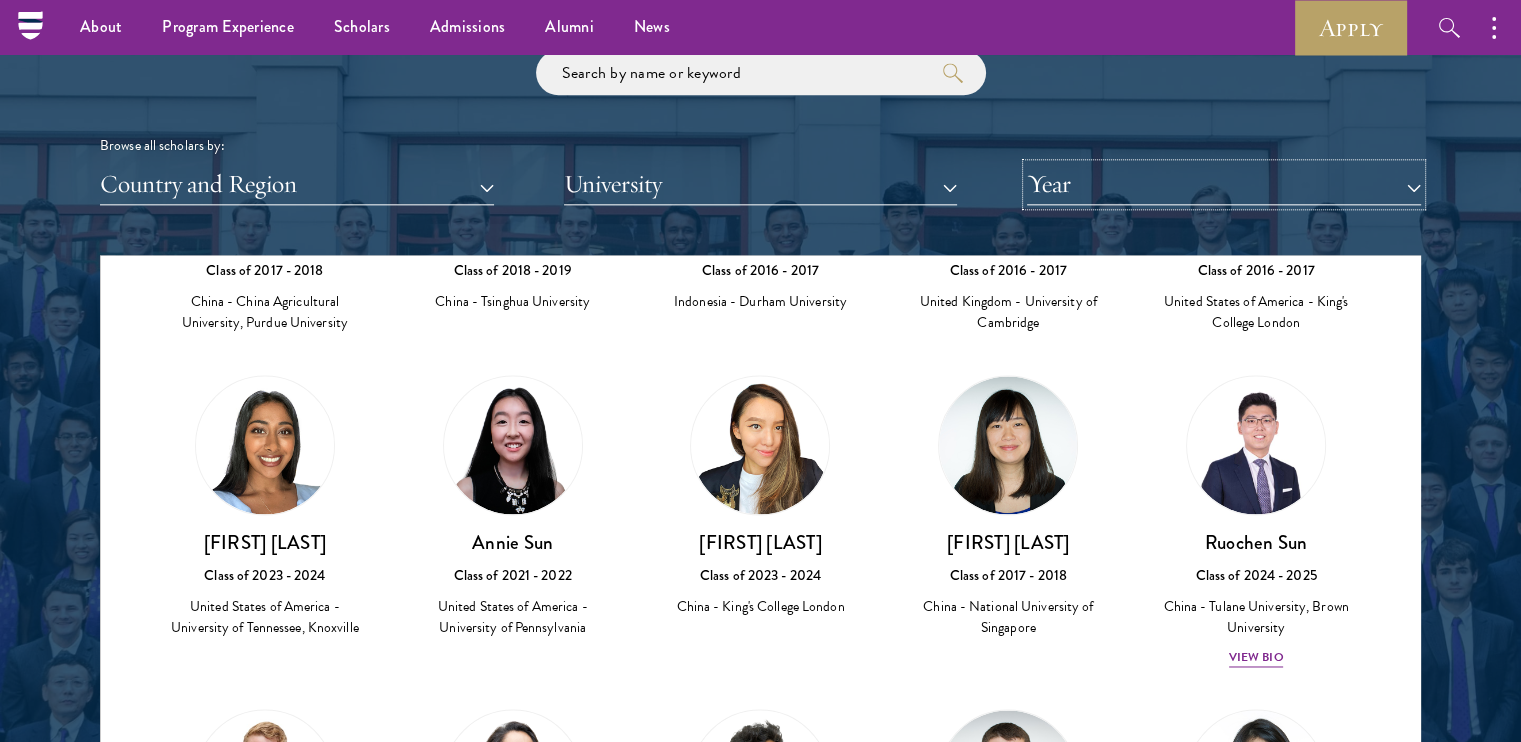 click on "Year" at bounding box center [1224, 184] 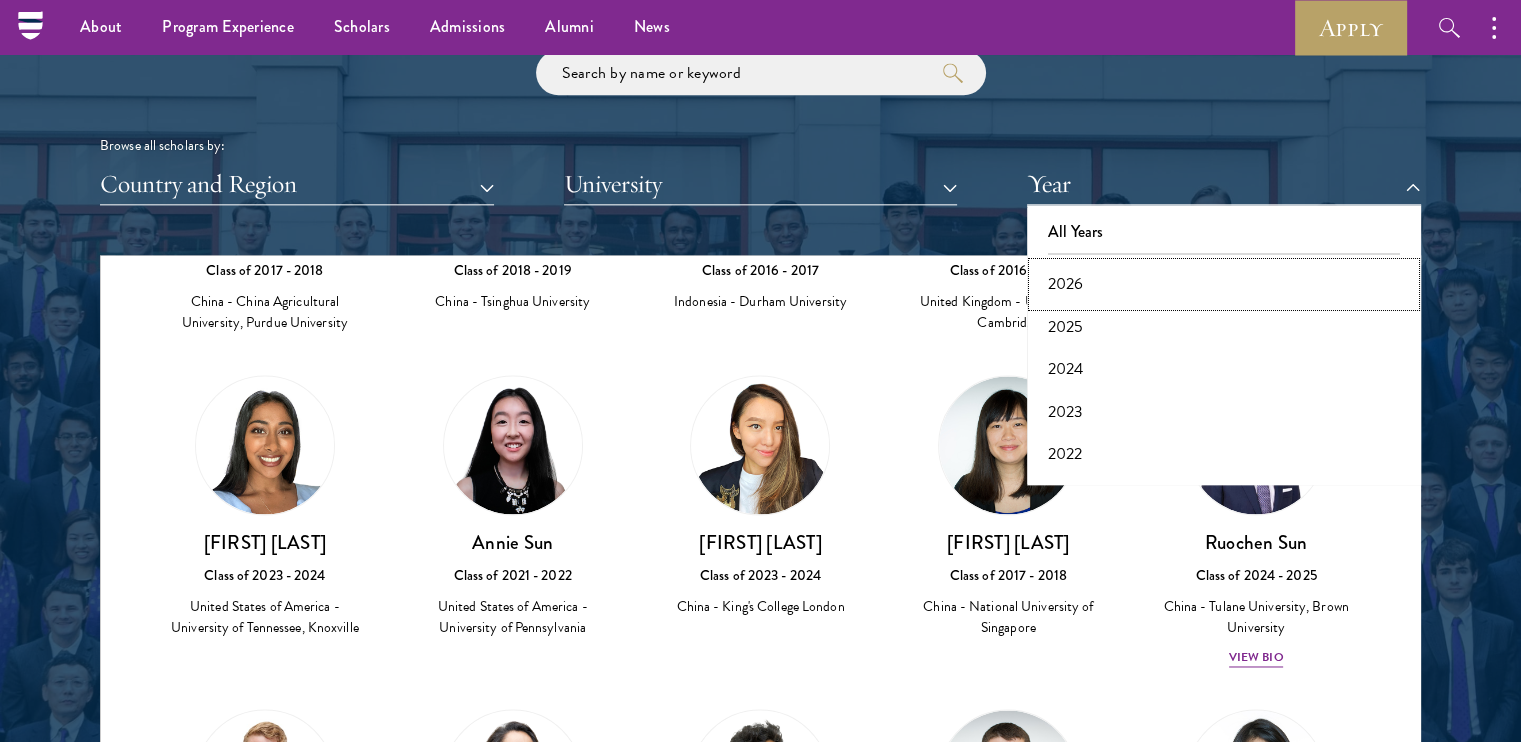 click on "2026" at bounding box center [1224, 284] 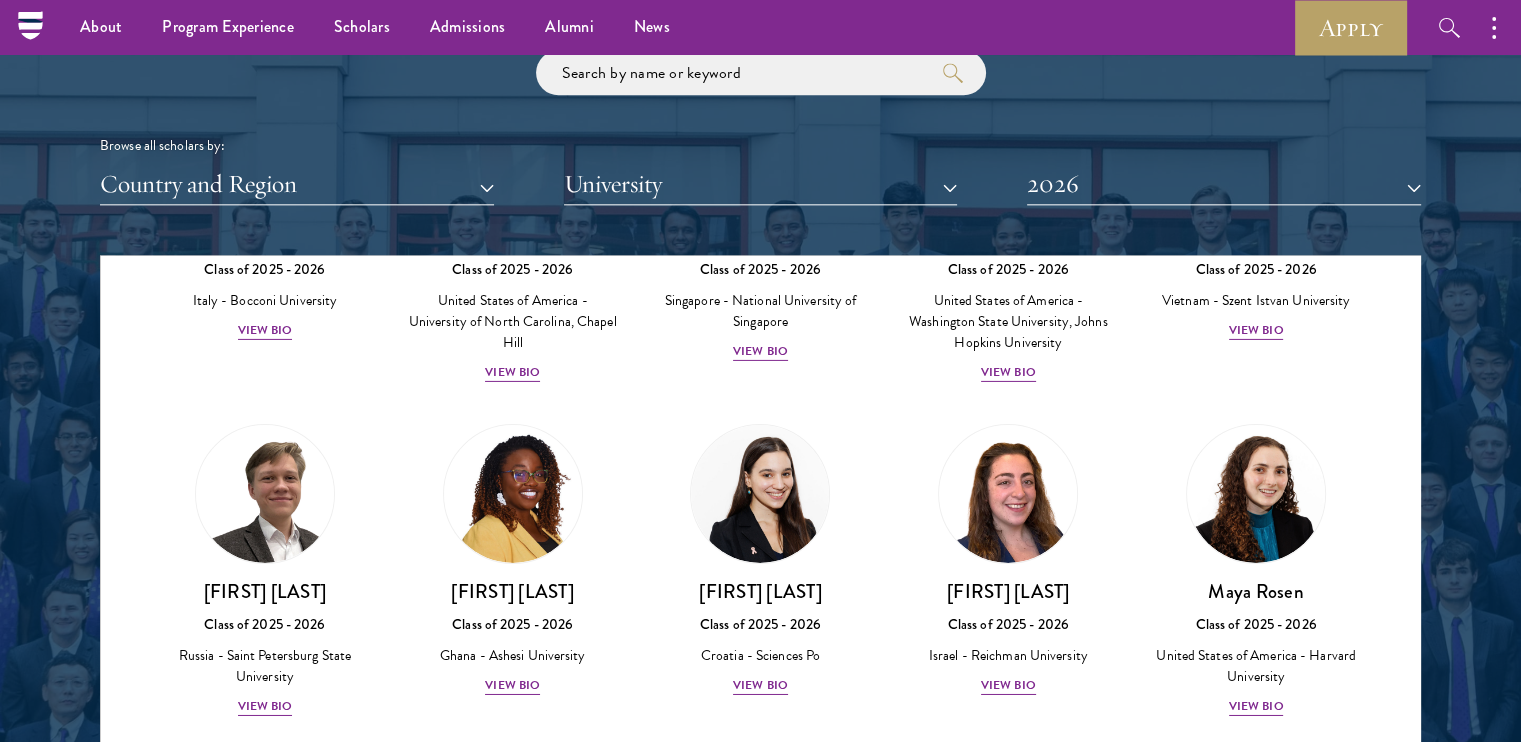 scroll, scrollTop: 6720, scrollLeft: 0, axis: vertical 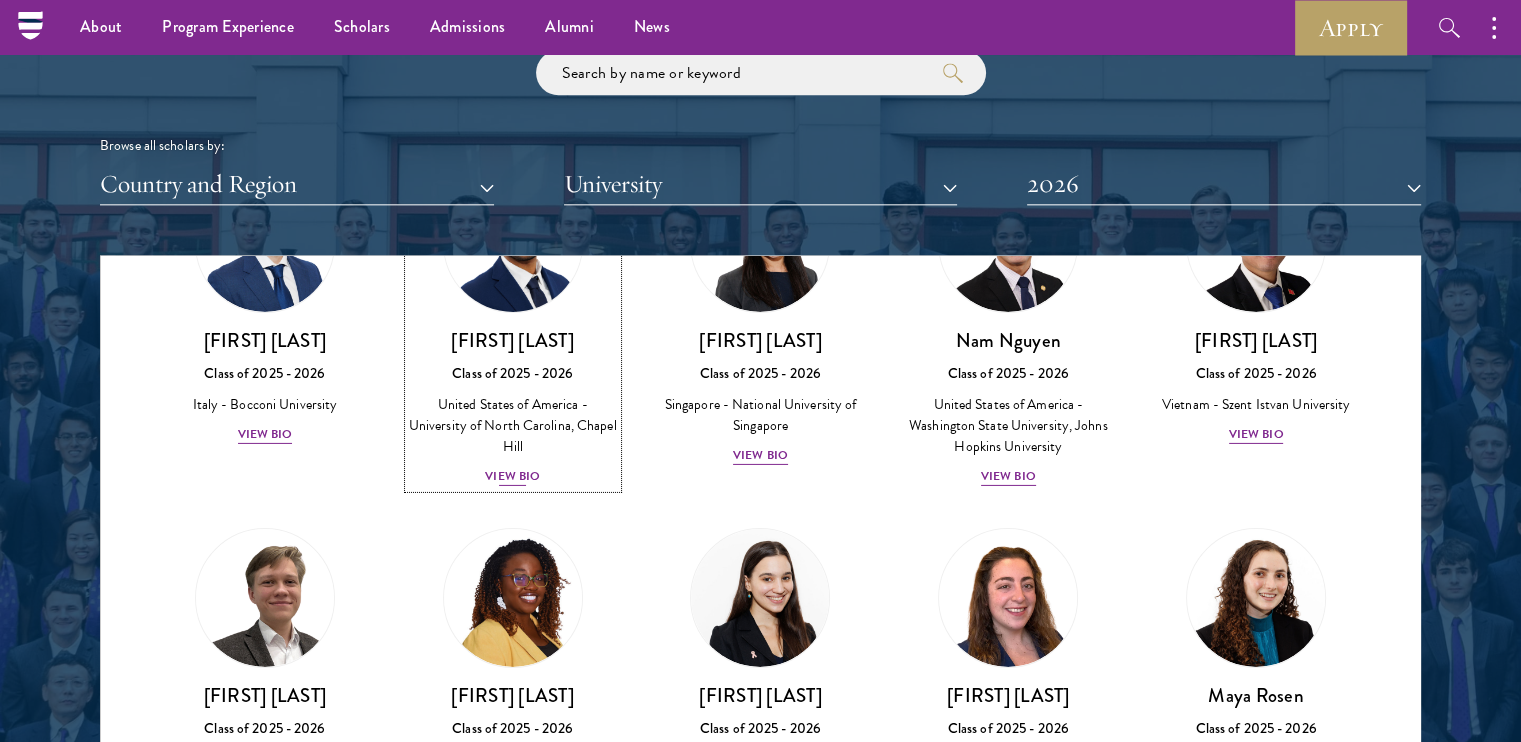 click on "[FIRST] [LAST]
Class of 2025 - 2026
United States of America - University of North Carolina, Chapel Hill
View Bio" at bounding box center [513, 408] 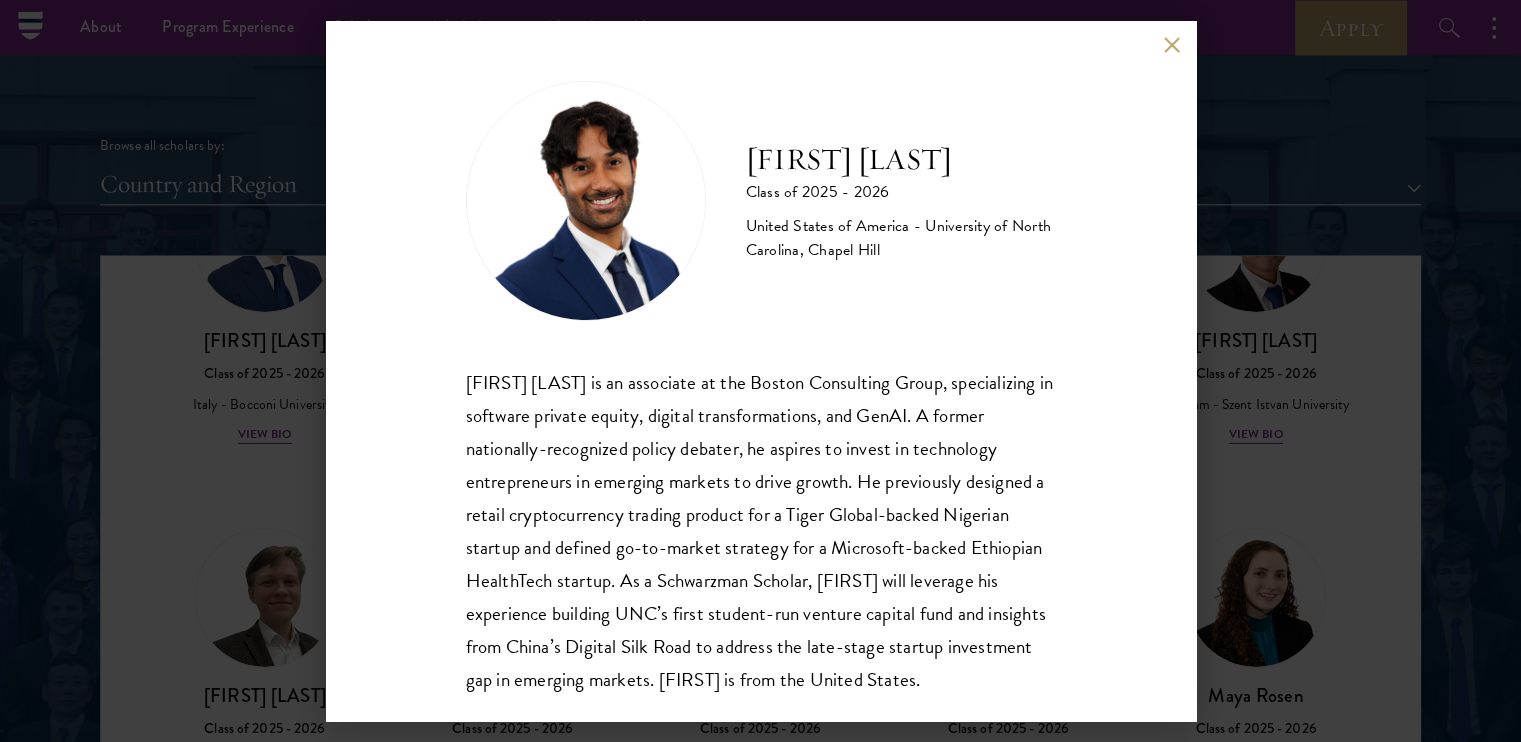 scroll, scrollTop: 68, scrollLeft: 0, axis: vertical 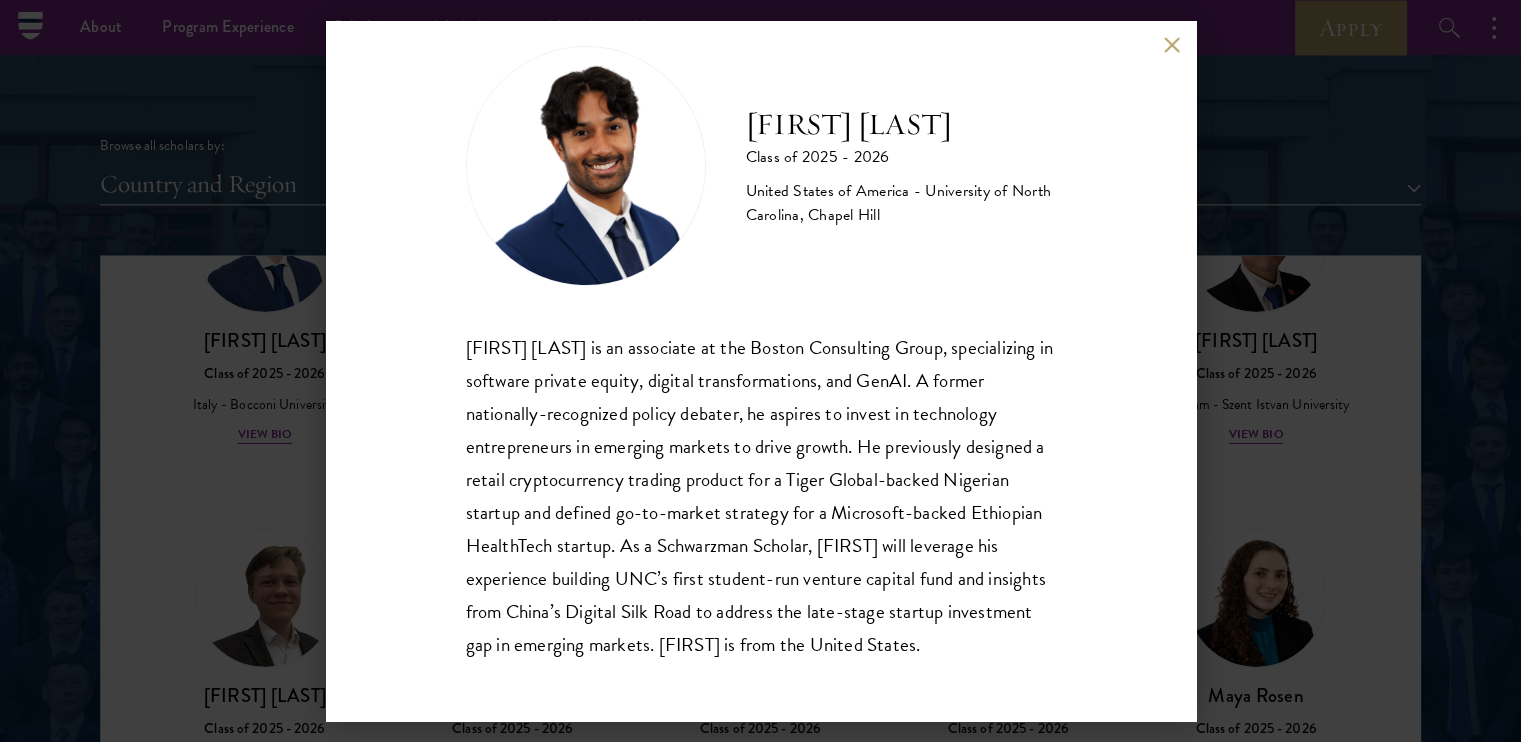 click at bounding box center [1172, 44] 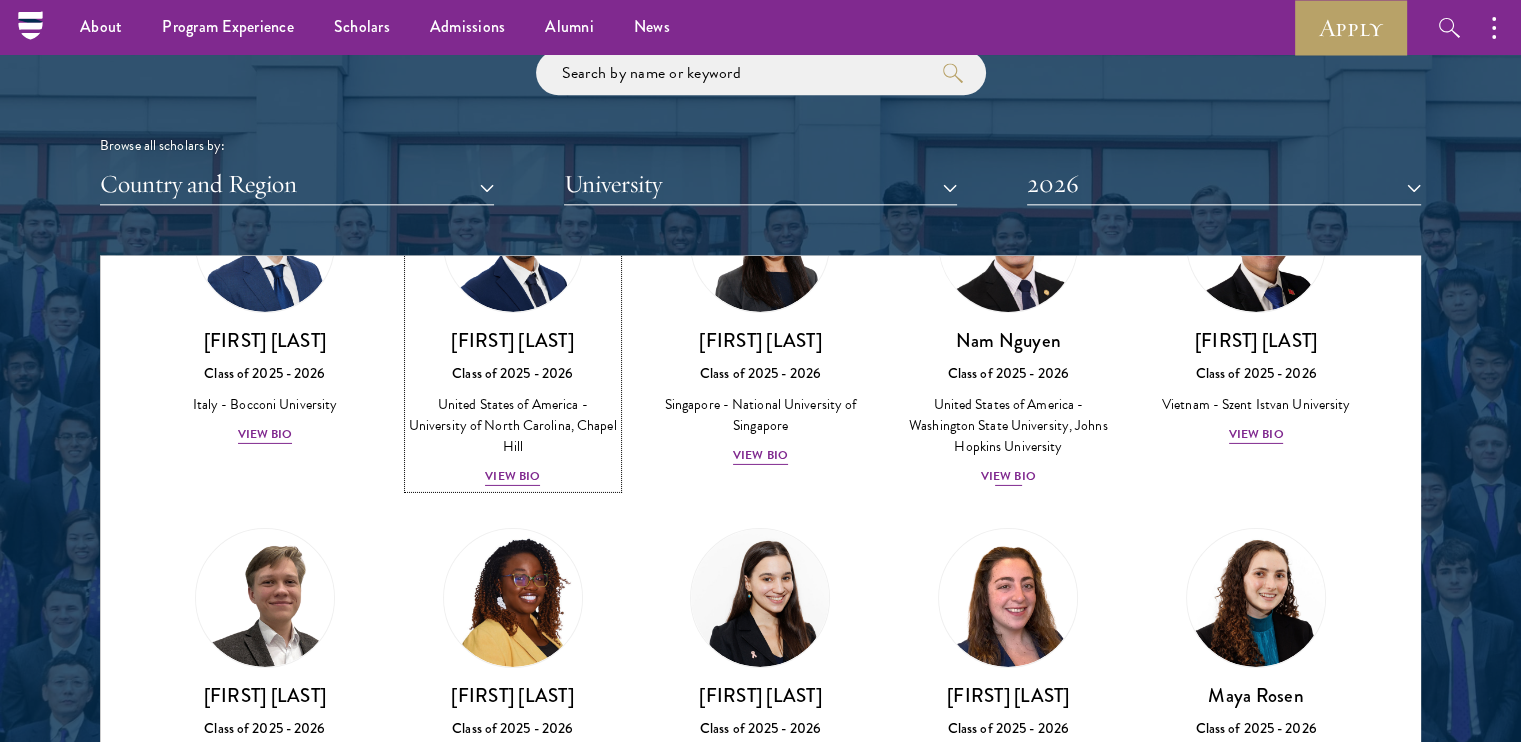 scroll, scrollTop: 6640, scrollLeft: 0, axis: vertical 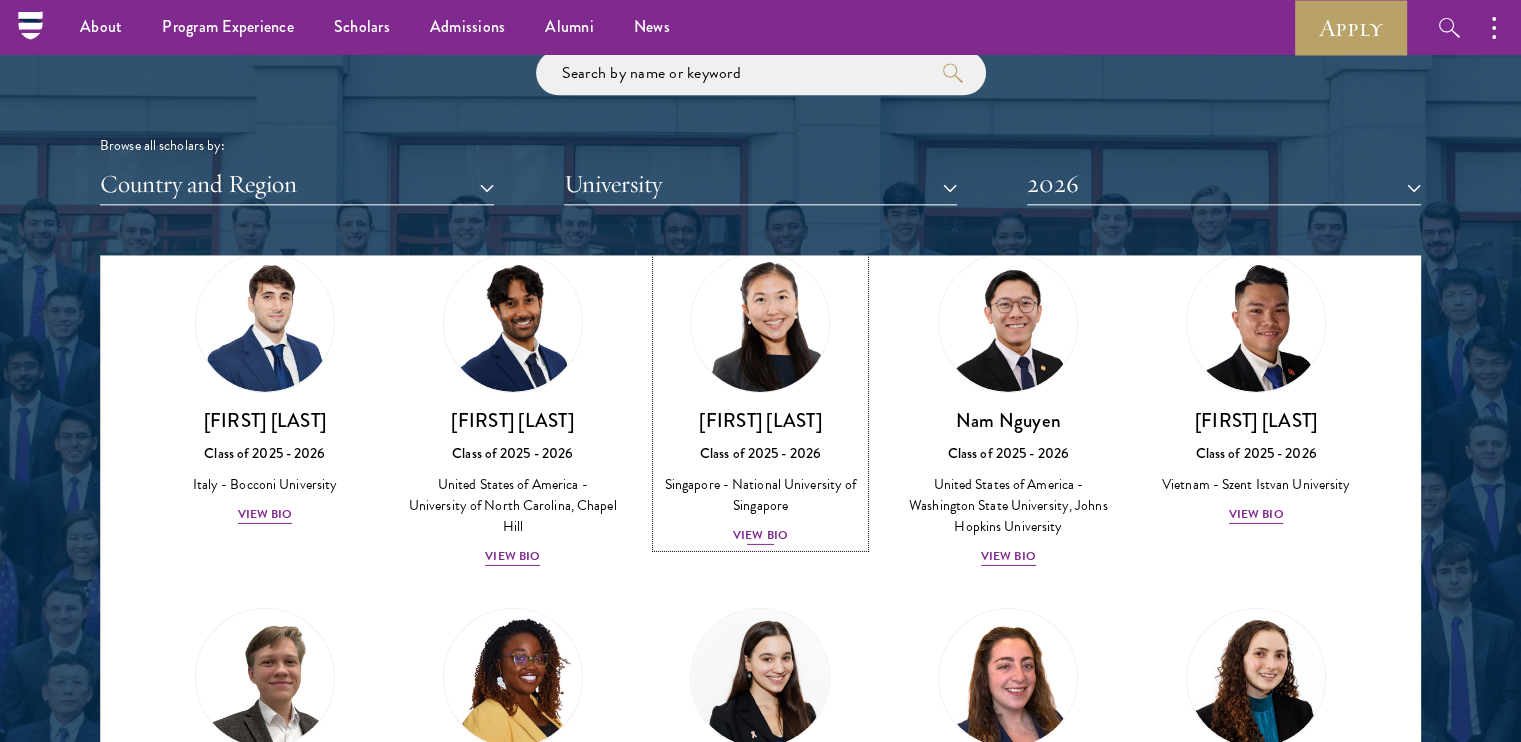 click on "[FIRST] [LAST] [LAST]
Class of [YEAR] - [YEAR]
[COUNTRY] - [UNIVERSITY]
View Bio" at bounding box center [761, 477] 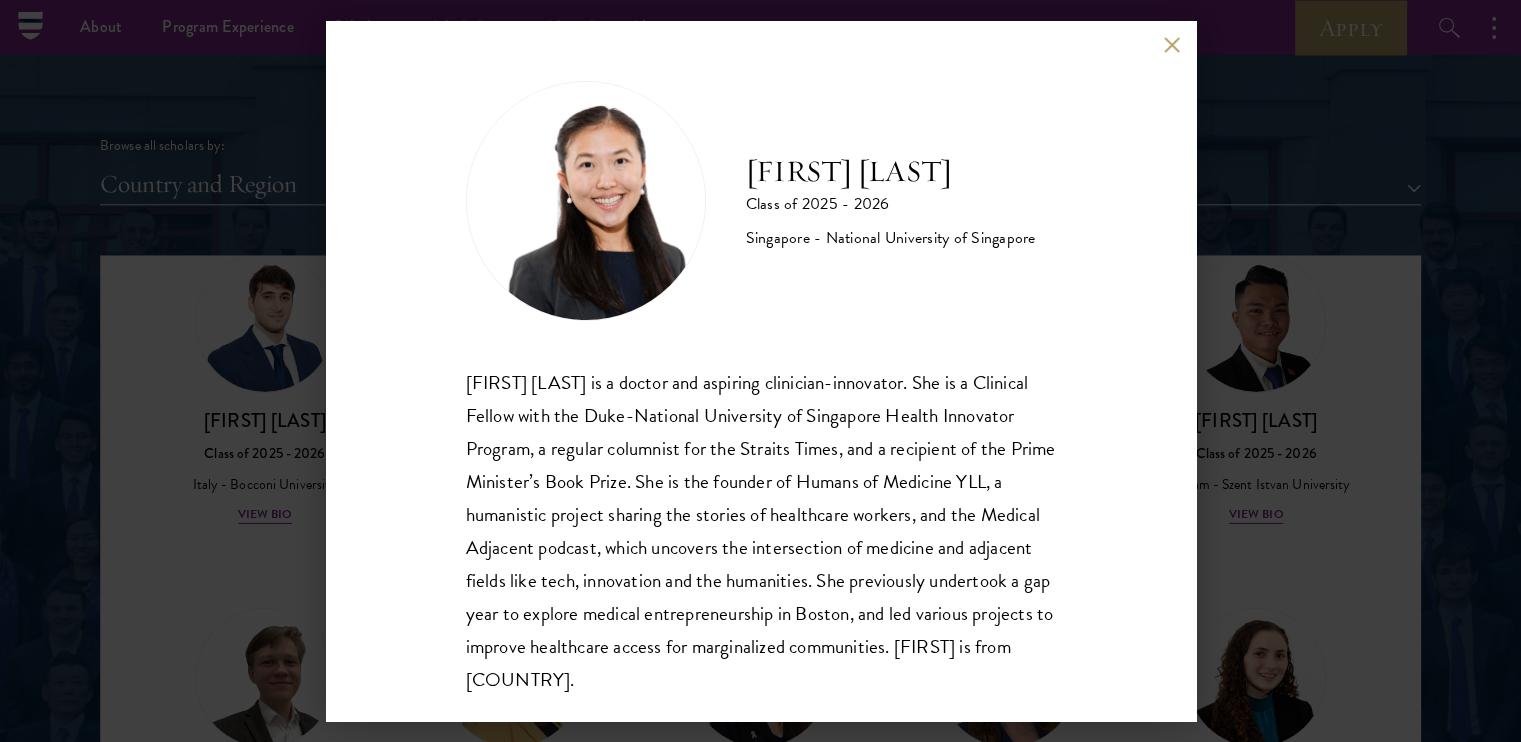 click at bounding box center [1172, 44] 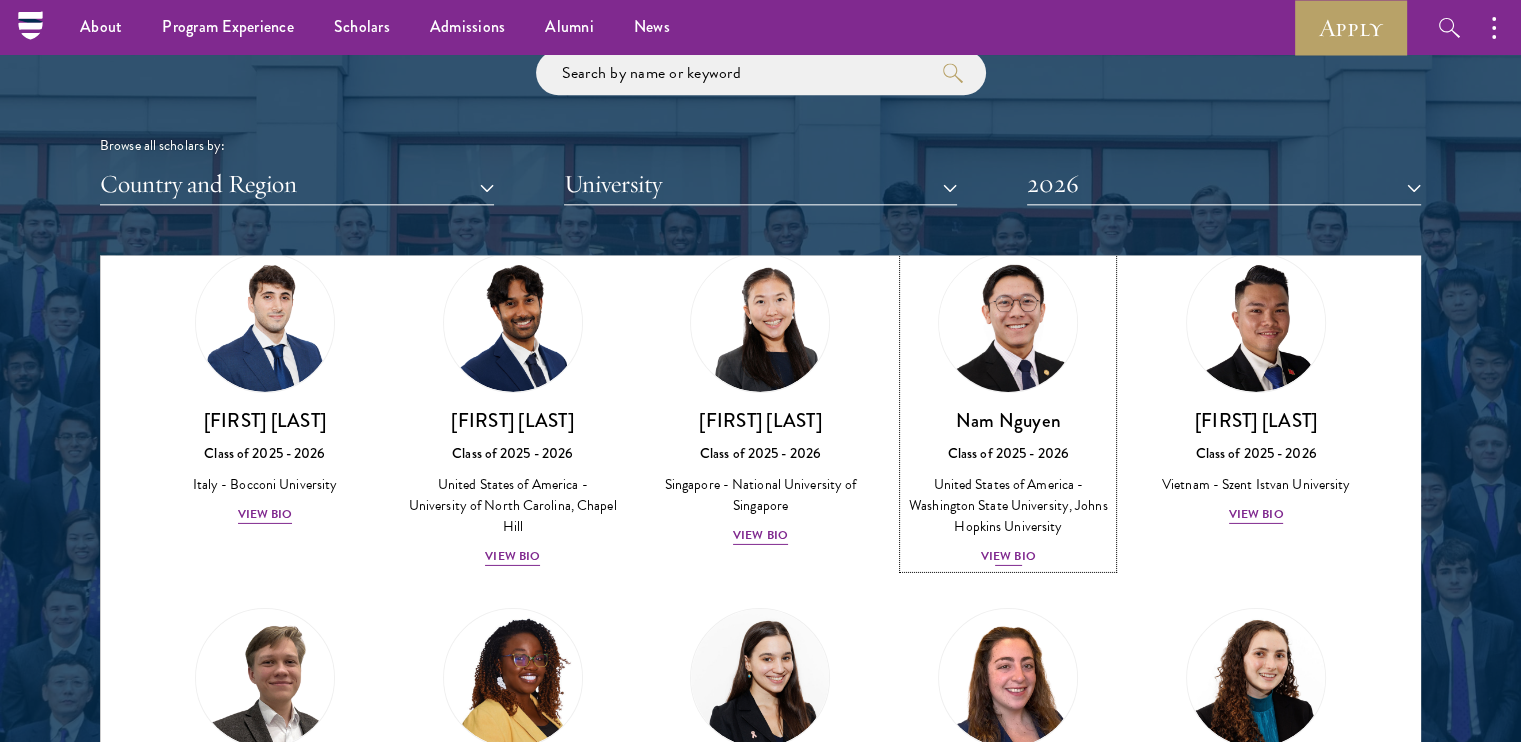 click on "View Bio" at bounding box center [1008, 556] 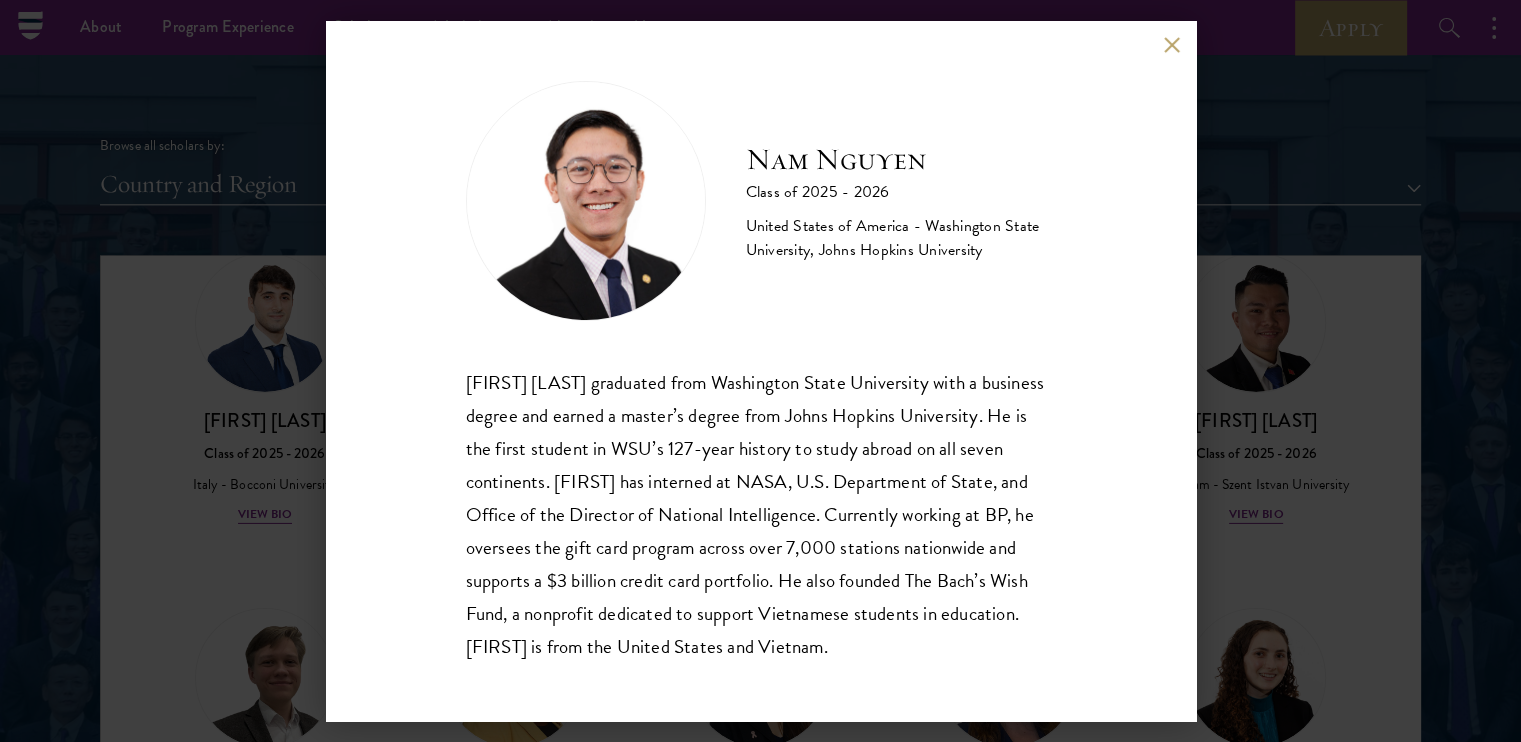 click at bounding box center [1172, 44] 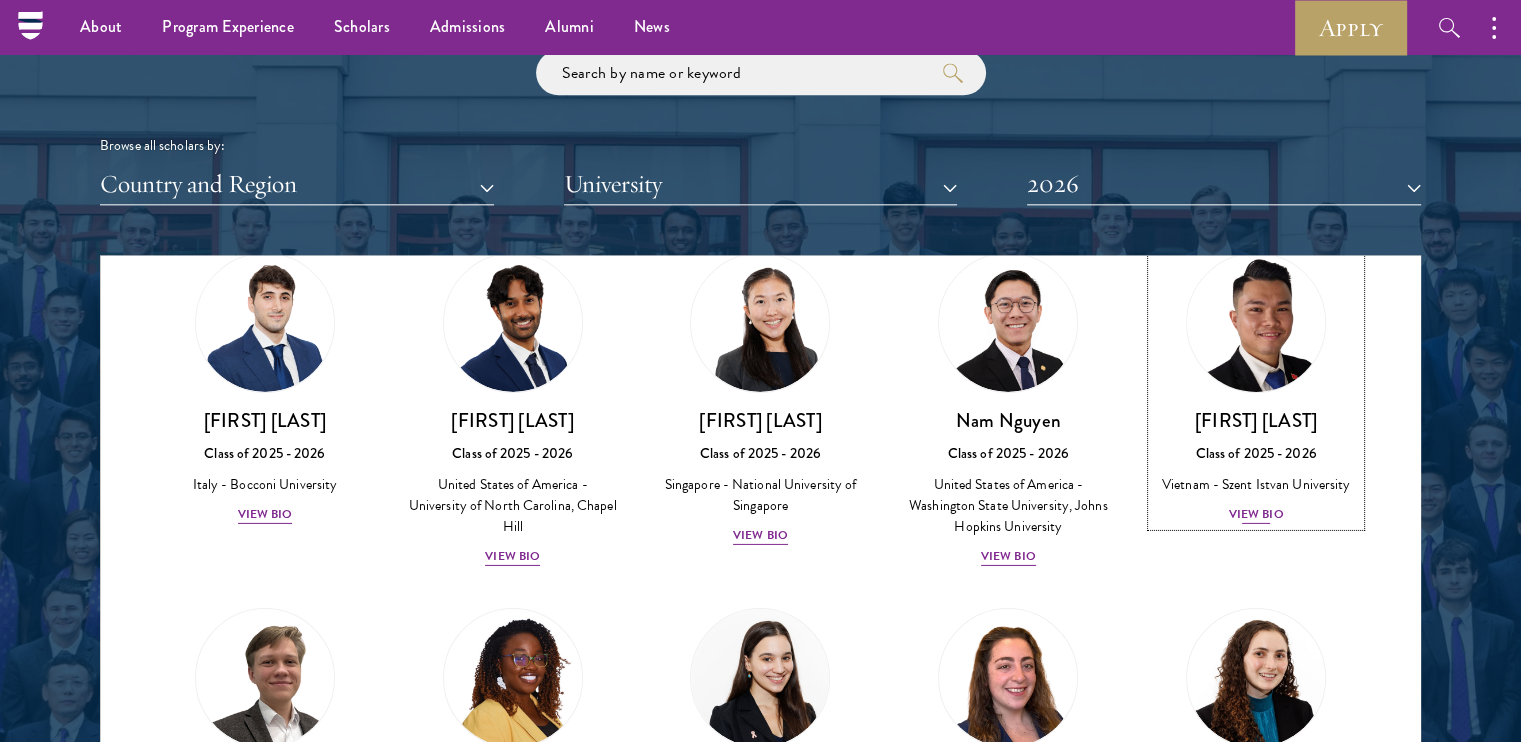 click on "[FIRST] [LAST]
Class of [YEAR] - [YEAR]
[COUNTRY] - [UNIVERSITY]
View Bio" at bounding box center [1256, 467] 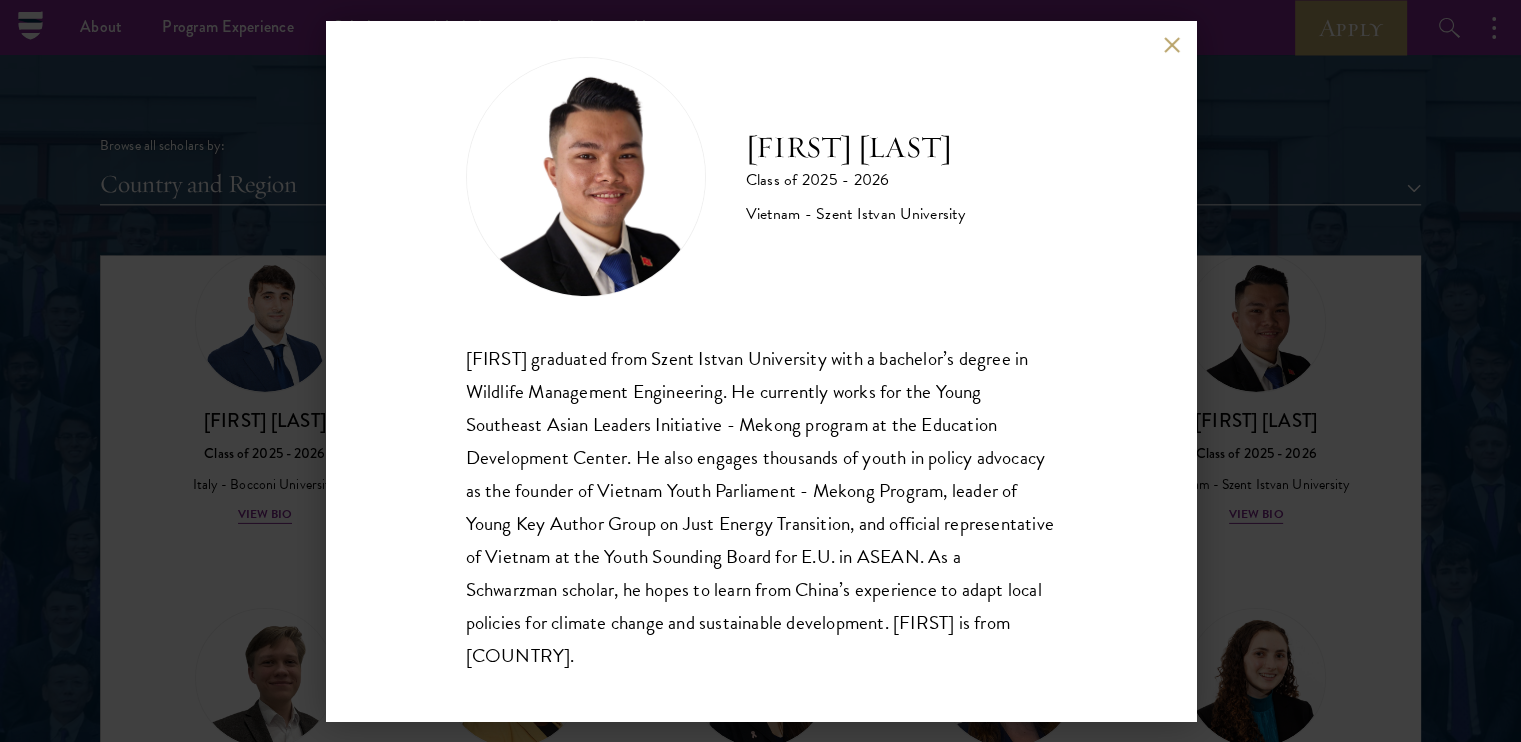 scroll, scrollTop: 35, scrollLeft: 0, axis: vertical 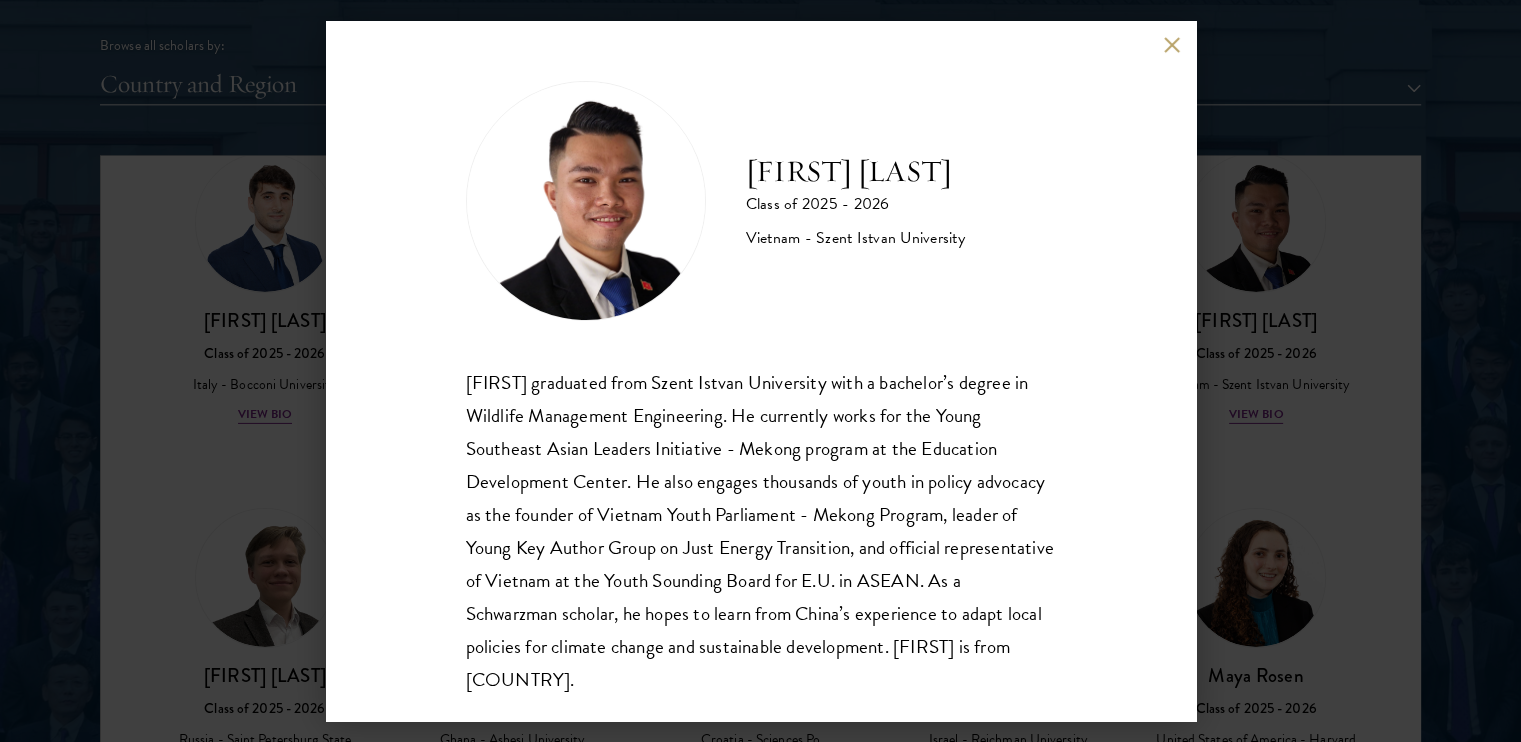 click at bounding box center (1172, 44) 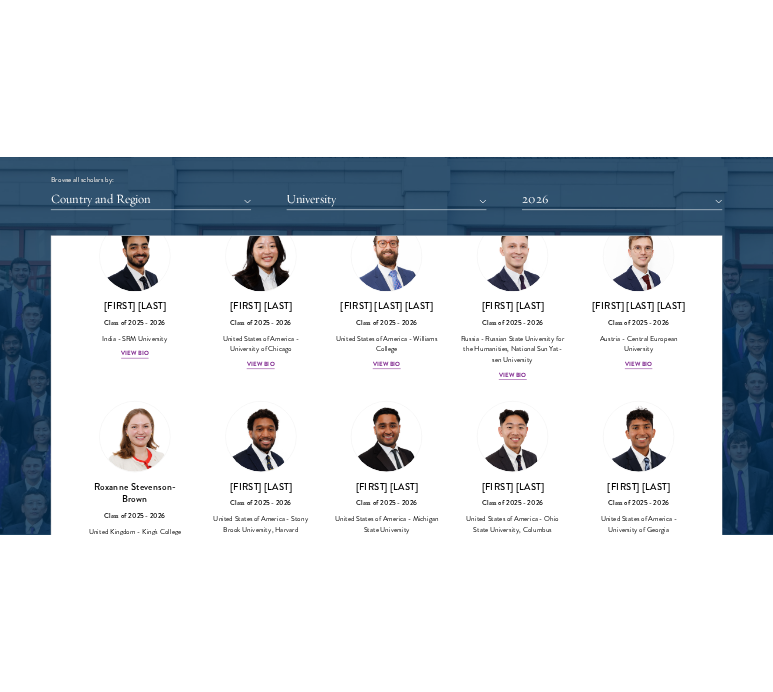 scroll, scrollTop: 7740, scrollLeft: 0, axis: vertical 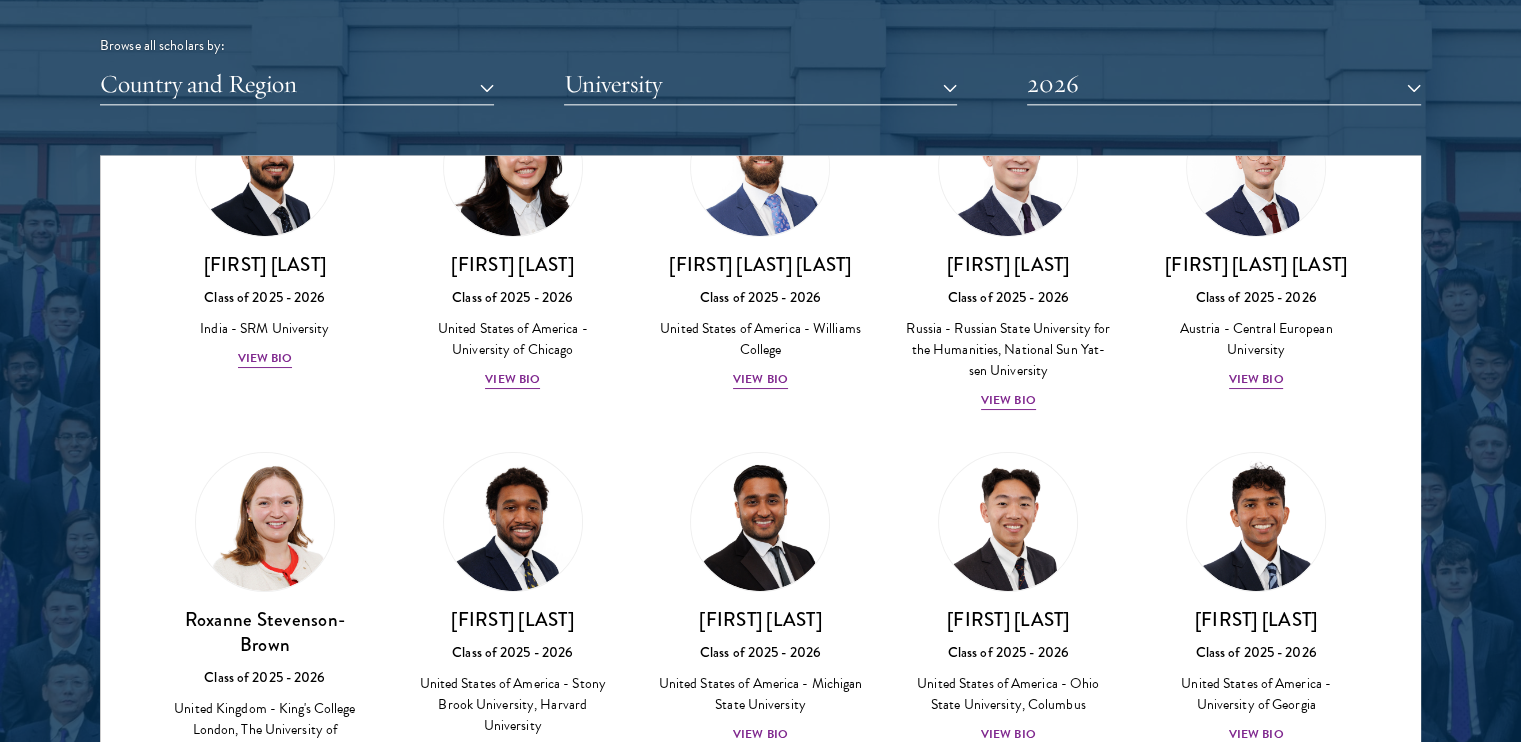 click on "[FIRST] [LAST]
Class of 2025 - 2026
United States of America - University of Chicago
View Bio" at bounding box center (513, 244) 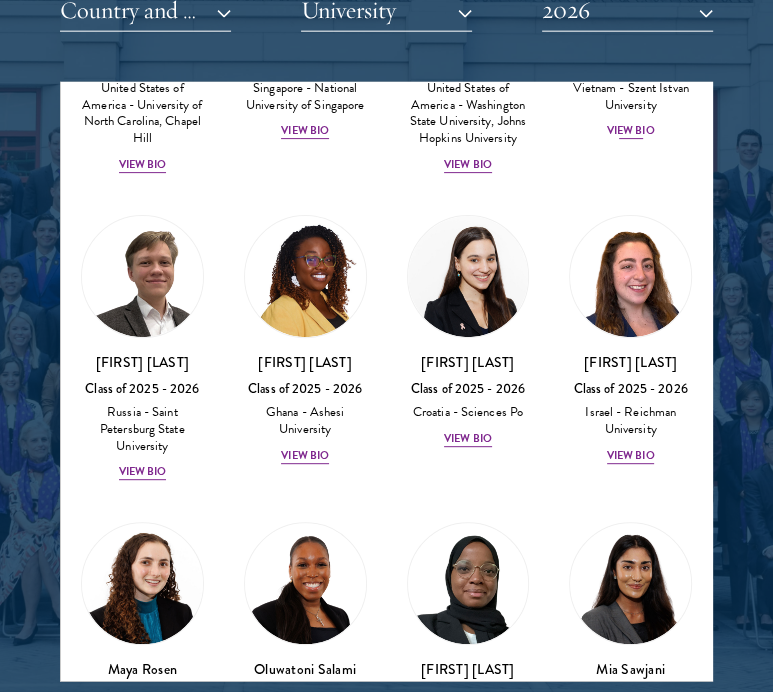 scroll, scrollTop: 8093, scrollLeft: 0, axis: vertical 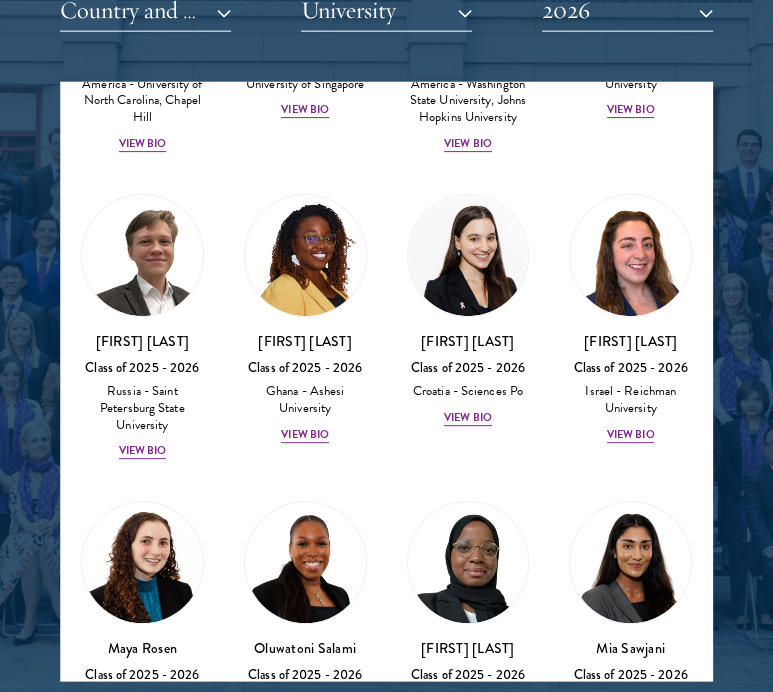 click at bounding box center (386, 184) 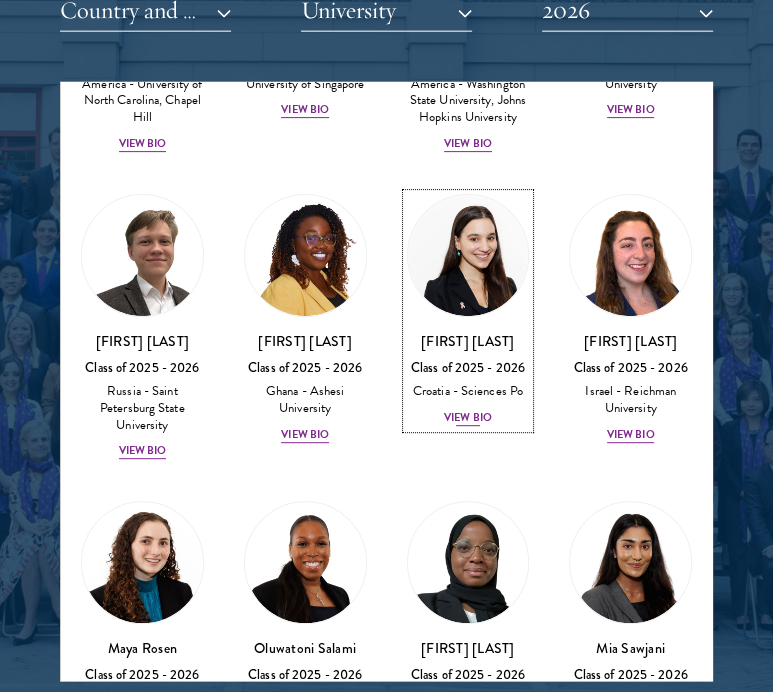 click on "View Bio" at bounding box center [468, 418] 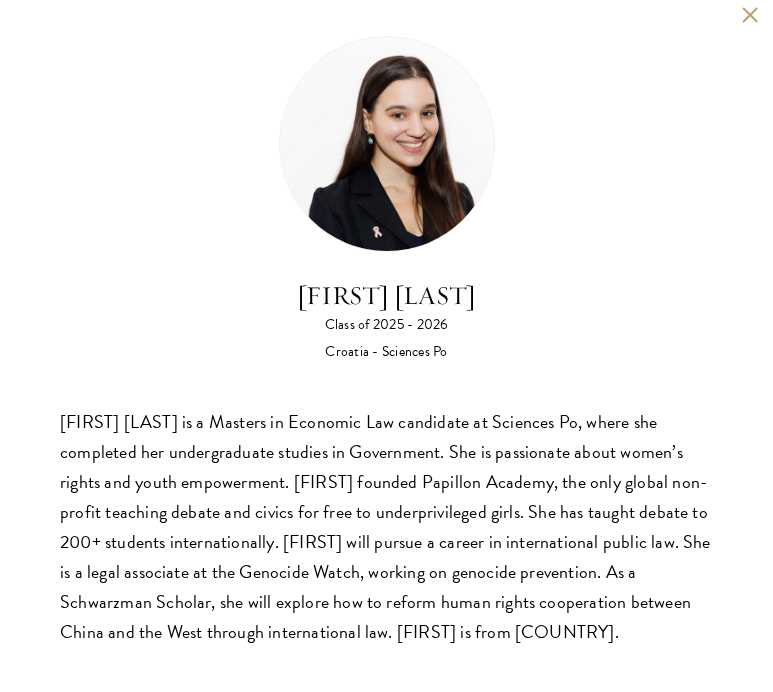 scroll, scrollTop: 0, scrollLeft: 0, axis: both 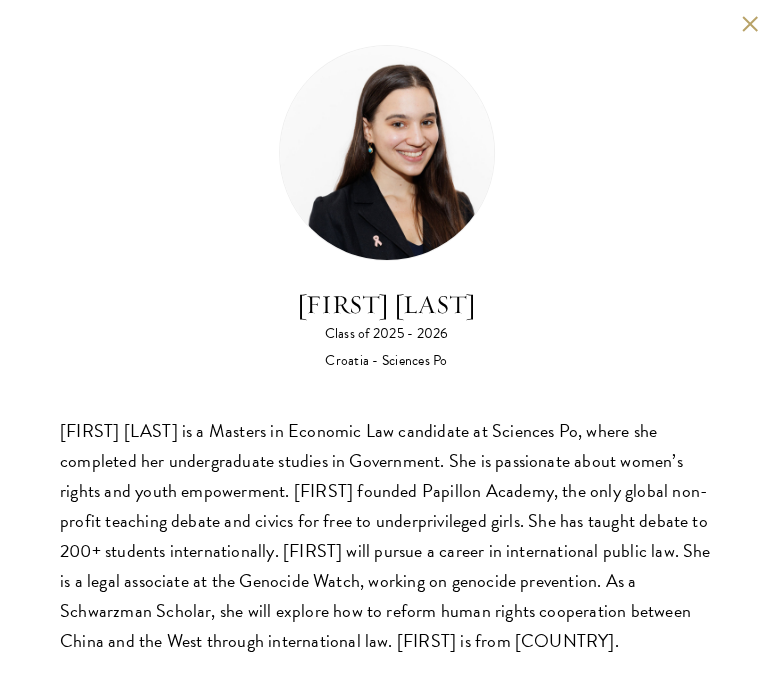 click on "[FIRST] [LAST]
Class of 2025 - 2026
Croatia - Sciences Po
[FIRST] is a Masters in Economic Law candidate at Sciences Po, where she completed her undergraduate studies in Government. She is passionate about women’s rights and youth empowerment. [FIRST] founded Papillon Academy, the only global non-profit teaching debate and civics for free to underprivileged girls. She has taught debate to 200+ students internationally. [FIRST] will pursue a career in international public law. She is a legal associate at the Genocide Watch, working on genocide prevention. As a Schwarzman Scholar, she will explore how to reform human rights cooperation between China and the West through international law. [FIRST] is from Croatia." at bounding box center (386, 350) 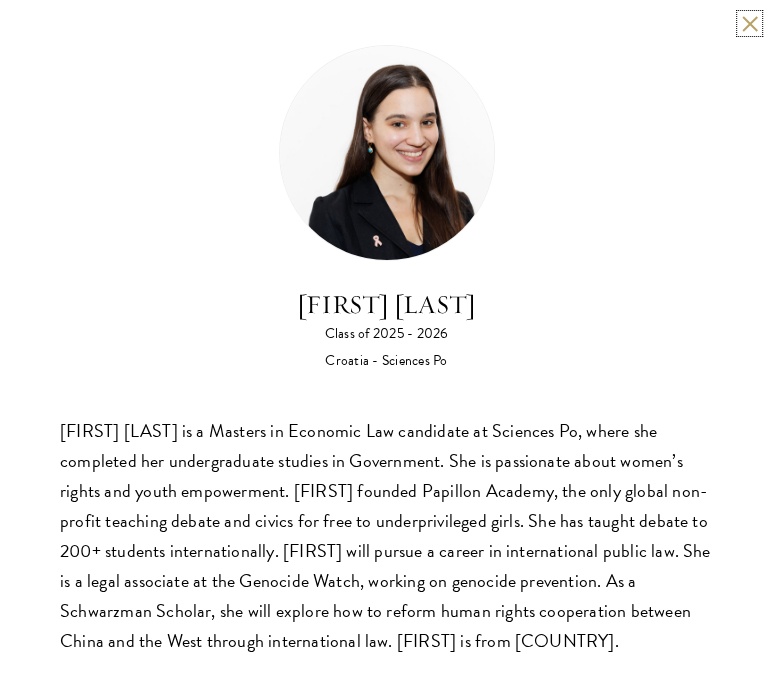 click at bounding box center [749, 23] 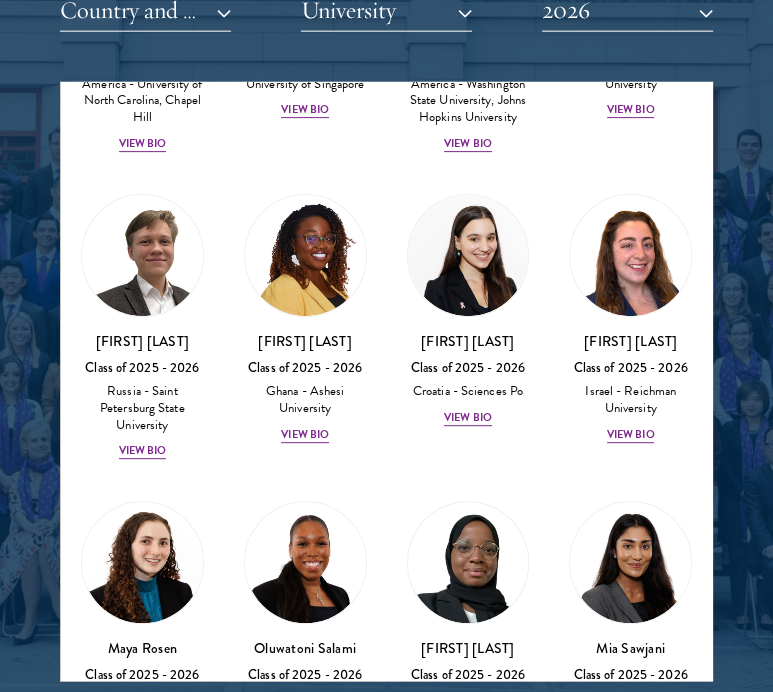 click on "[FIRST] [LAST]
Class of [YEAR] - [YEAR]
[COUNTRY] - [UNIVERSITY], [UNIVERSITY]
View Bio
[LAST]
Class of [YEAR] - [YEAR]
[COUNTRY] - [UNIVERSITY], [UNIVERSITY]
[FIRST][LAST]
Class of [YEAR] - [YEAR]
[COUNTRY] - [UNIVERSITY], [UNIVERSITY]
View Bio
[FIRST] [LAST]
Class of [YEAR] - [YEAR]
[COUNTRY] - [UNIVERSITY]
[FIRST] [LAST]" at bounding box center [386, -2079] 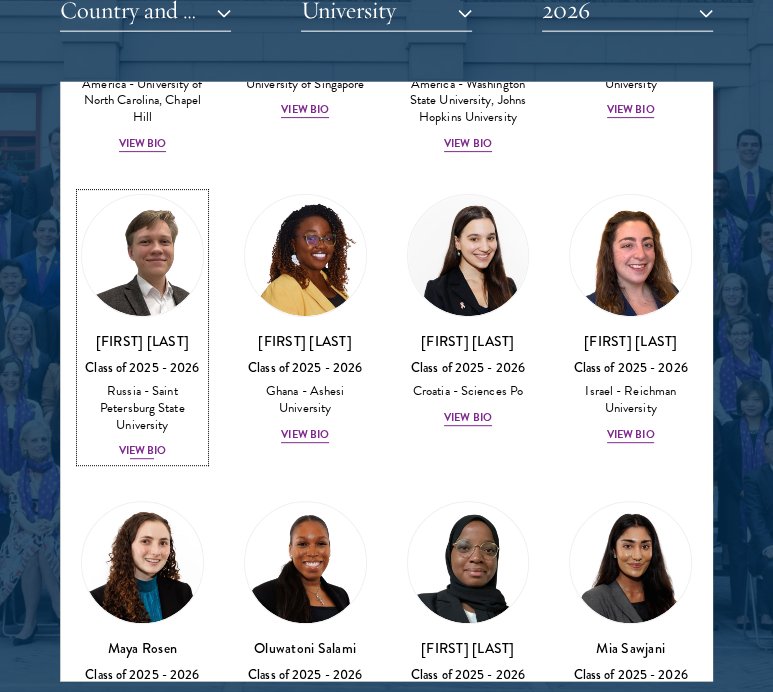 click on "[FIRST] [LAST]
Class of 2025 - 2026
Russia - Saint Petersburg State University
View Bio" at bounding box center (142, 396) 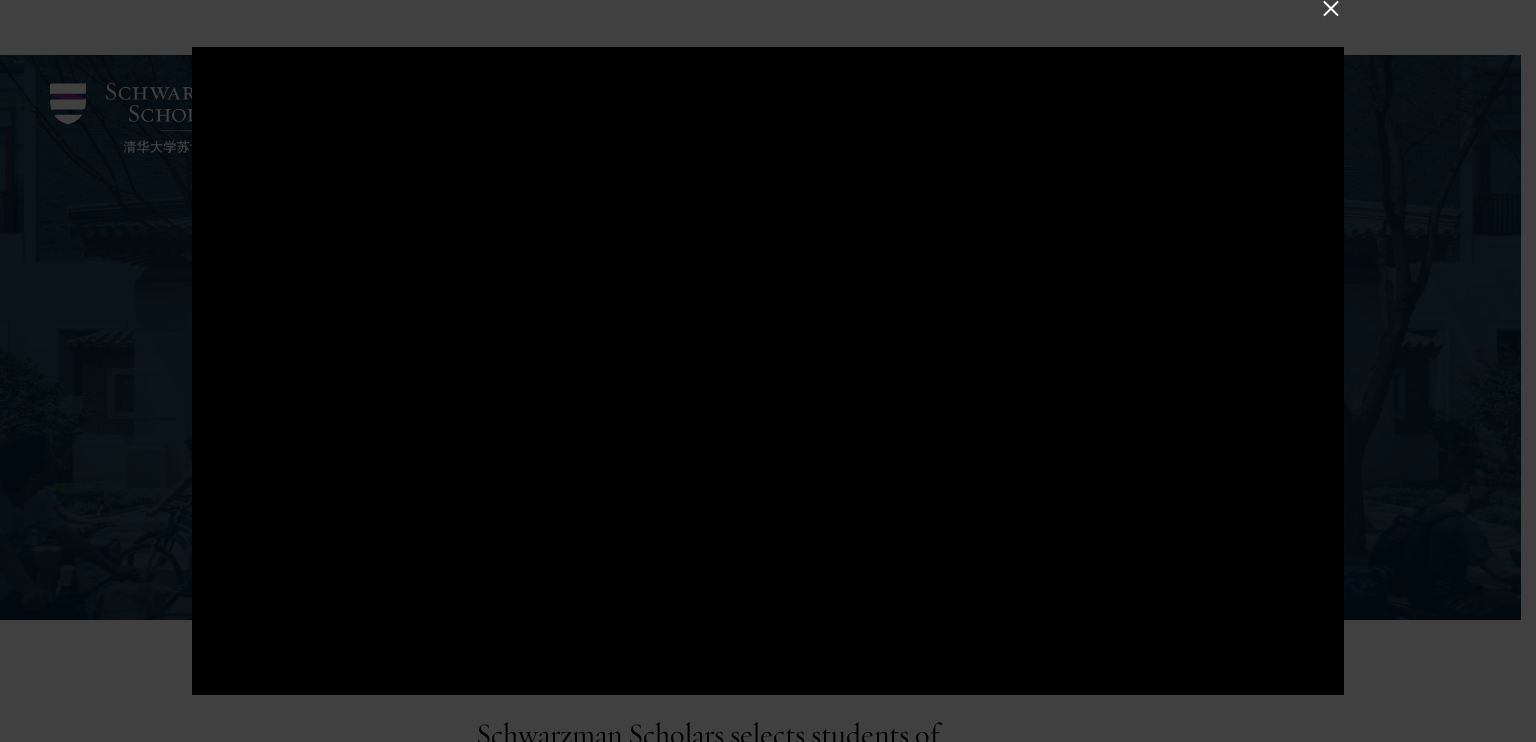 click at bounding box center (768, 371) 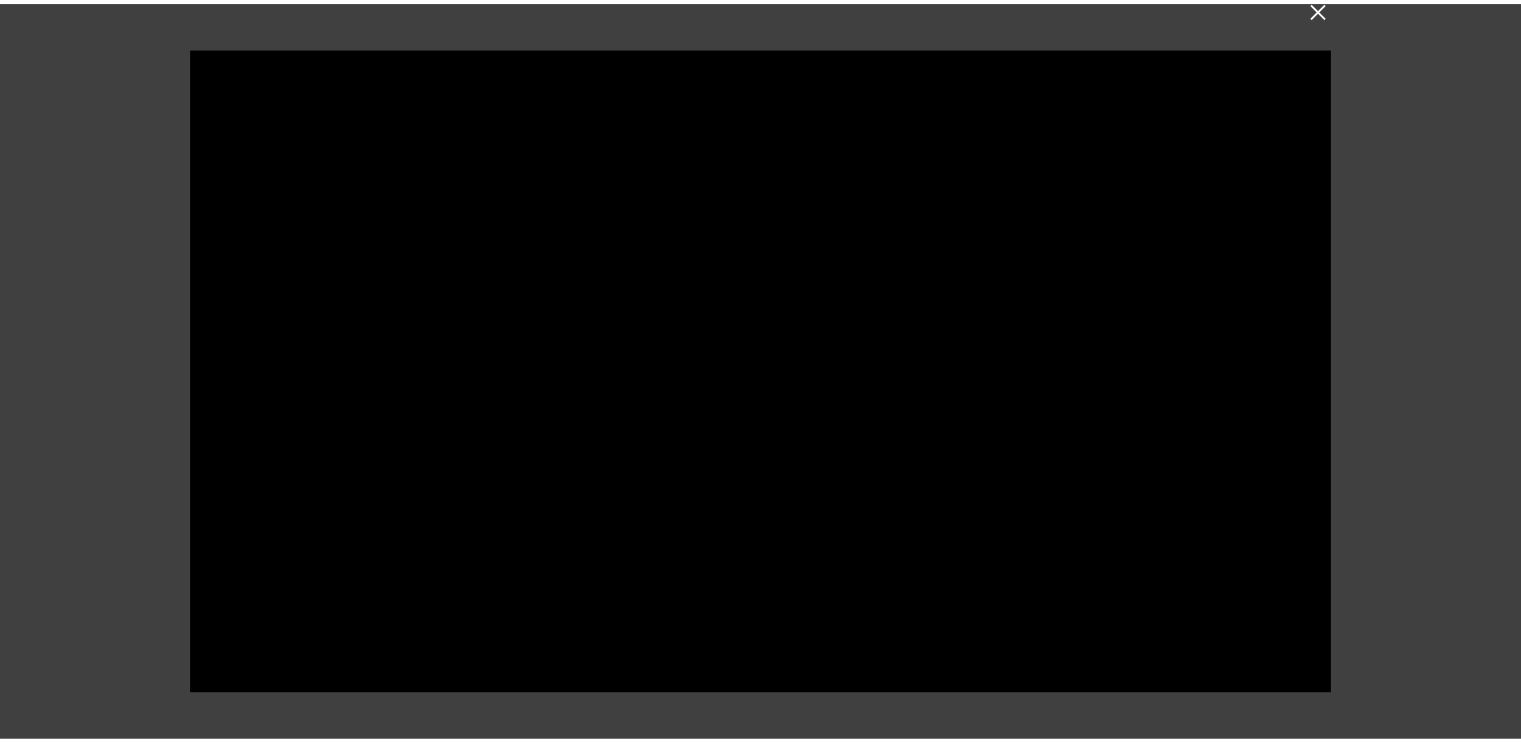 scroll, scrollTop: 0, scrollLeft: 0, axis: both 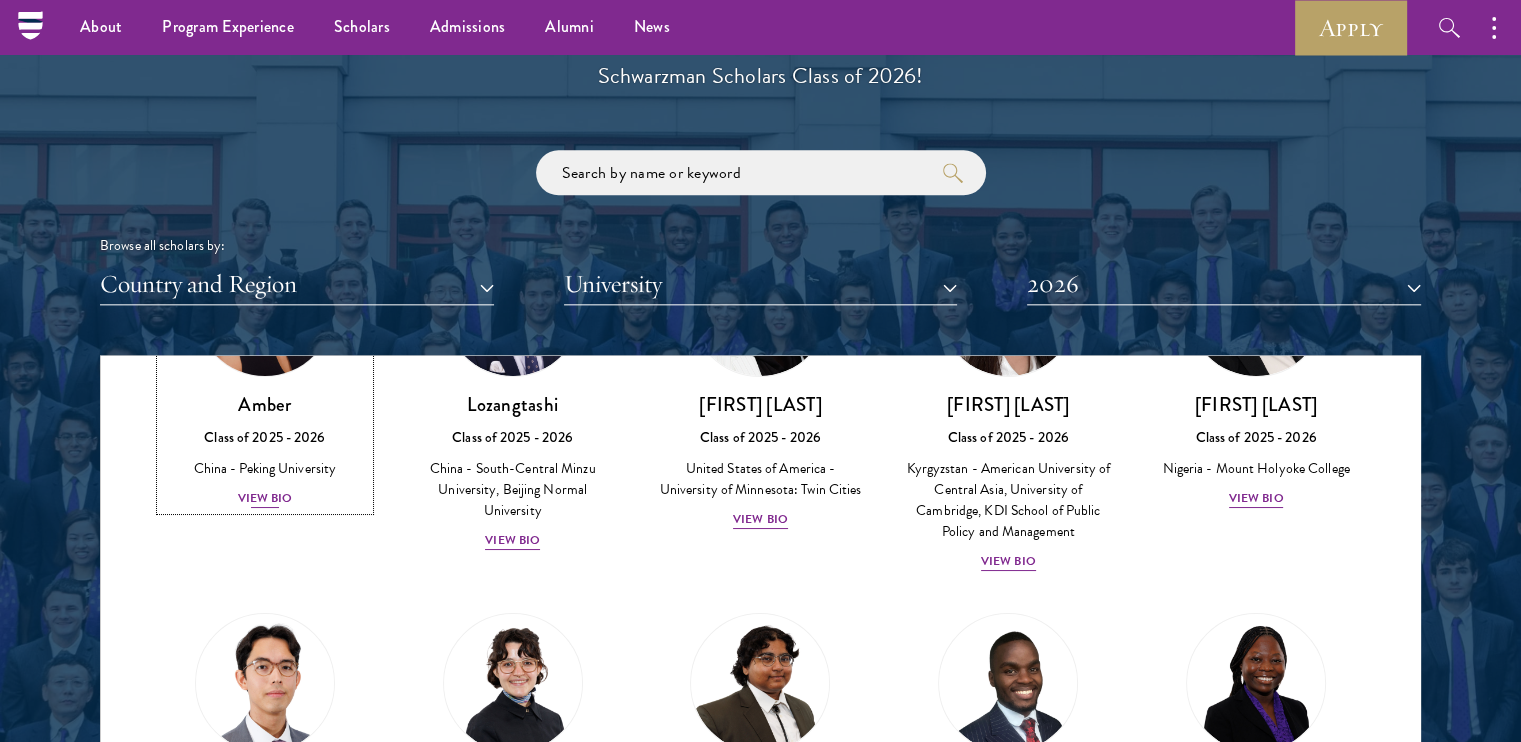click on "Amber
Class of 2025 - 2026
China - Peking University
View Bio" at bounding box center [265, 451] 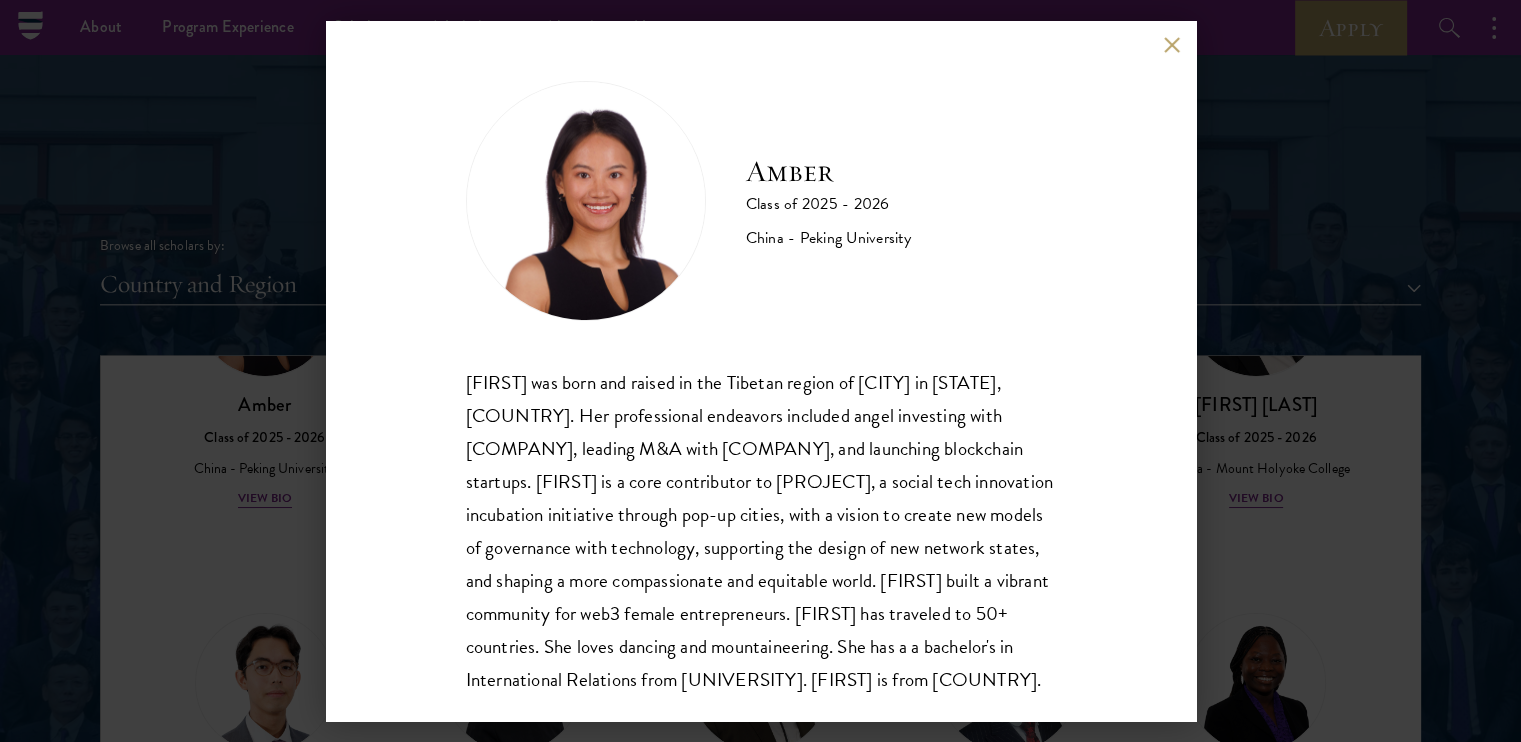 scroll, scrollTop: 68, scrollLeft: 0, axis: vertical 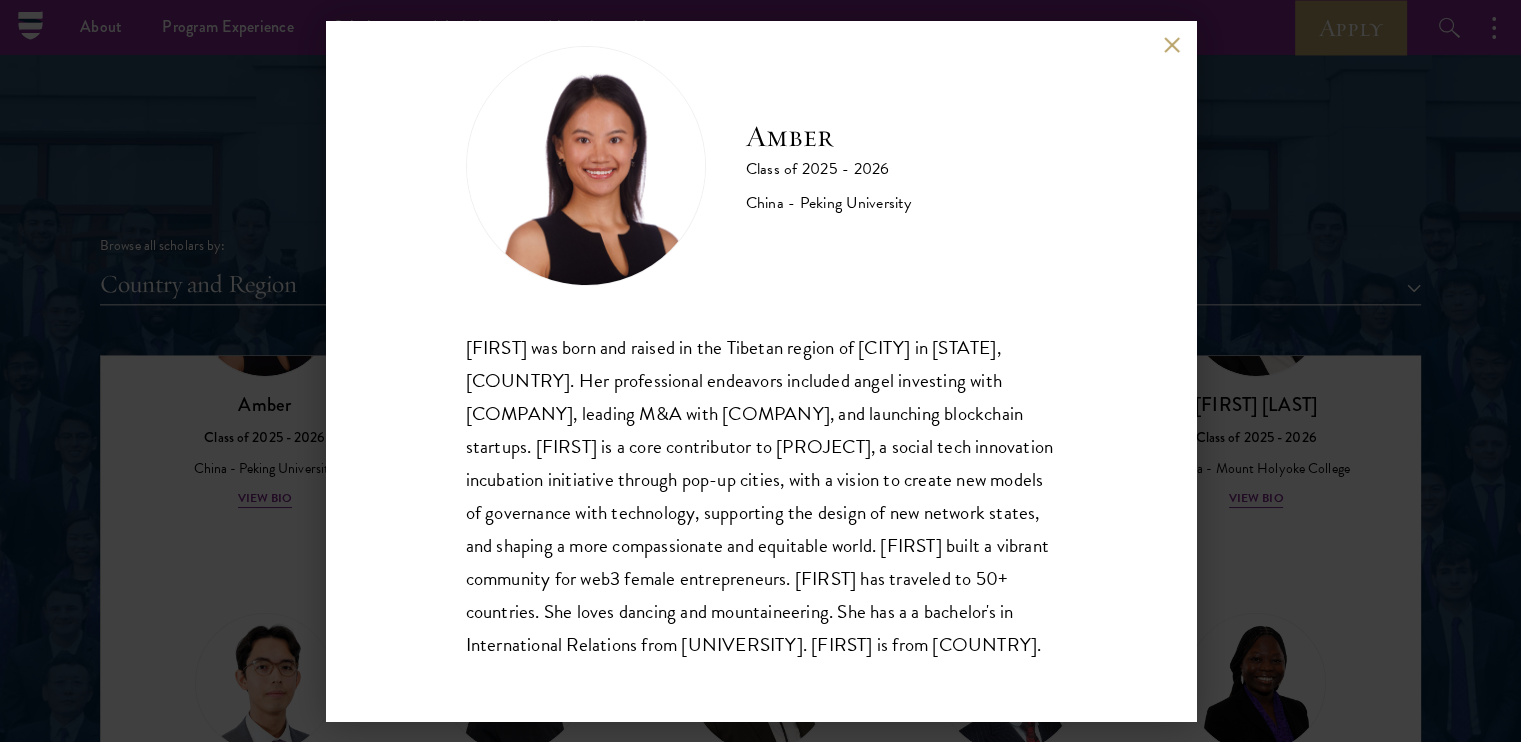 click on "Amber
Class of 2025 - 2026
China - Peking University
Gesangzhuoma (Amber) was born and raised in the Tibetan region of Shangri-La in Yunnan, China. Her professional endeavors included angel investing with Zhenfund, leading M&A with Opay, and launching blockchain startups. Amber is a core contributor to Zuzalu, a social tech innovation incubation initiative through pop-up cities, with a vision to create new models of governance with technology, supporting the design of new network states, and shaping a more compassionate and equitable world. Amber built a vibrant community for web3 female entrepreneurs. Amber has traveled to 50+ countries. She loves dancing and mountaineering. She has a a bachelor's in International Relations from Peking University. Amber is from China." at bounding box center (760, 371) 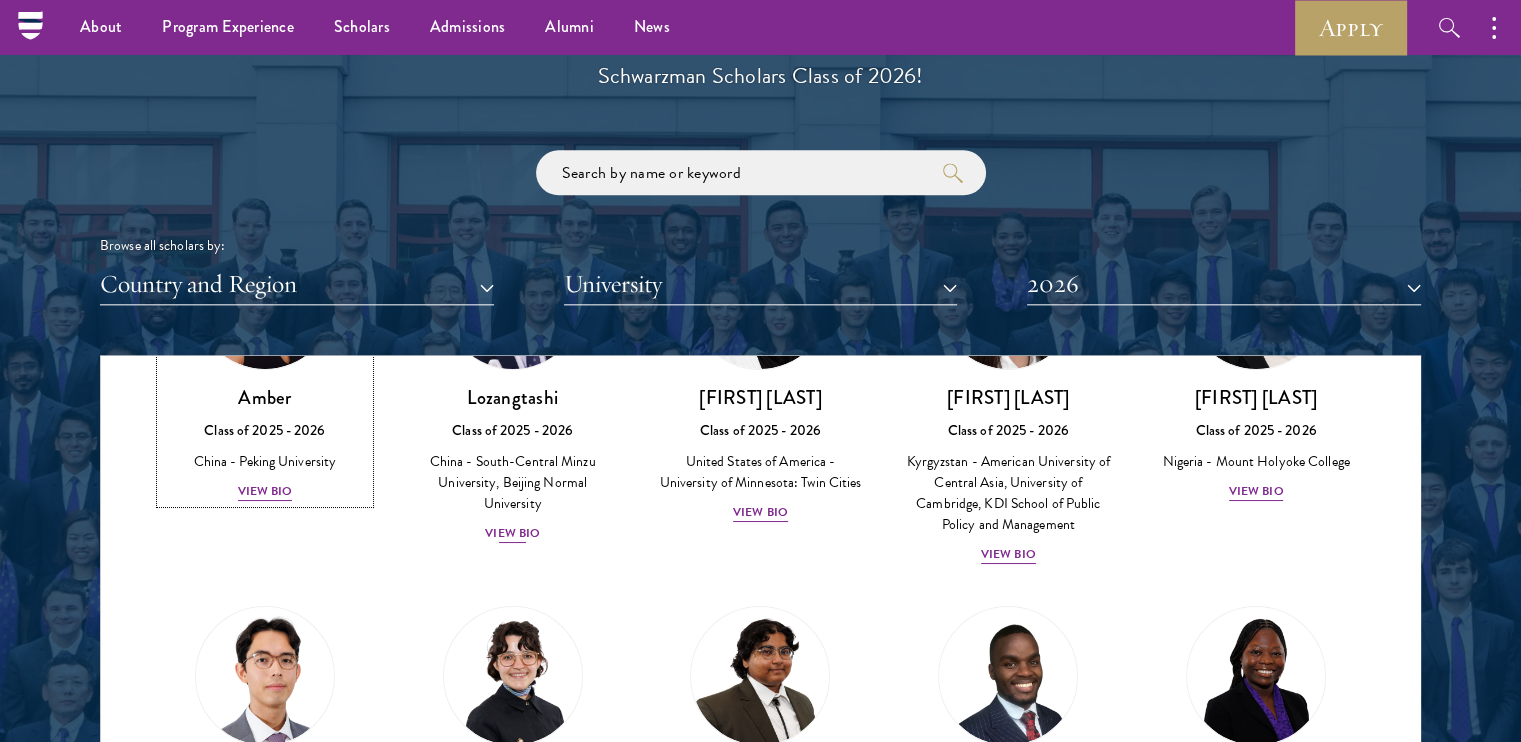scroll, scrollTop: 380, scrollLeft: 0, axis: vertical 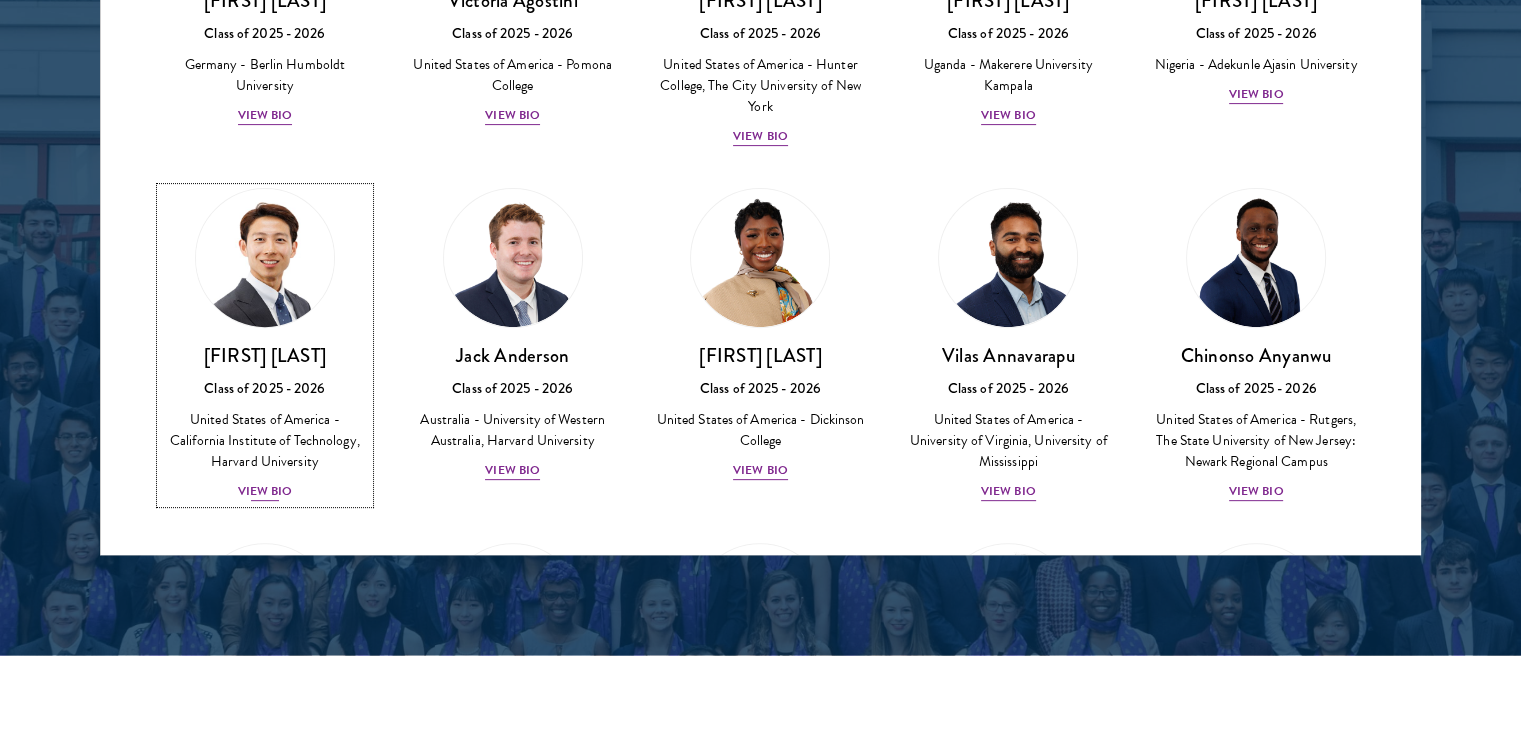 click on "View Bio" at bounding box center [265, 491] 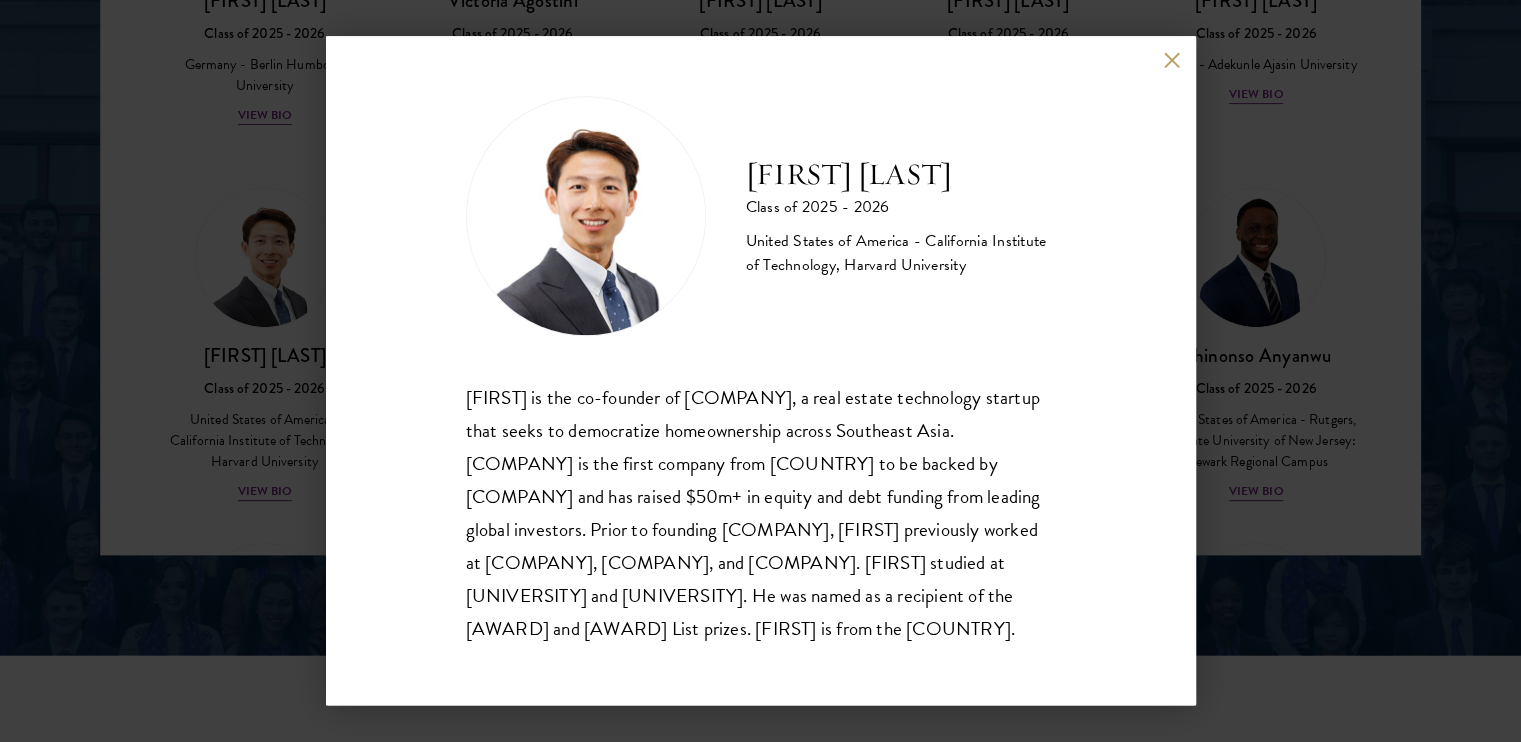 click at bounding box center [1172, 59] 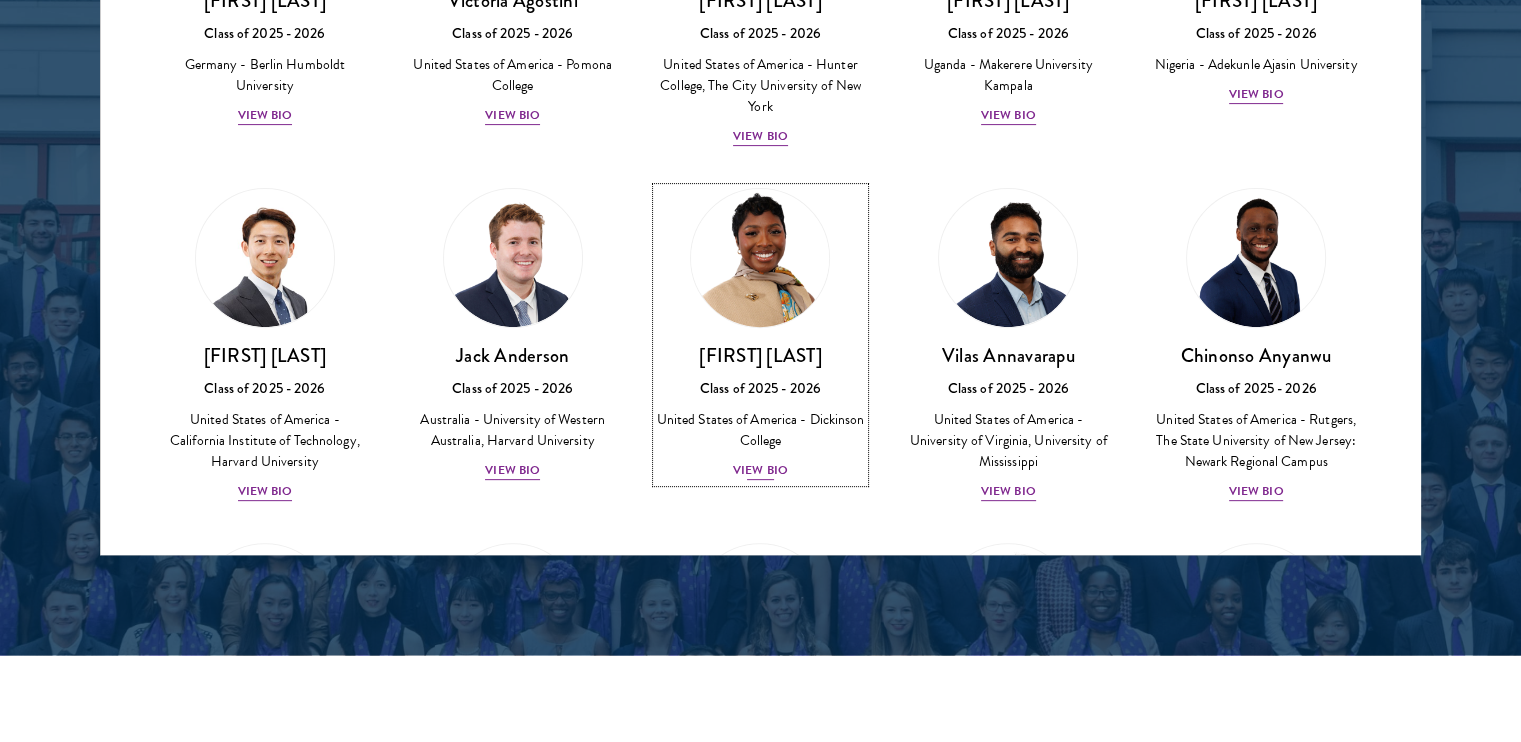 click on "View Bio" at bounding box center [760, 470] 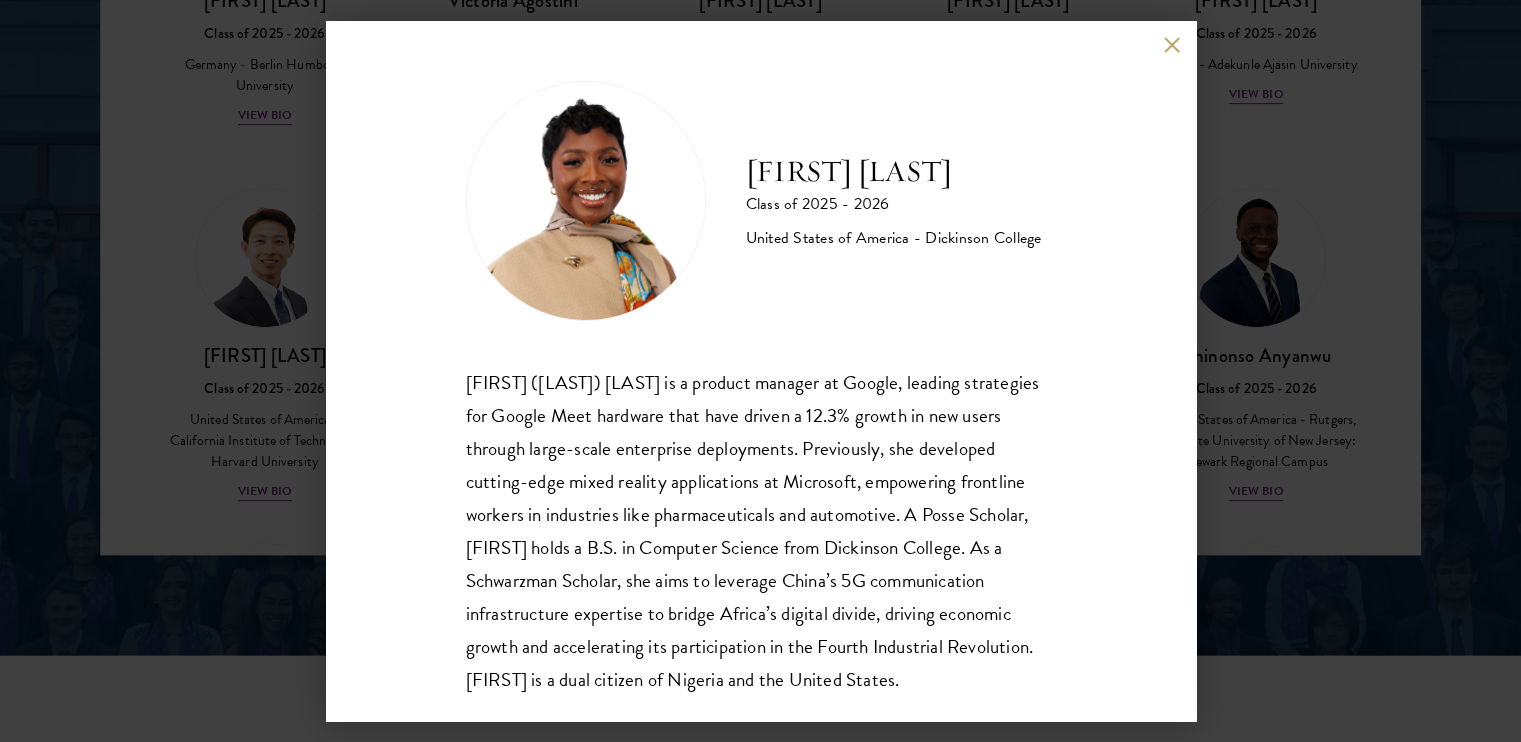 scroll, scrollTop: 35, scrollLeft: 0, axis: vertical 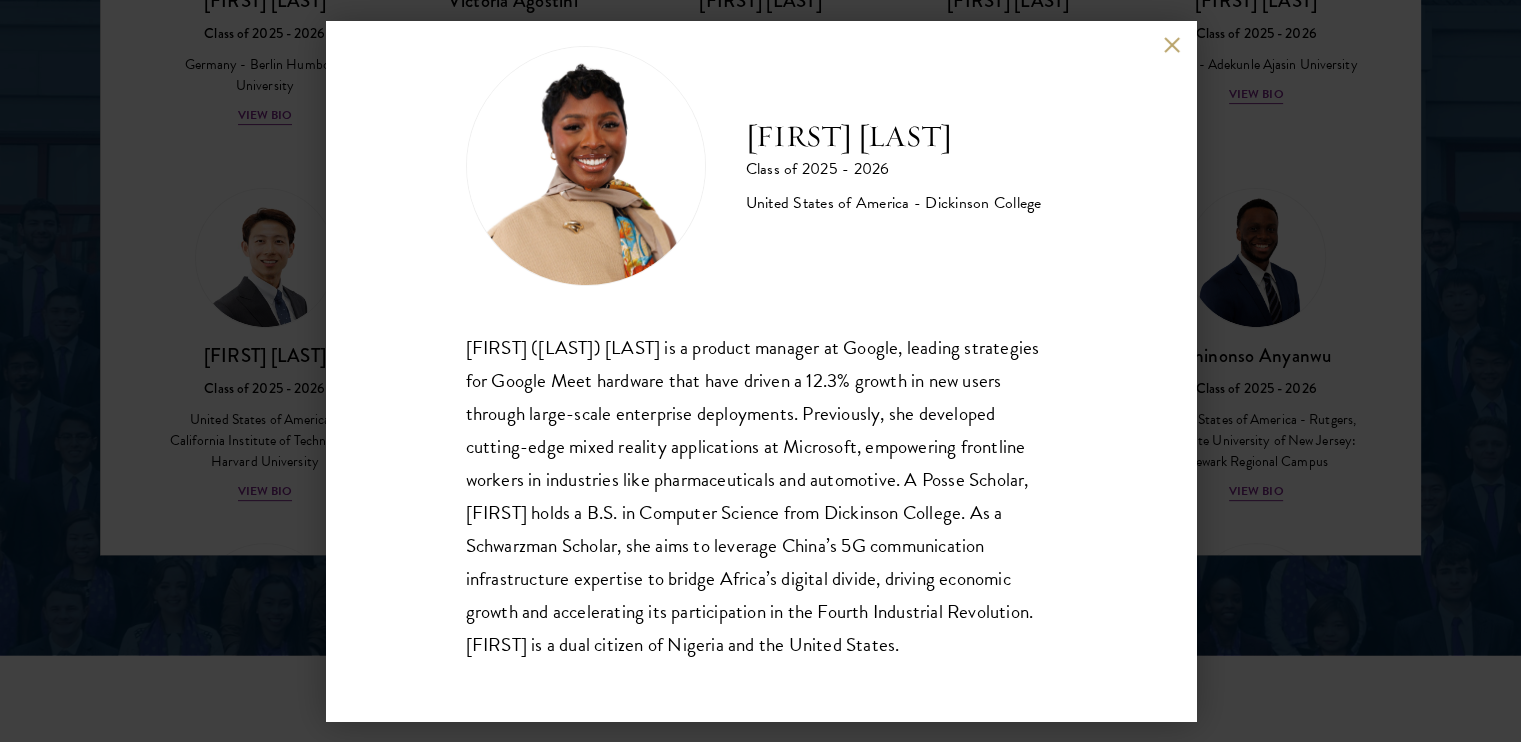 click on "Amara Anigbo
Class of 2025 - 2026
United States of America - Dickinson College
Sophia (Amara) Anigbo is a product manager at Google, leading strategies for Google Meet hardware that have driven a 12.3% growth in new users through large-scale enterprise deployments. Previously, she developed cutting-edge mixed reality applications at Microsoft, empowering frontline workers in industries like pharmaceuticals and automotive. A Posse Scholar, Amara holds a B.S. in Computer Science from Dickinson College. As a Schwarzman Scholar, she aims to leverage China’s 5G communication infrastructure expertise to bridge Africa’s digital divide, driving economic growth and accelerating its participation in the Fourth Industrial Revolution. Amara is a dual citizen of Nigeria and the United States." at bounding box center [760, 371] 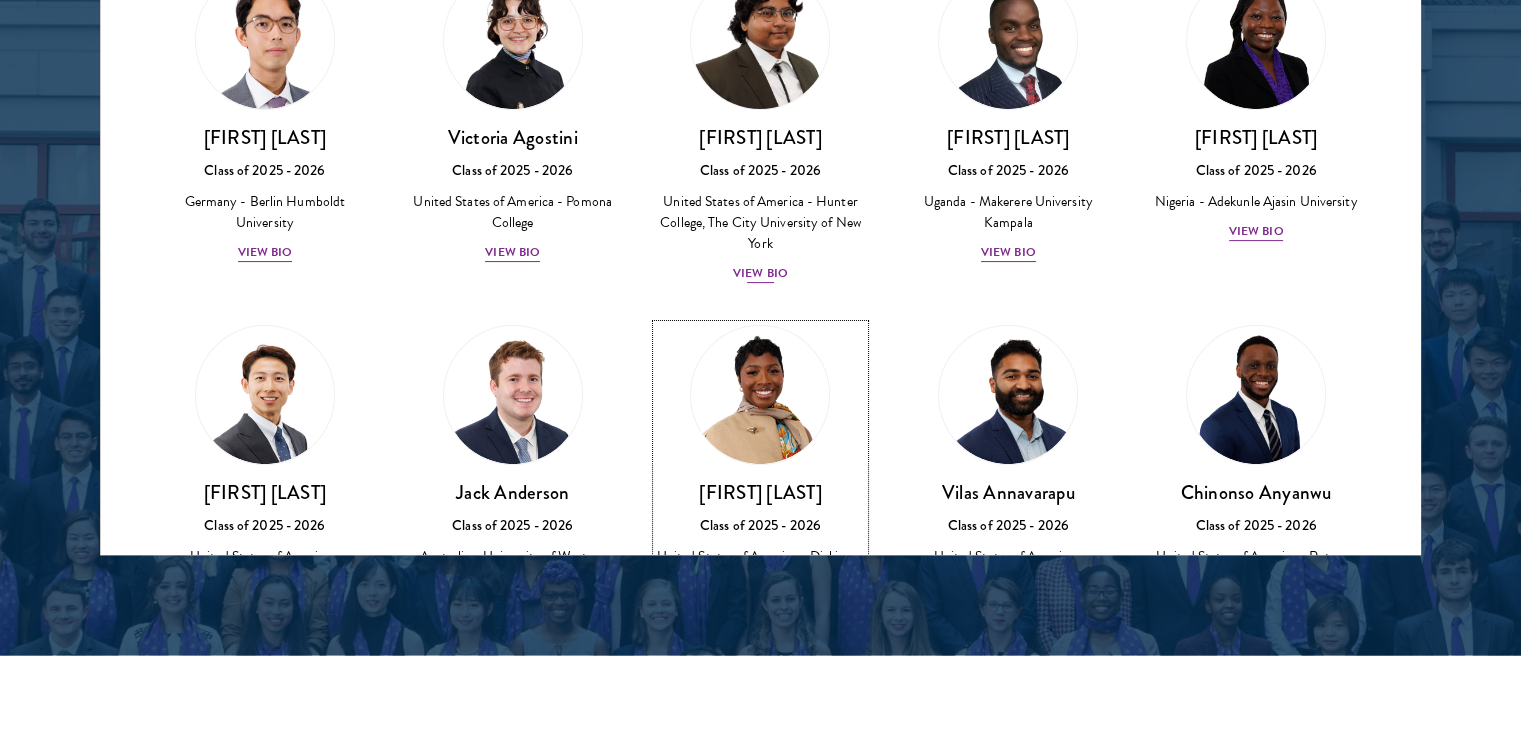 scroll, scrollTop: 0, scrollLeft: 0, axis: both 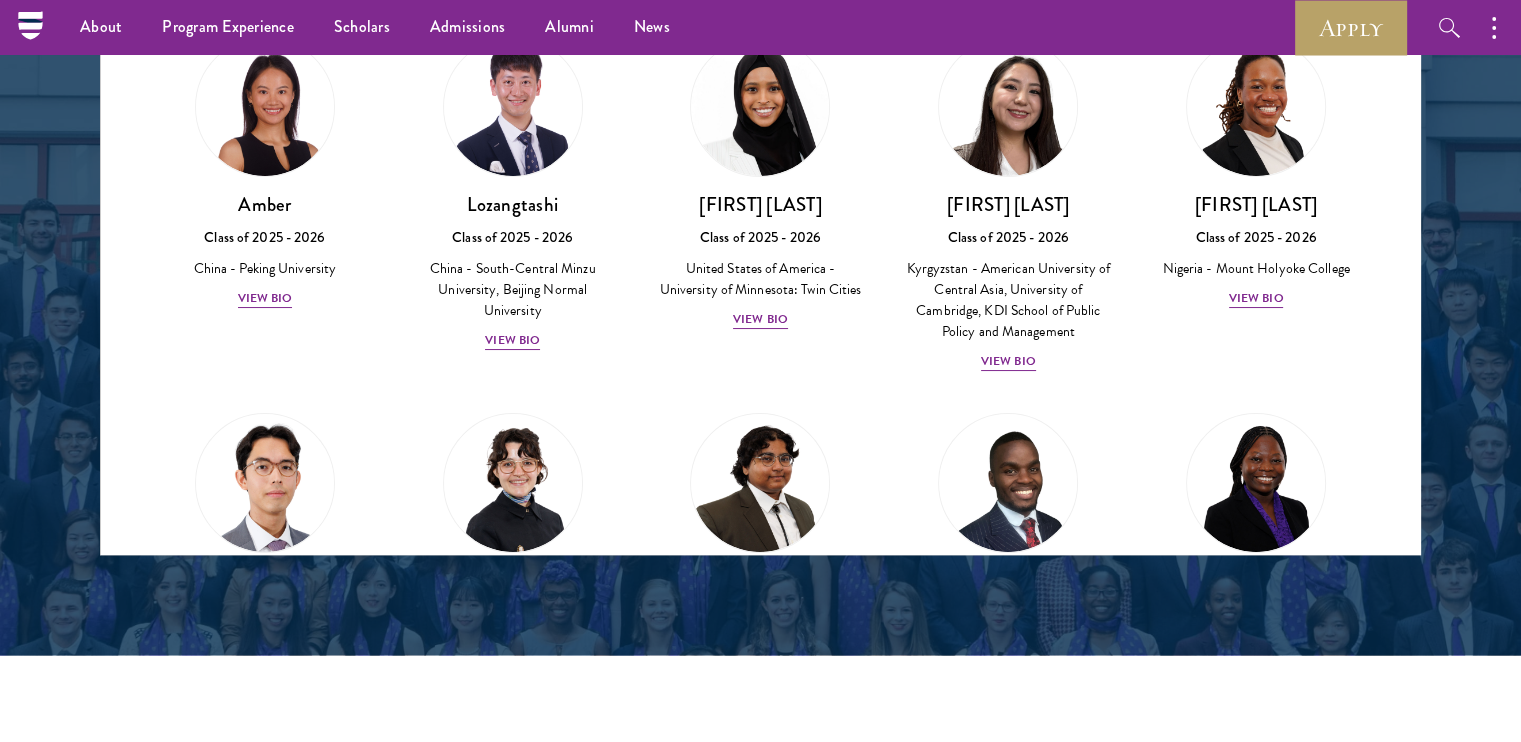 click on "About
Overview
Leadership
Donors
Program Experience
Overview
Curriculum
Student Life
Faculty & Guest Speakers
Scholars
Admissions
Overview
Application Instructions
Information Sessions
Alumni
News" at bounding box center (585, 27) 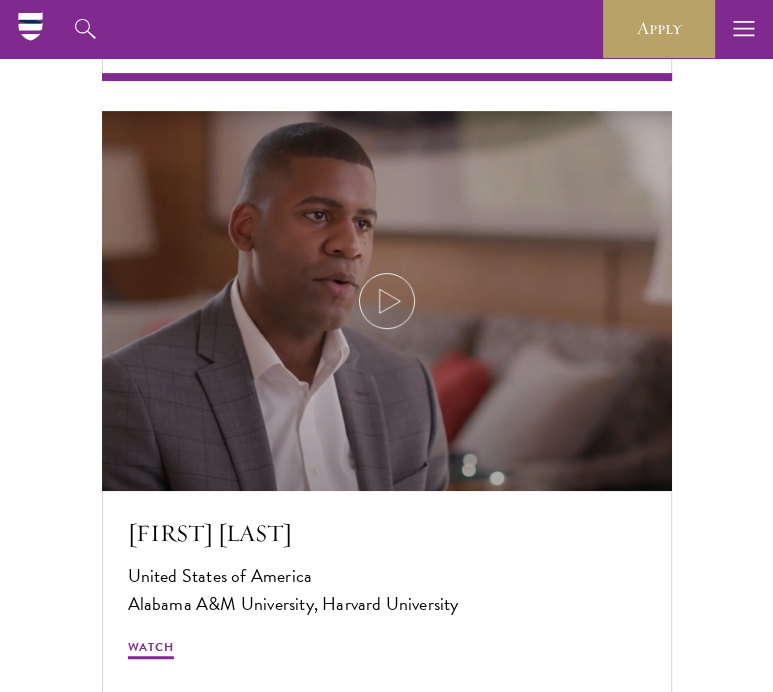 scroll, scrollTop: 4176, scrollLeft: 0, axis: vertical 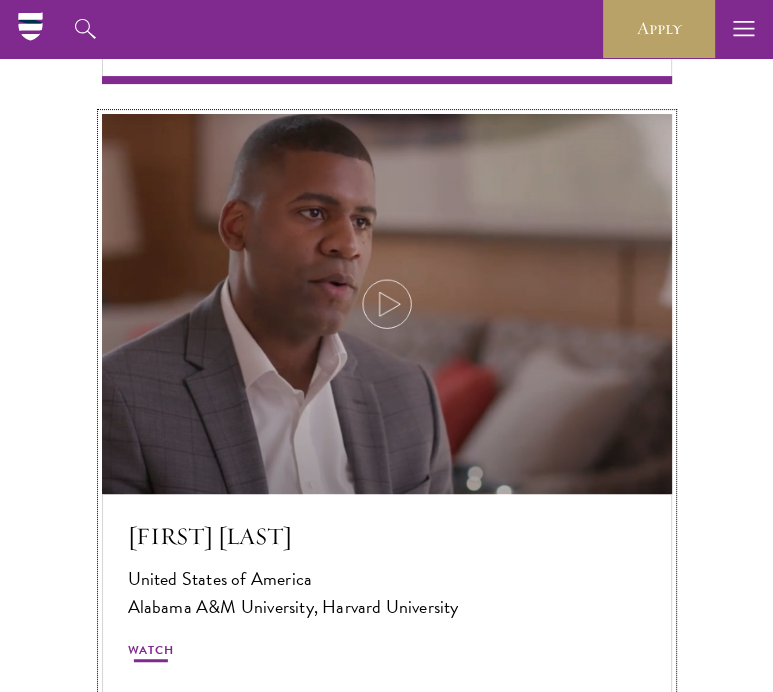click 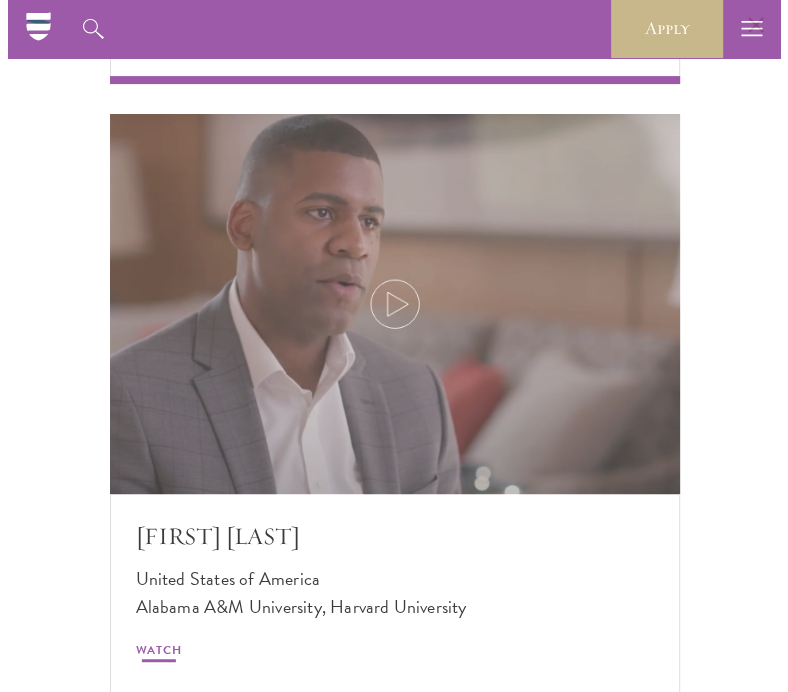scroll, scrollTop: 4184, scrollLeft: 0, axis: vertical 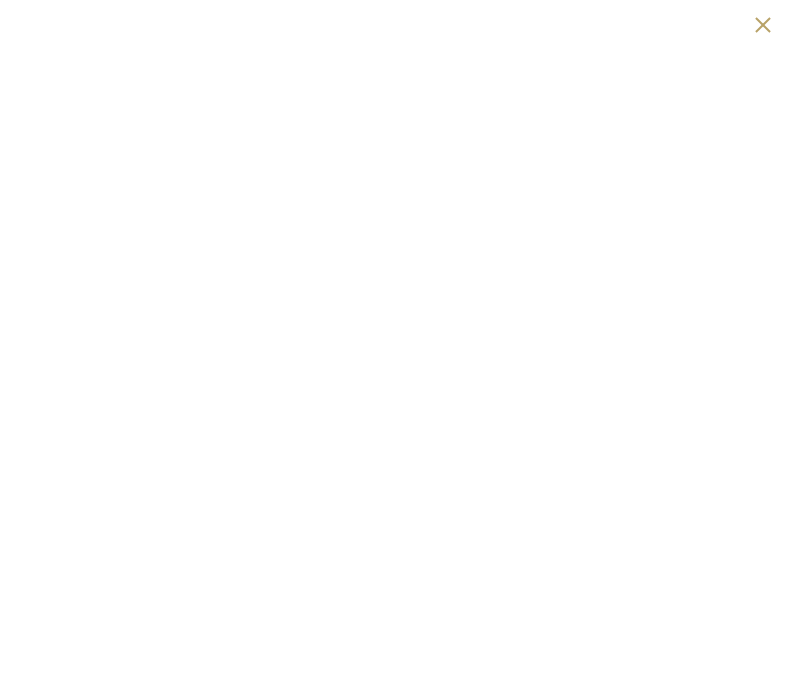 click at bounding box center [763, 25] 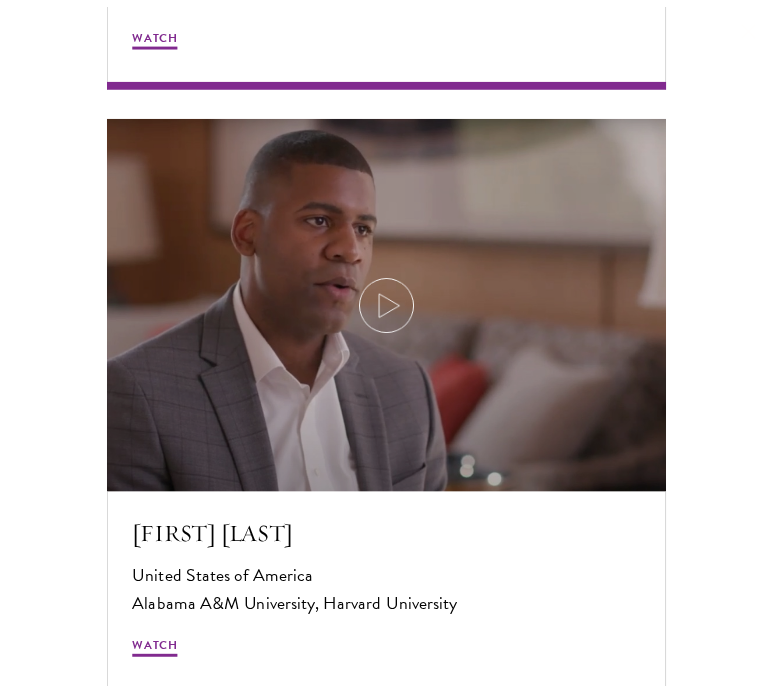 scroll, scrollTop: 4176, scrollLeft: 0, axis: vertical 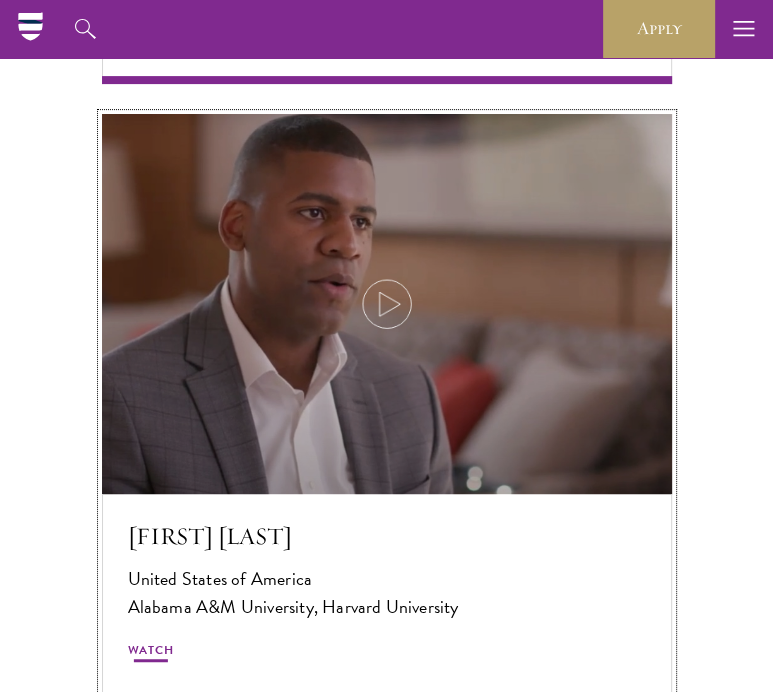 click at bounding box center [387, 304] 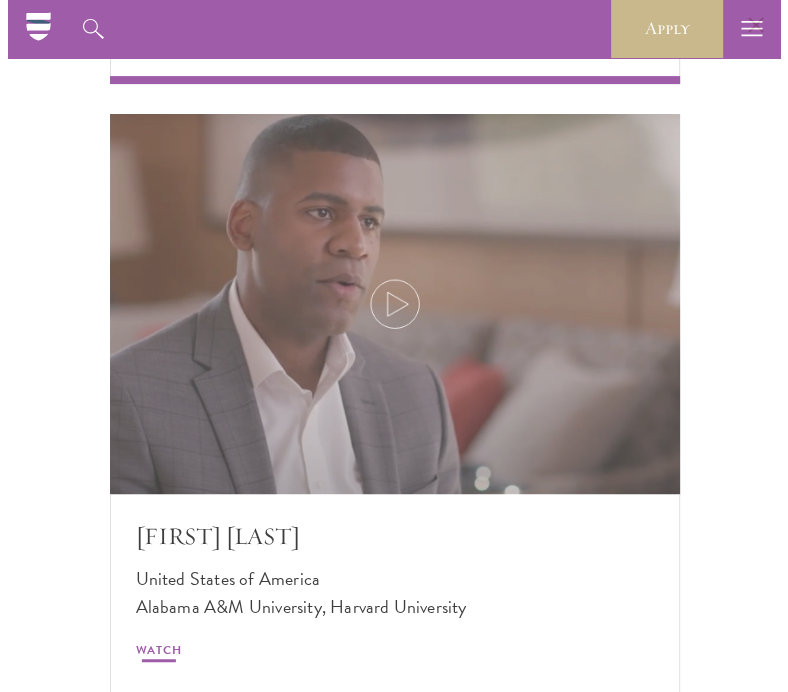 scroll, scrollTop: 4184, scrollLeft: 0, axis: vertical 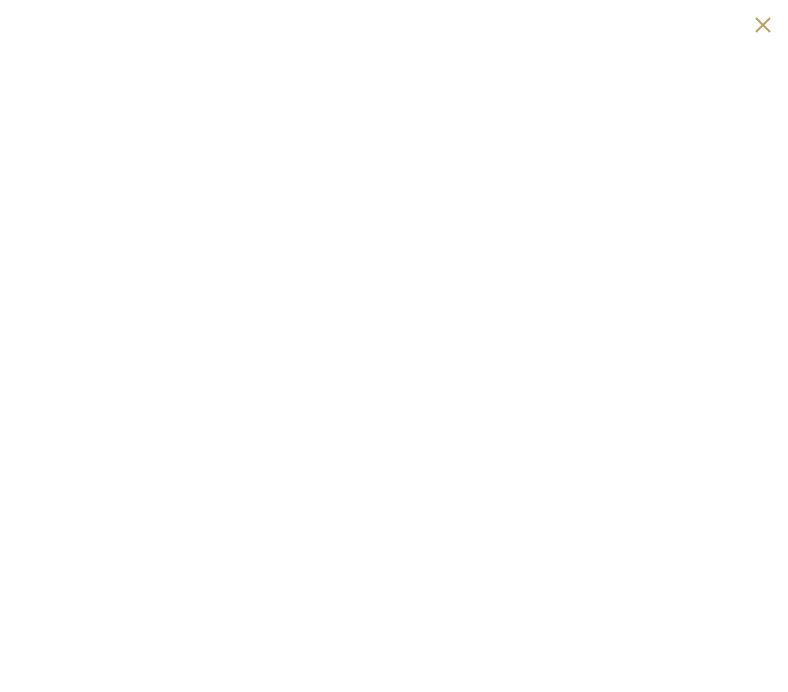 click at bounding box center [763, 25] 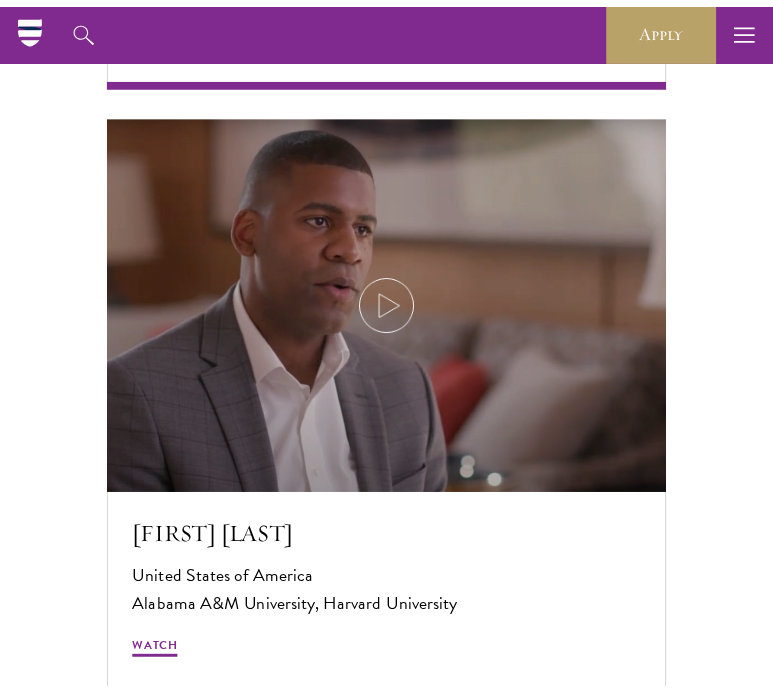 scroll, scrollTop: 4176, scrollLeft: 0, axis: vertical 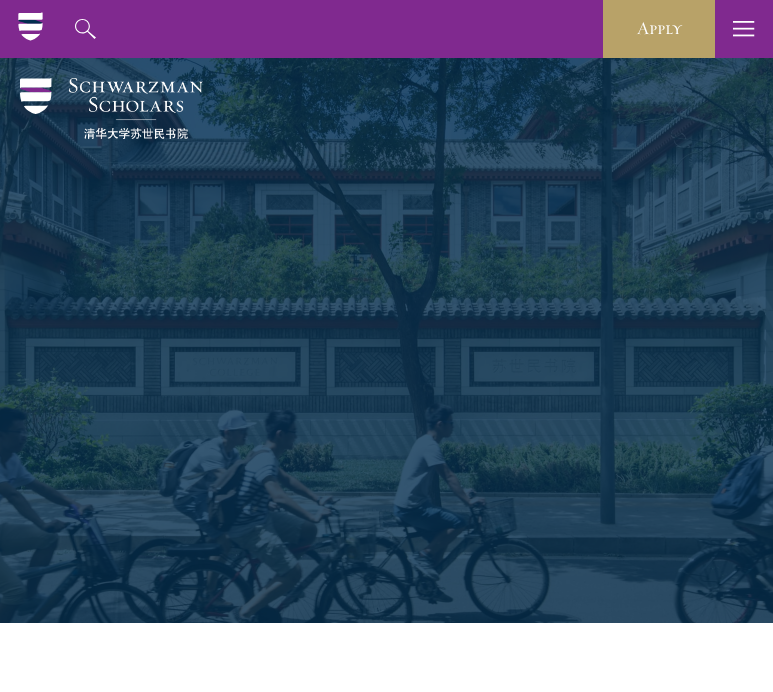 click at bounding box center (387, 4480) 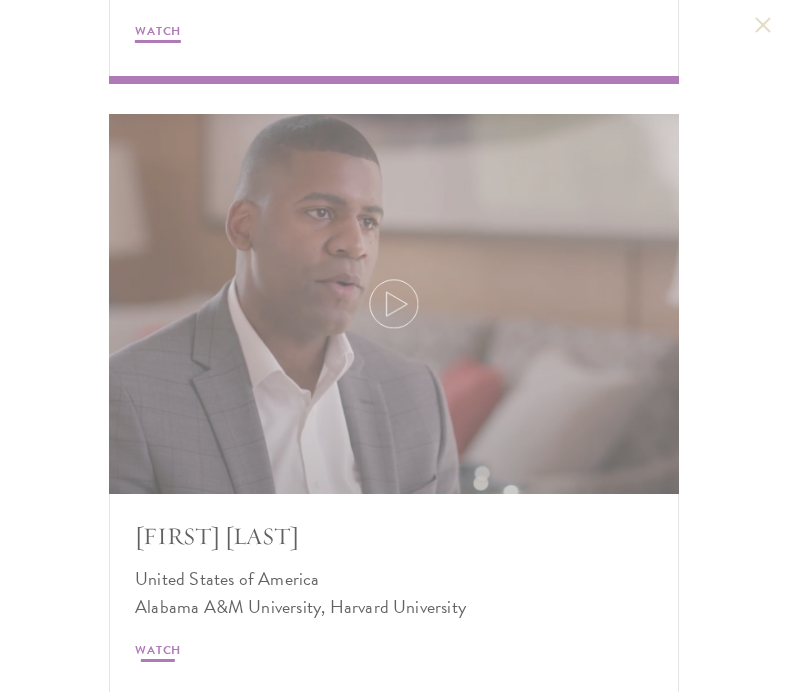 scroll, scrollTop: 4184, scrollLeft: 0, axis: vertical 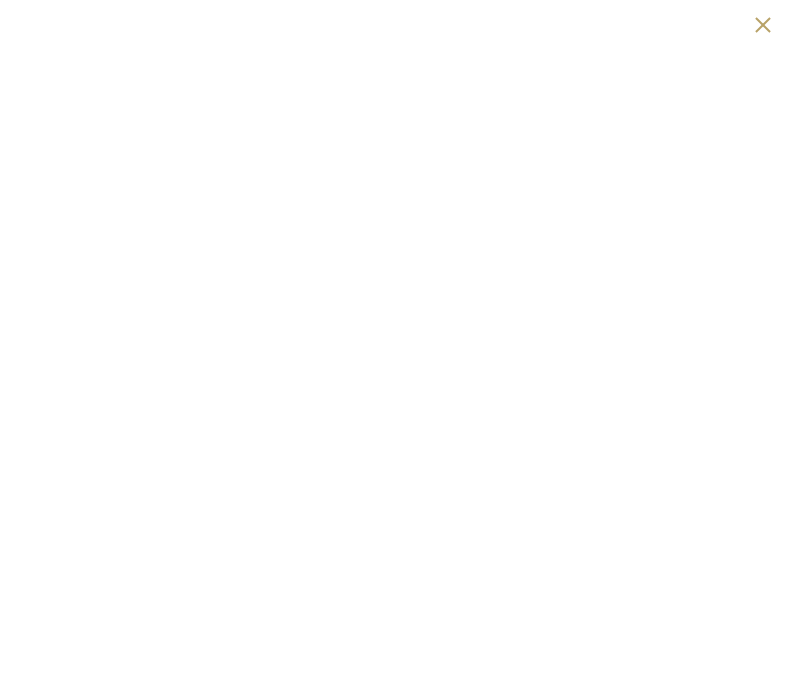 click at bounding box center [763, 25] 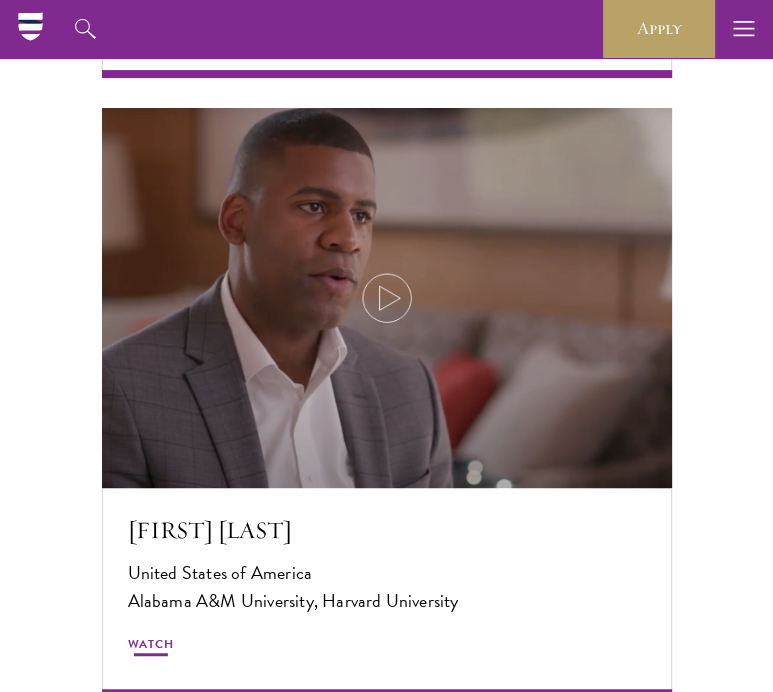 scroll, scrollTop: 4776, scrollLeft: 0, axis: vertical 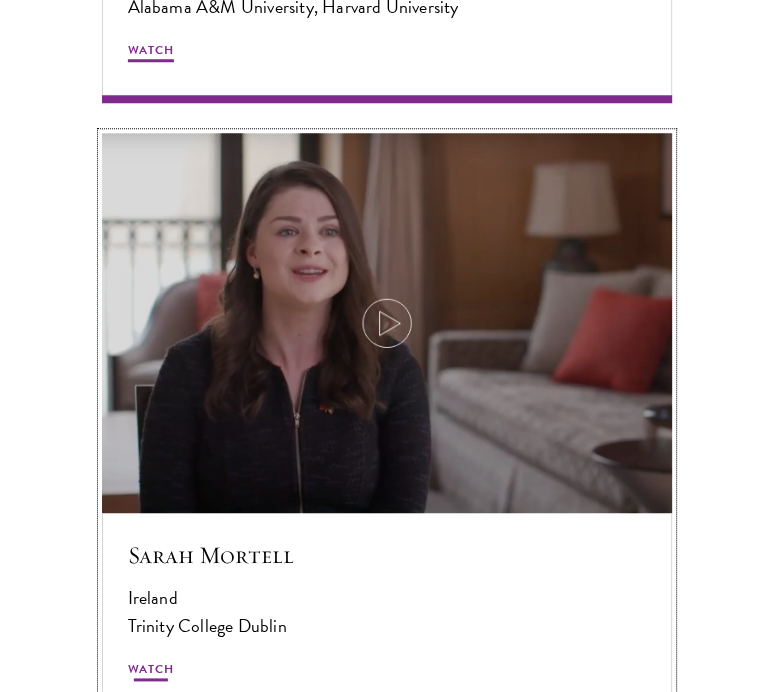 click 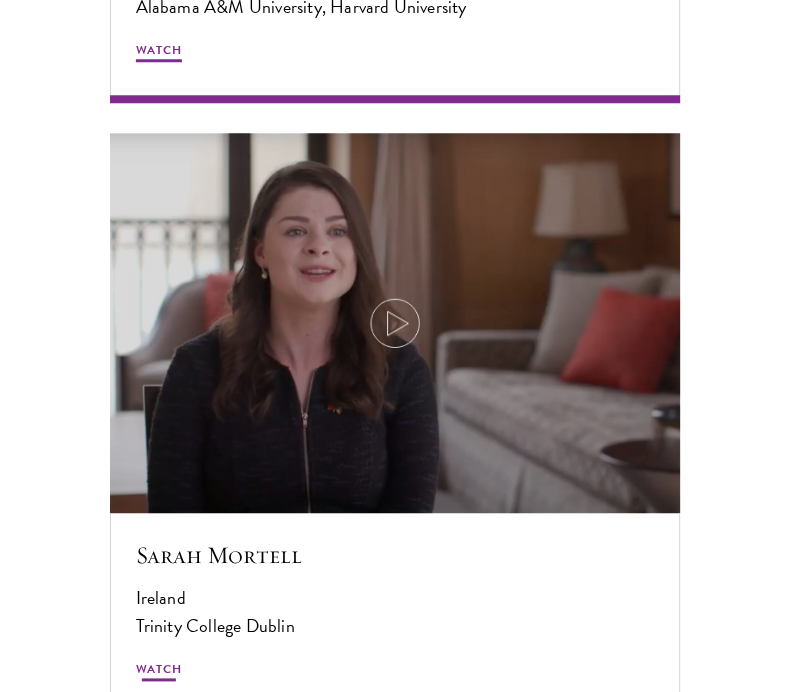 scroll, scrollTop: 4784, scrollLeft: 0, axis: vertical 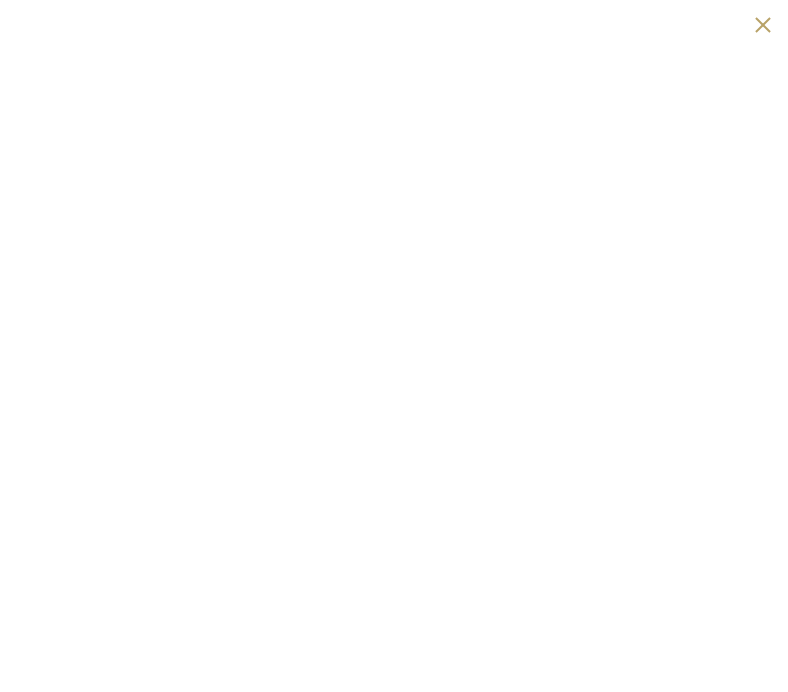 click at bounding box center (763, 25) 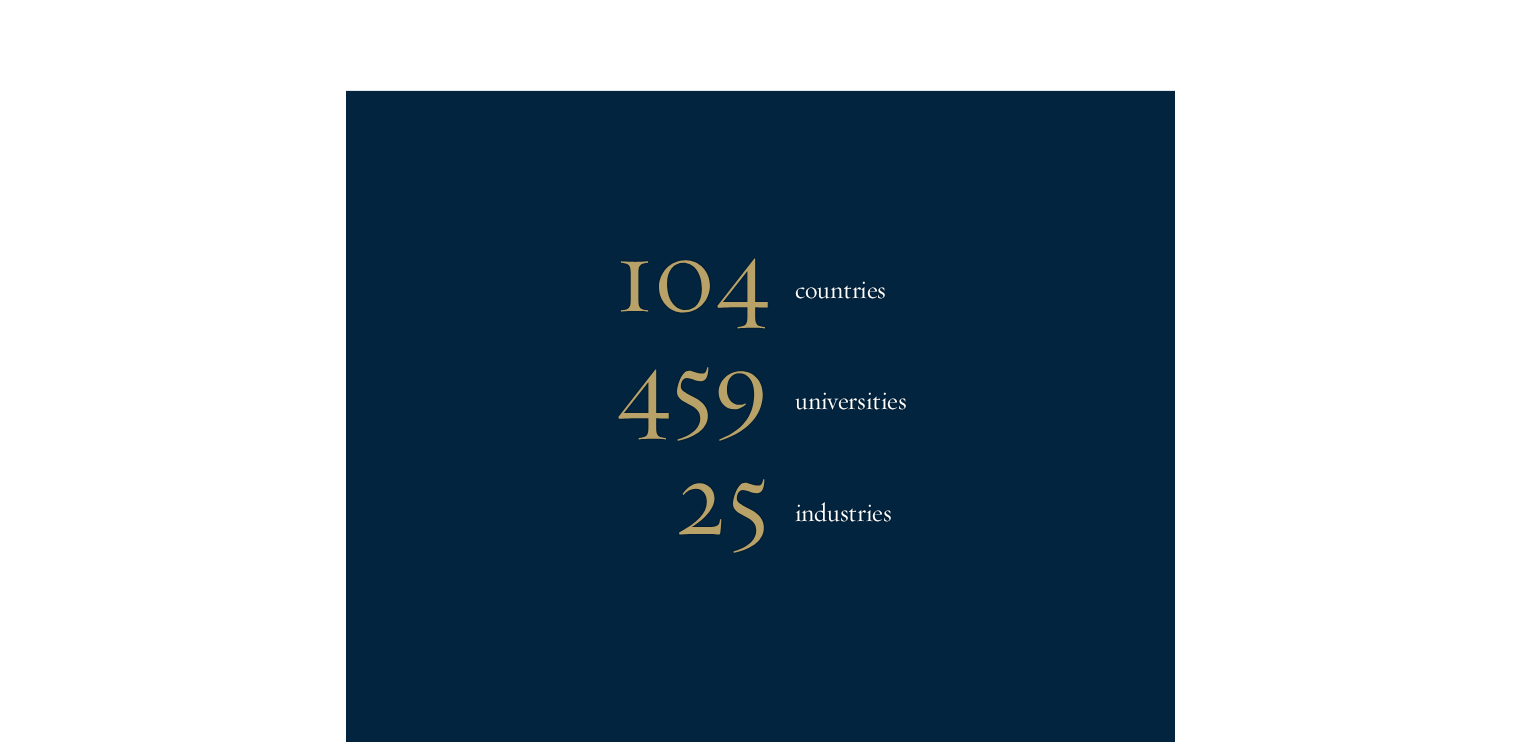 scroll, scrollTop: 1500, scrollLeft: 0, axis: vertical 